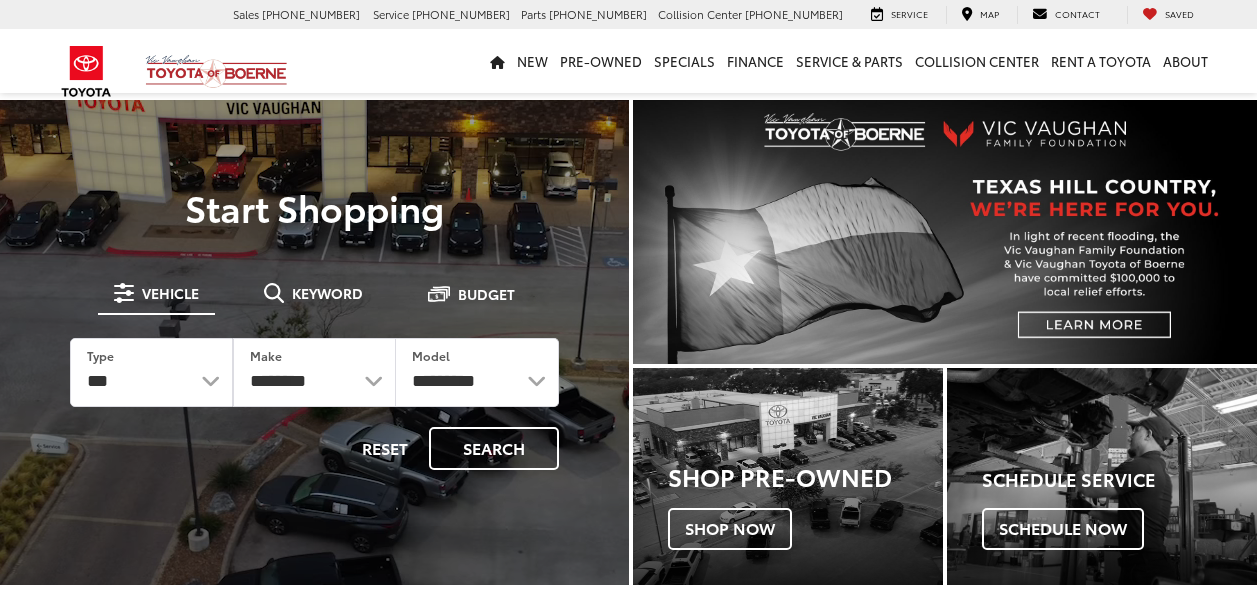 scroll, scrollTop: 0, scrollLeft: 0, axis: both 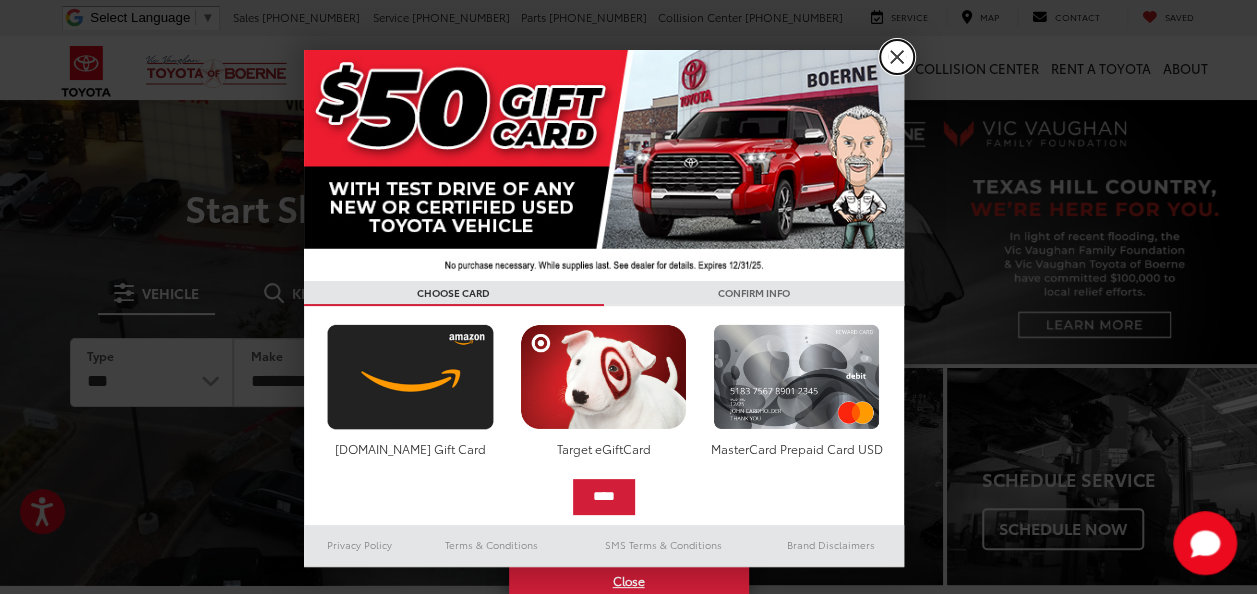 click on "X" at bounding box center (897, 57) 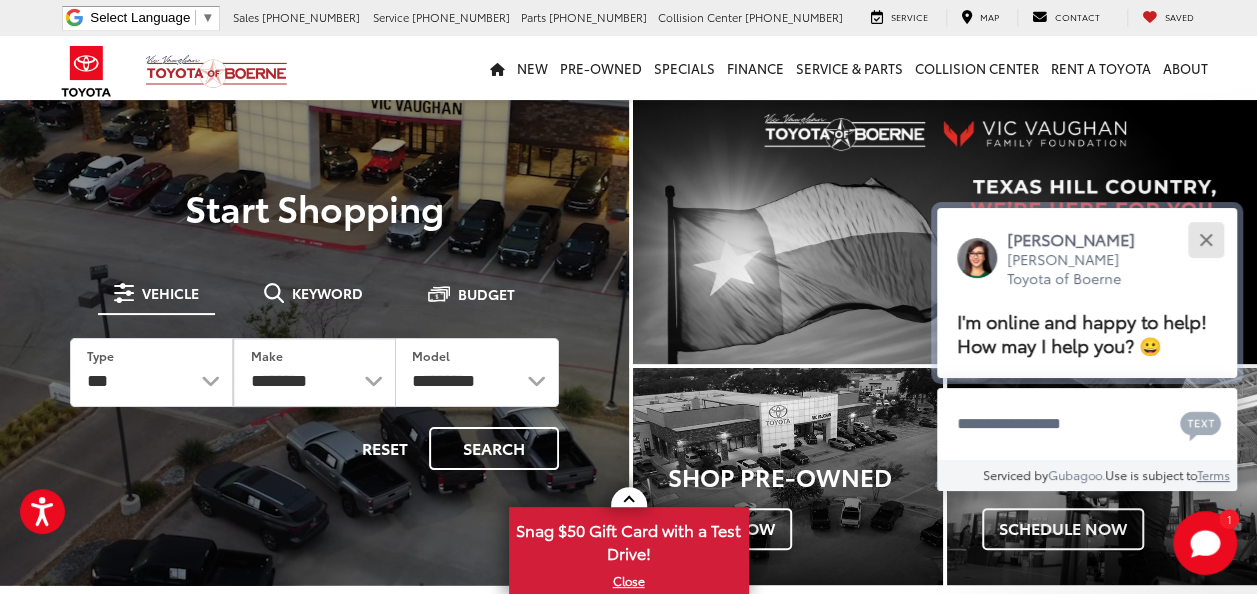 click at bounding box center (1205, 239) 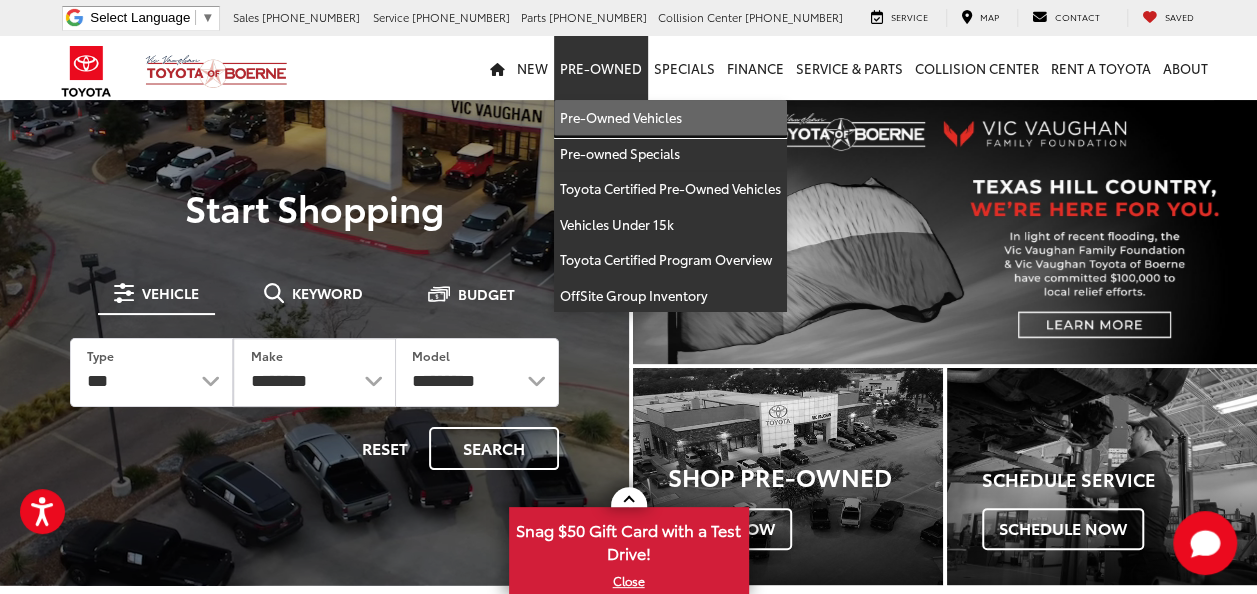 click on "Pre-Owned Vehicles" at bounding box center (670, 118) 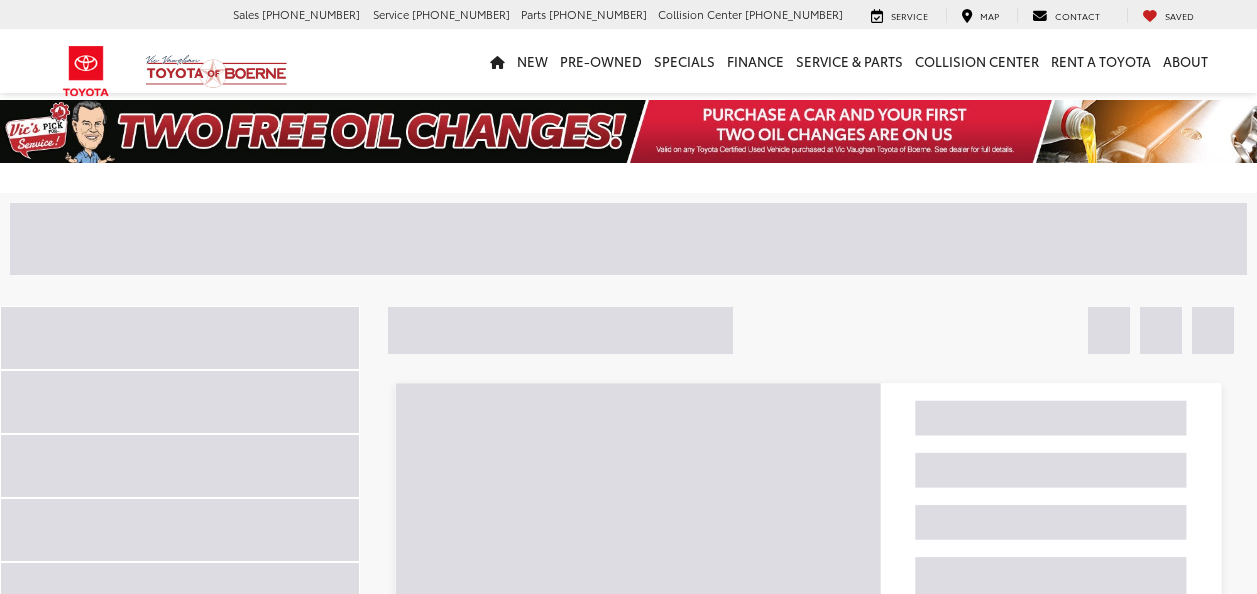 scroll, scrollTop: 0, scrollLeft: 0, axis: both 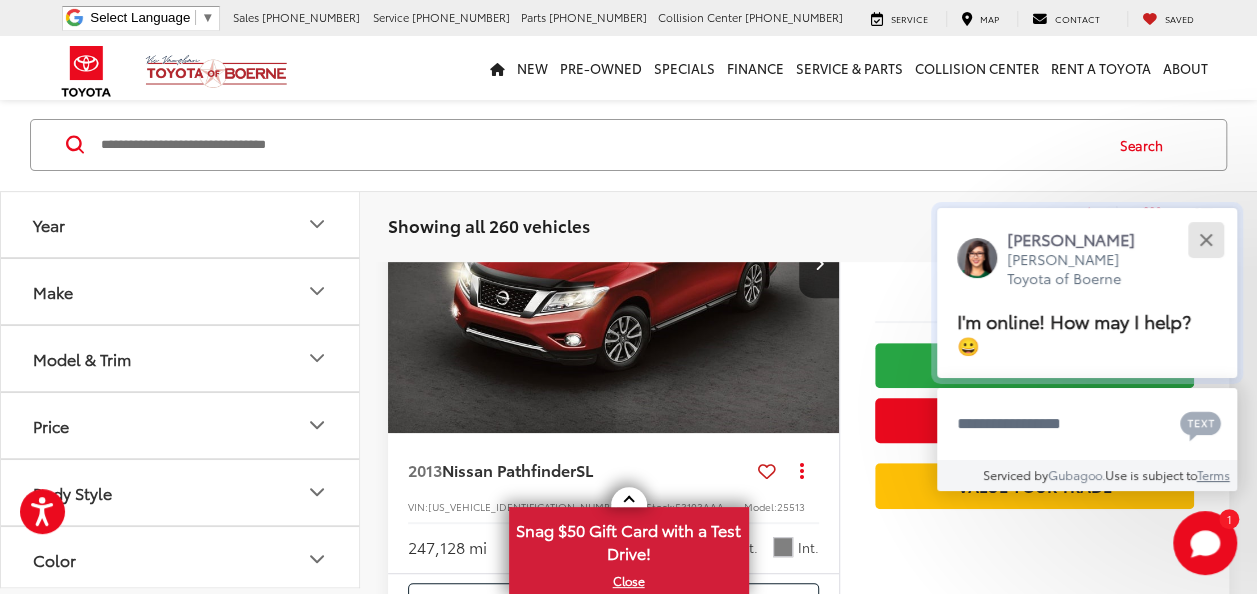 click at bounding box center (1205, 239) 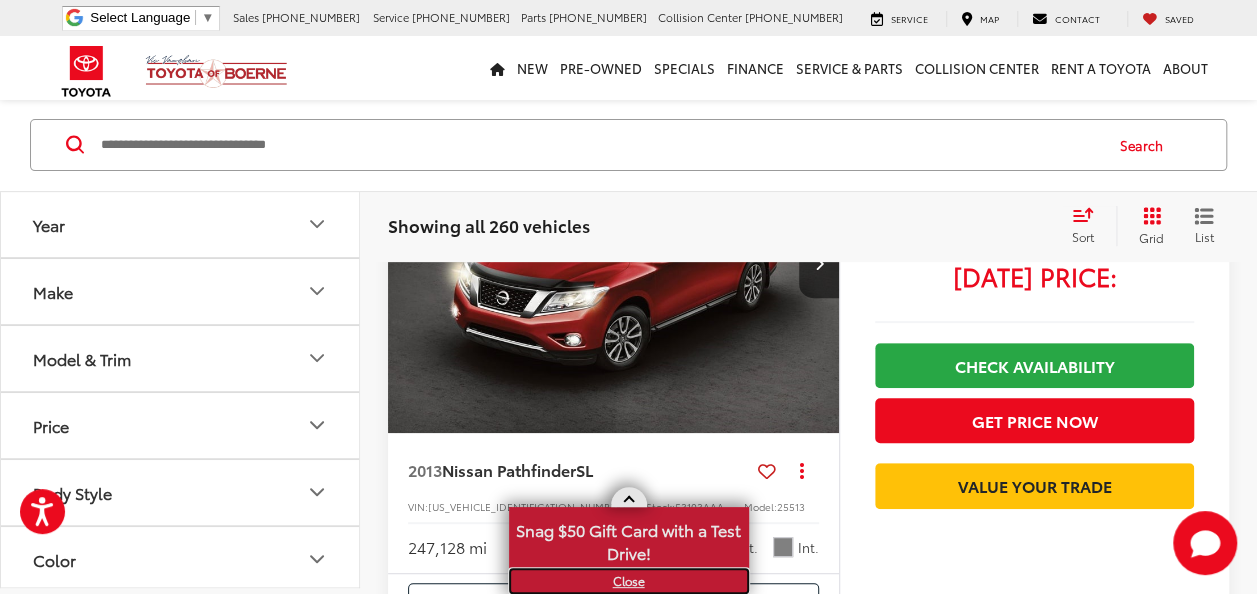 click on "X" at bounding box center [629, 581] 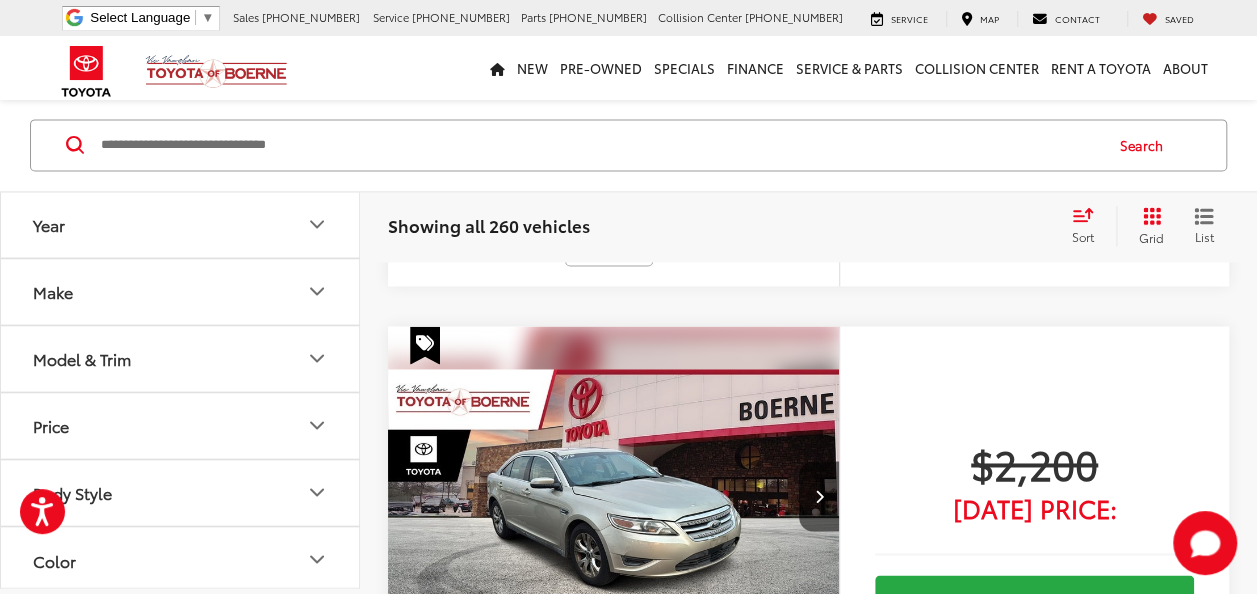 scroll, scrollTop: 1362, scrollLeft: 0, axis: vertical 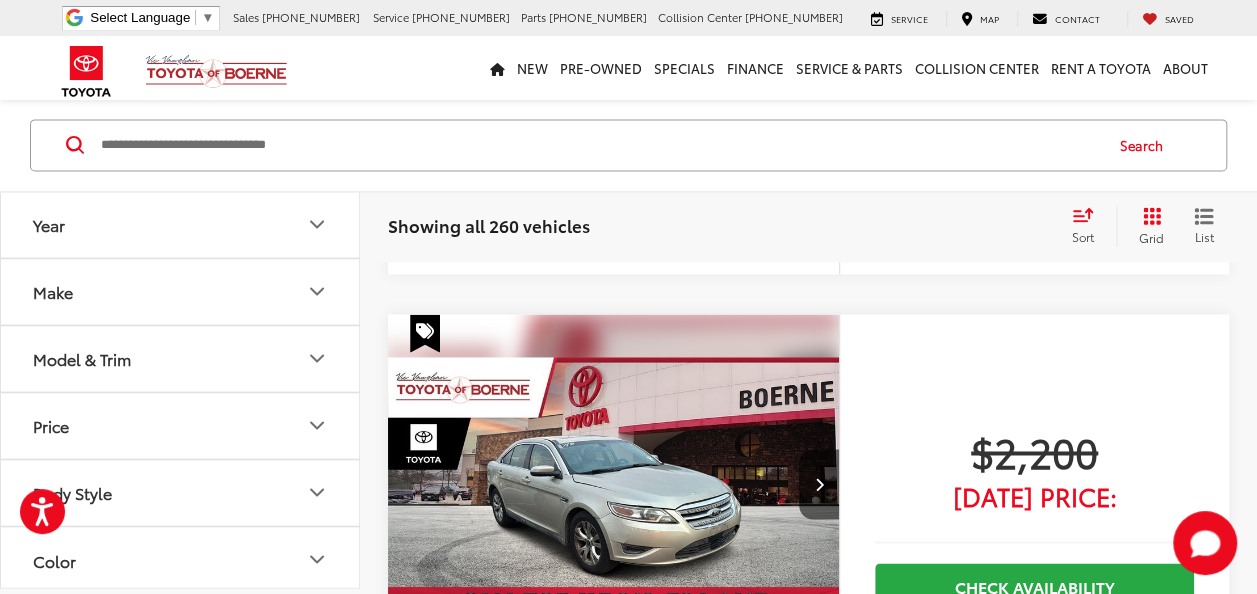 click 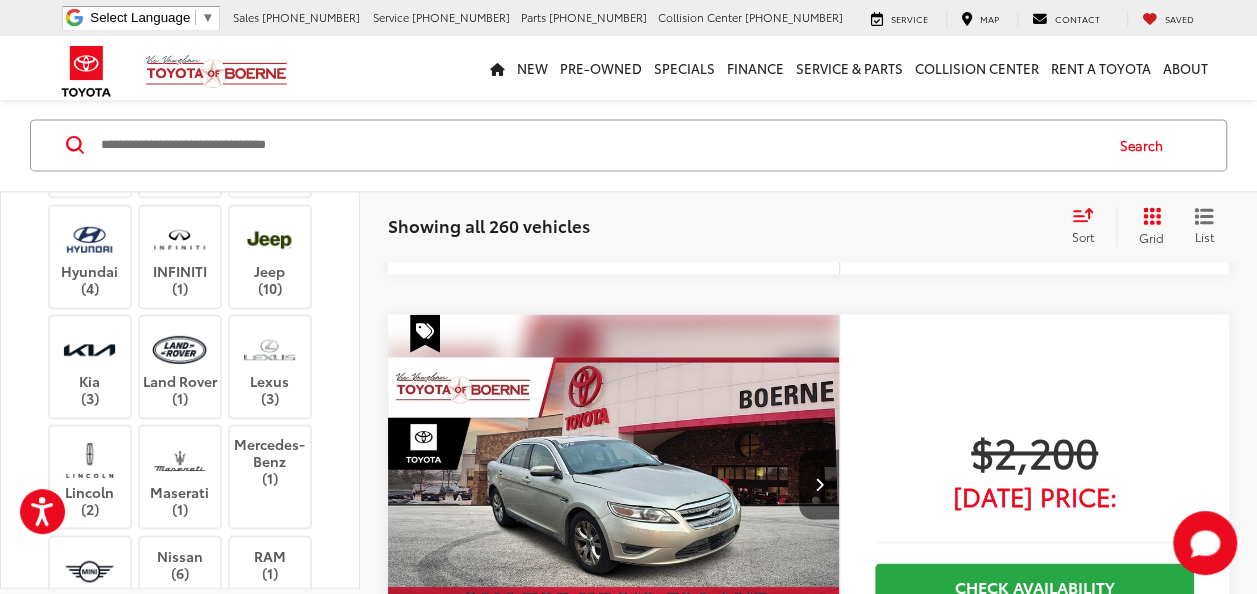 scroll, scrollTop: 450, scrollLeft: 0, axis: vertical 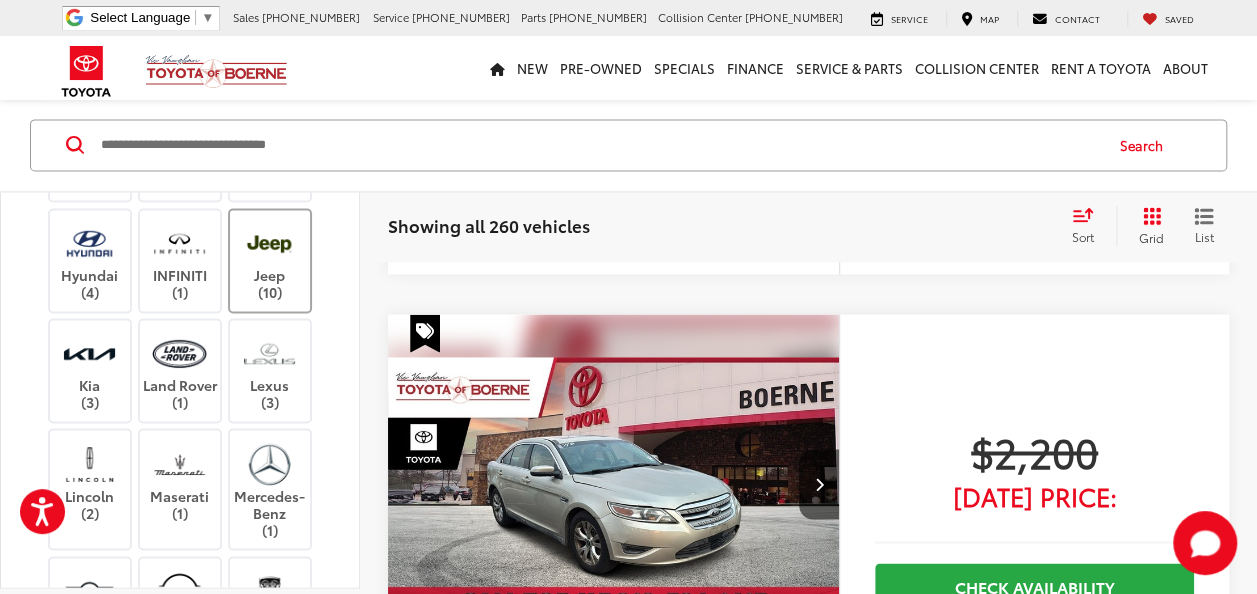 click on "Jeep   (10)" at bounding box center (270, 260) 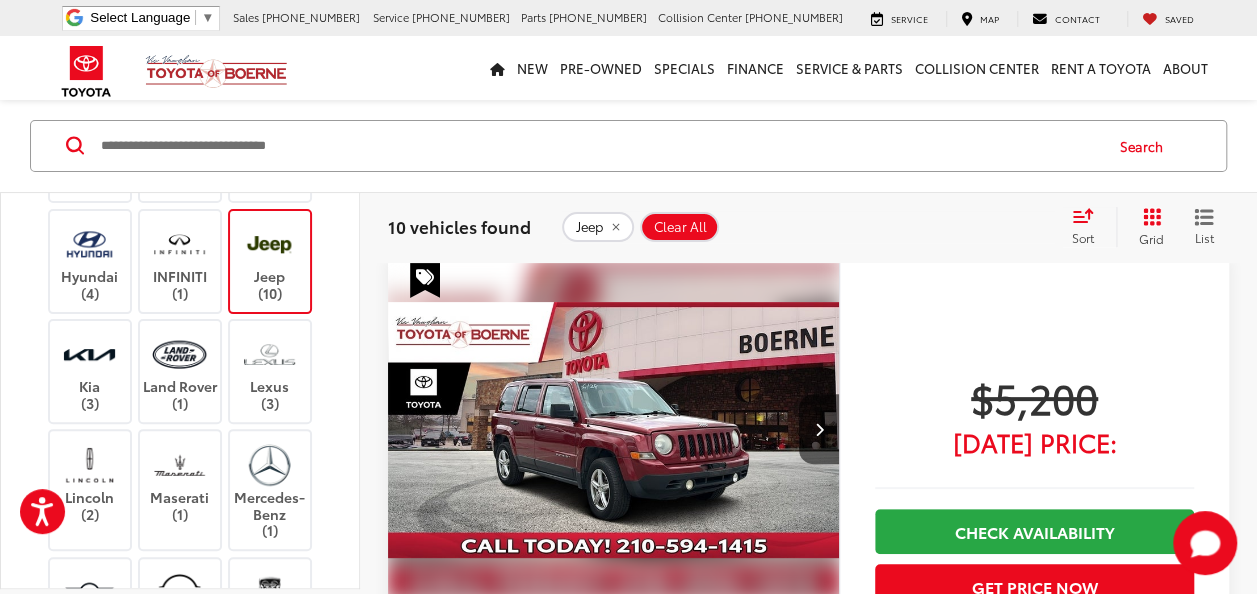 scroll, scrollTop: 94, scrollLeft: 0, axis: vertical 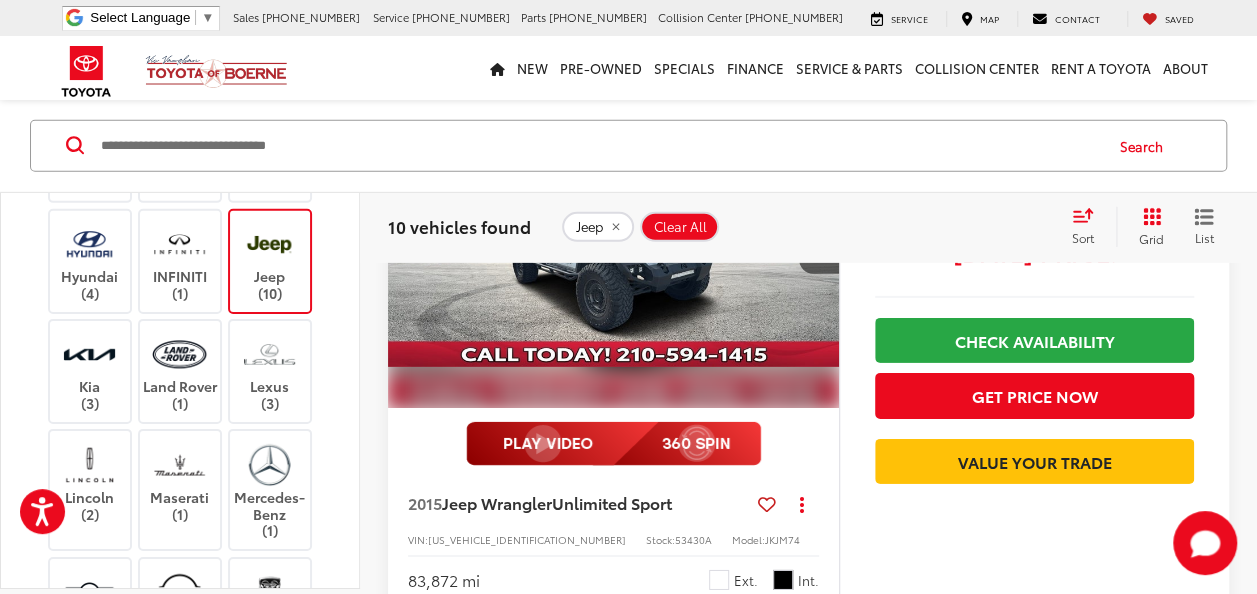 click at bounding box center [614, 239] 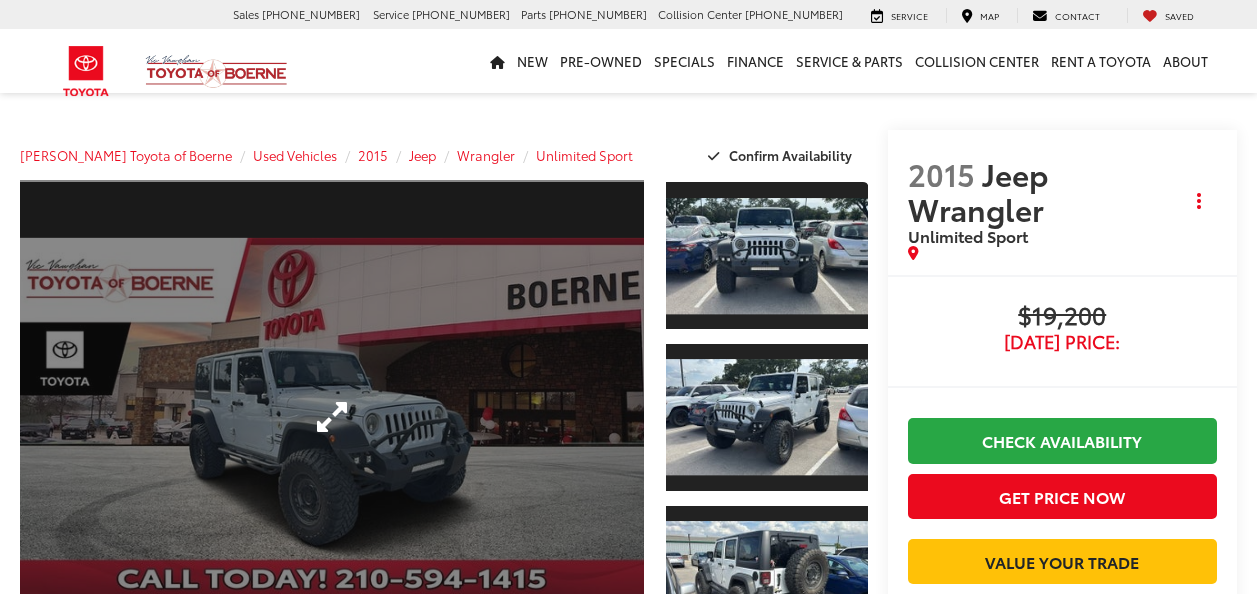 scroll, scrollTop: 0, scrollLeft: 0, axis: both 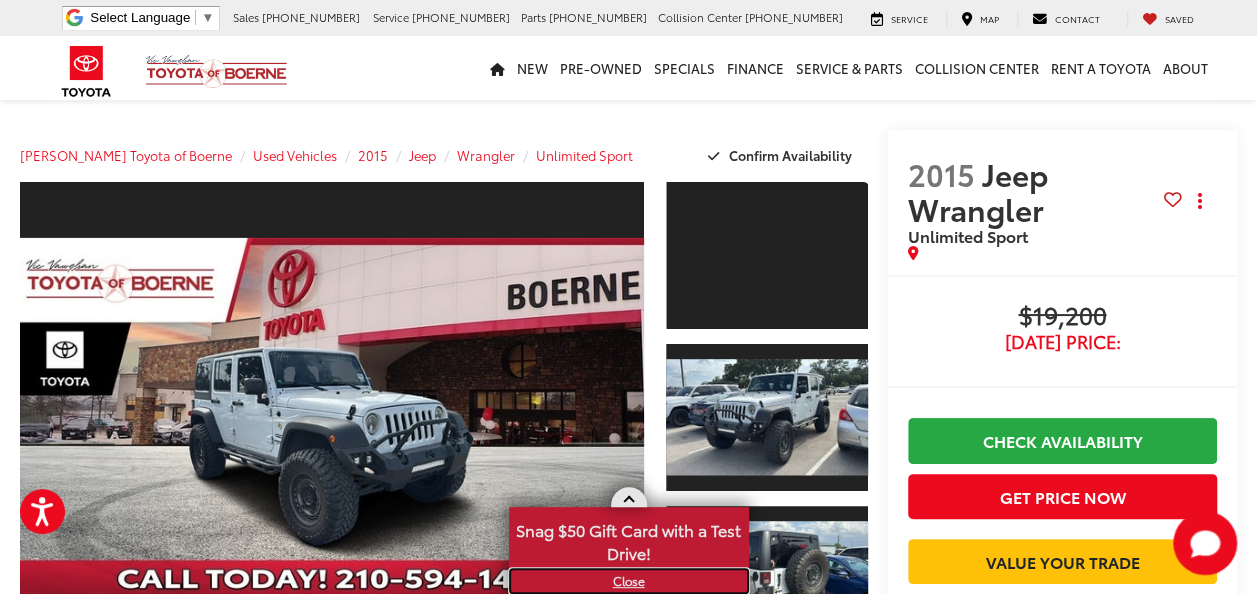 click on "X" at bounding box center [629, 581] 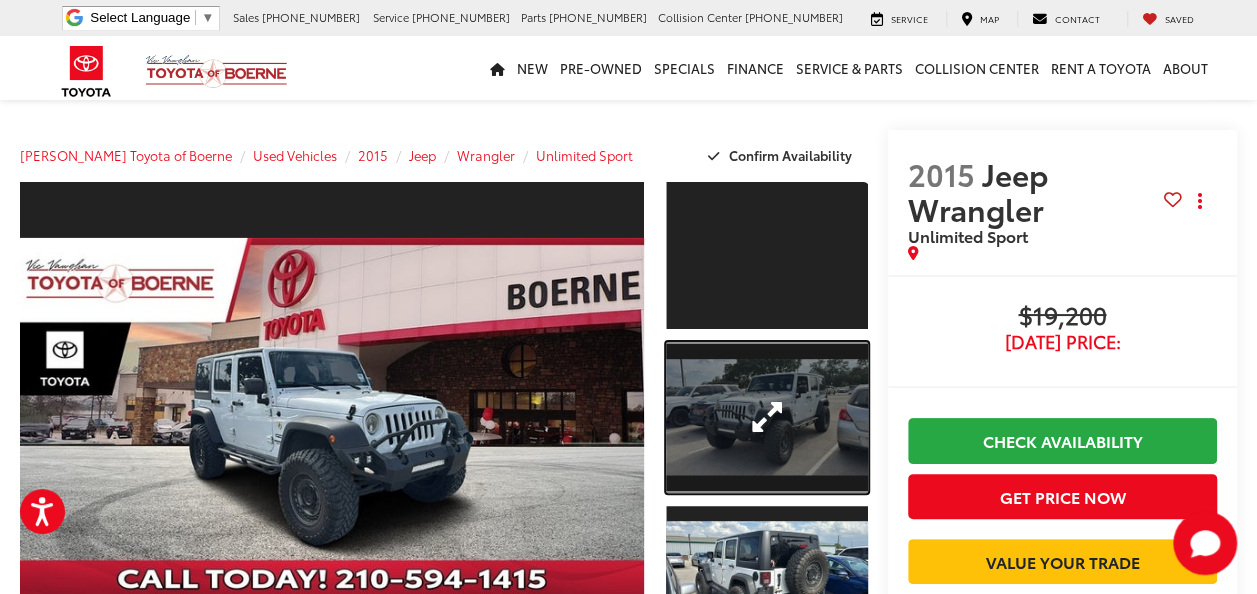 click at bounding box center [766, 417] 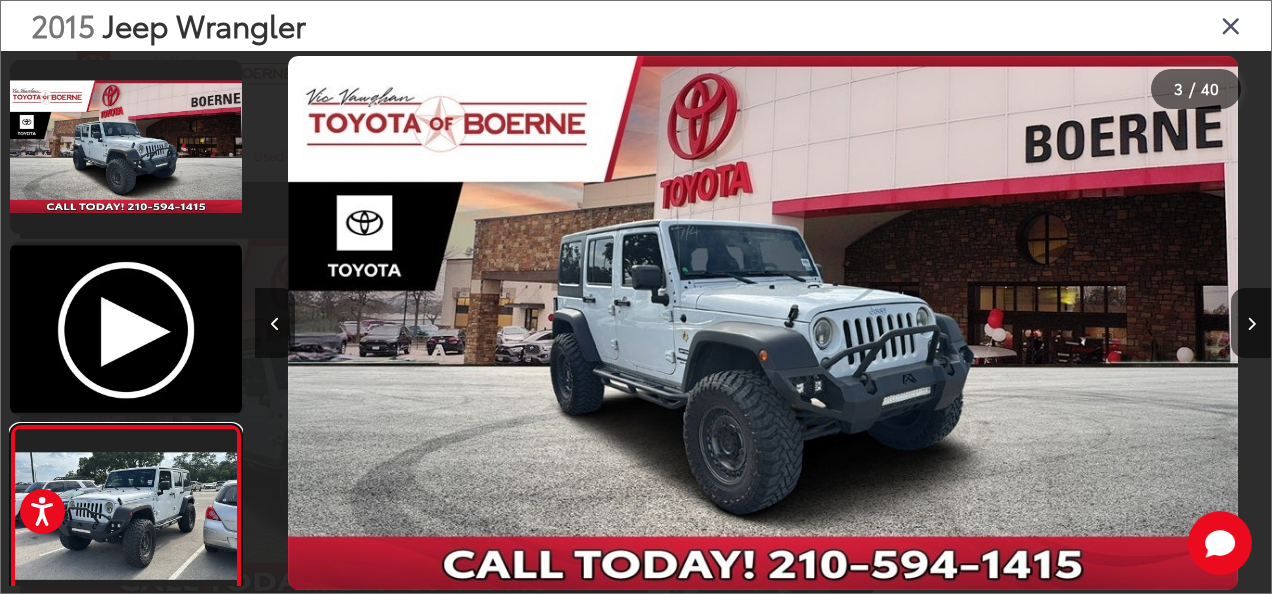 scroll, scrollTop: 106, scrollLeft: 0, axis: vertical 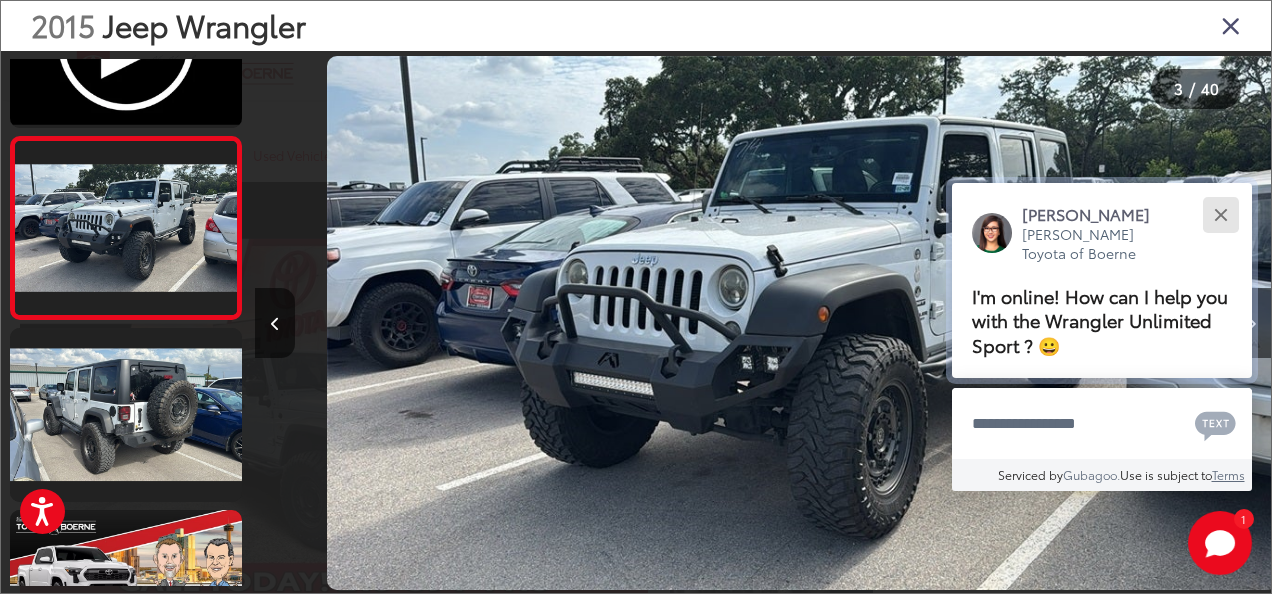 click at bounding box center (1220, 214) 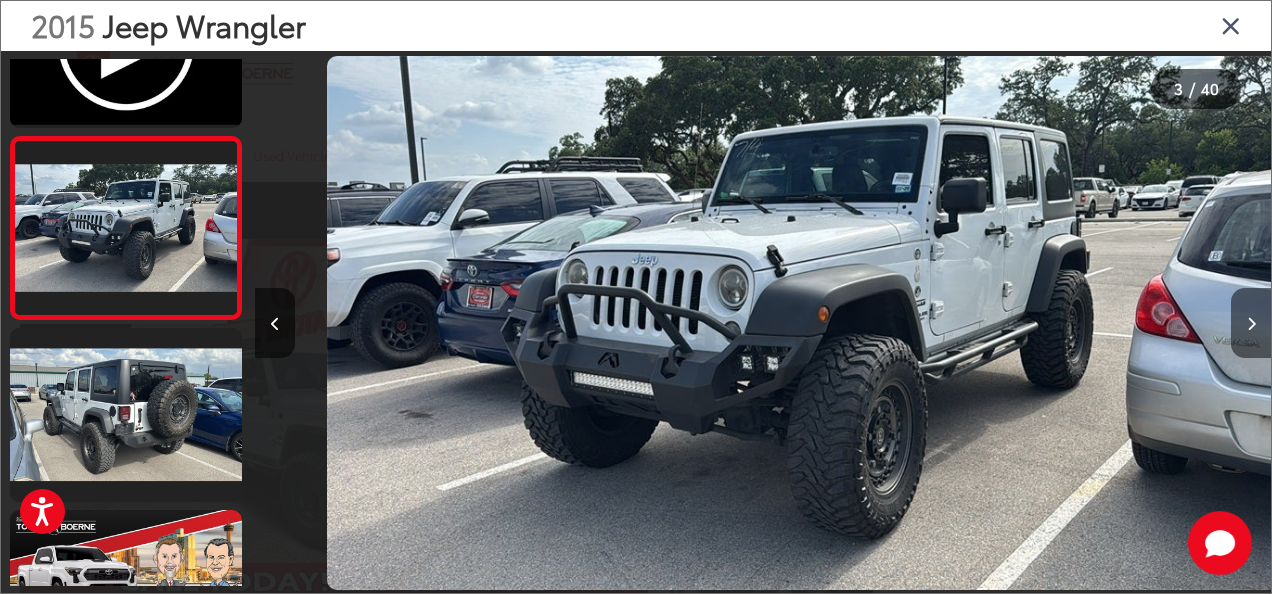 click at bounding box center (1251, 324) 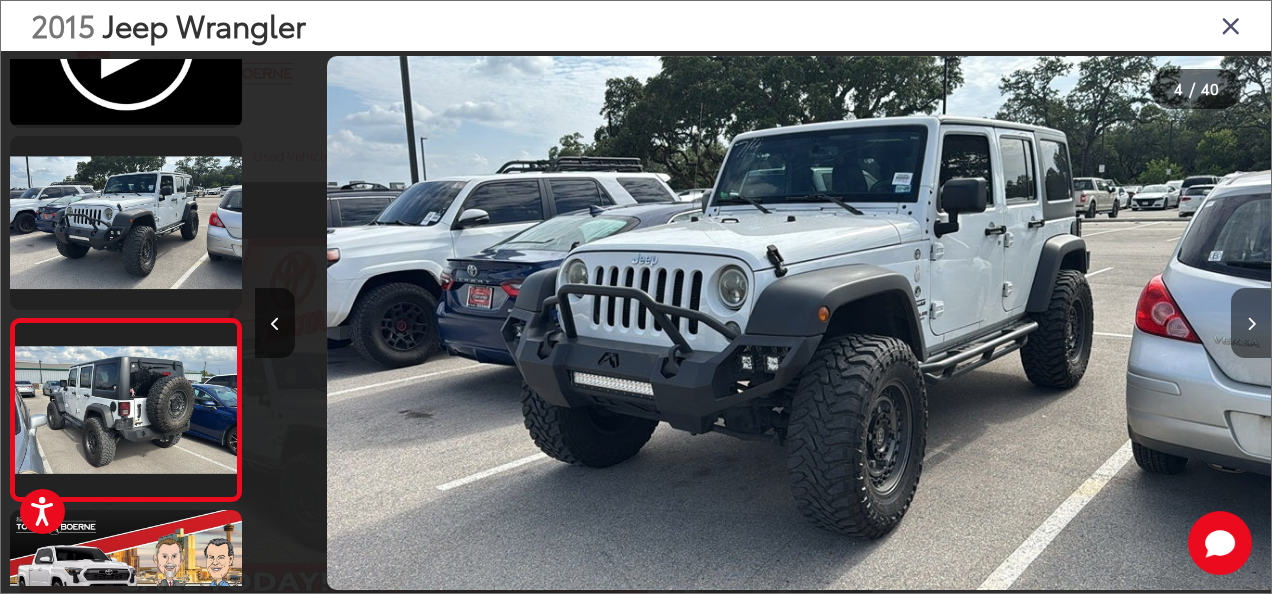 scroll, scrollTop: 0, scrollLeft: 2194, axis: horizontal 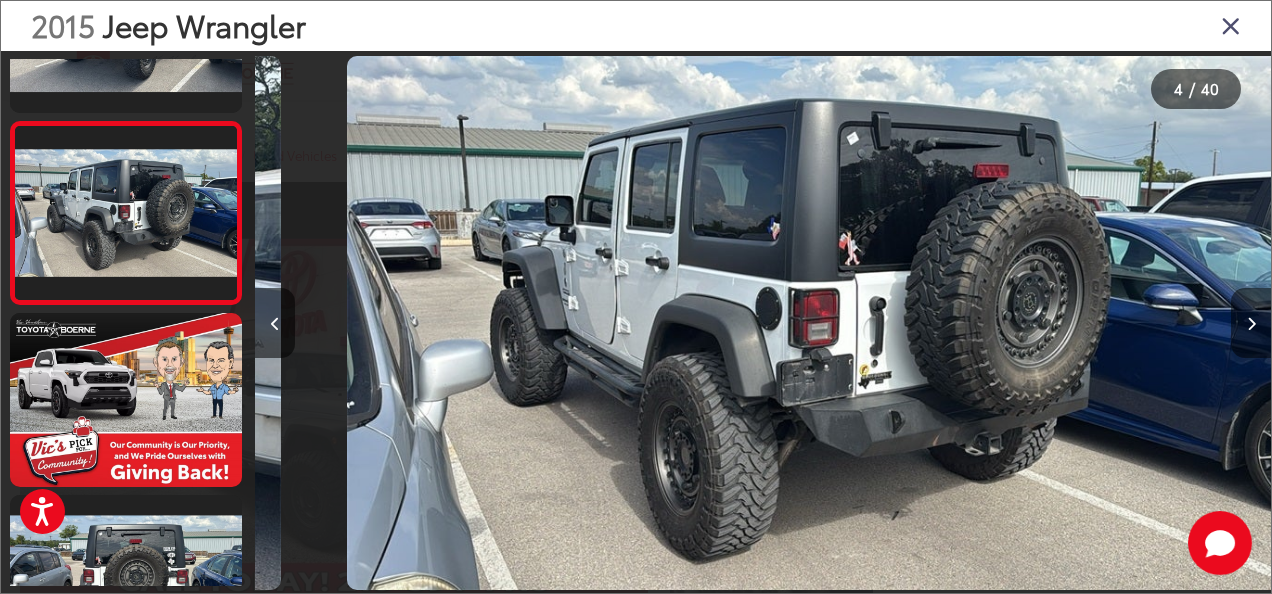 click at bounding box center [1251, 324] 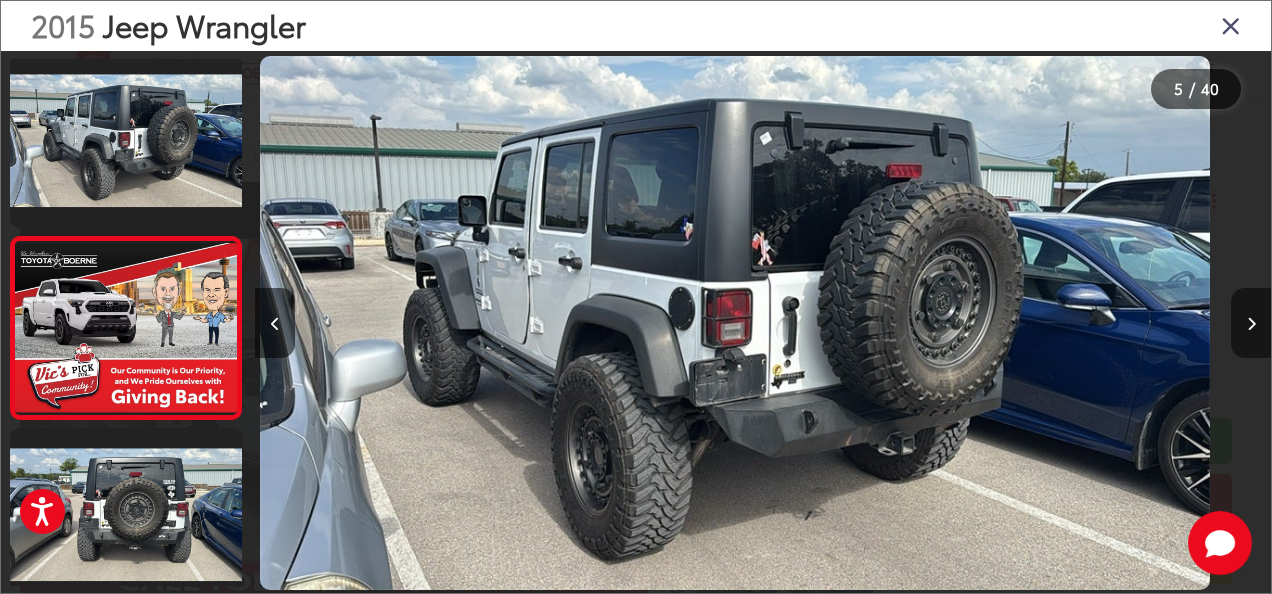 scroll, scrollTop: 668, scrollLeft: 0, axis: vertical 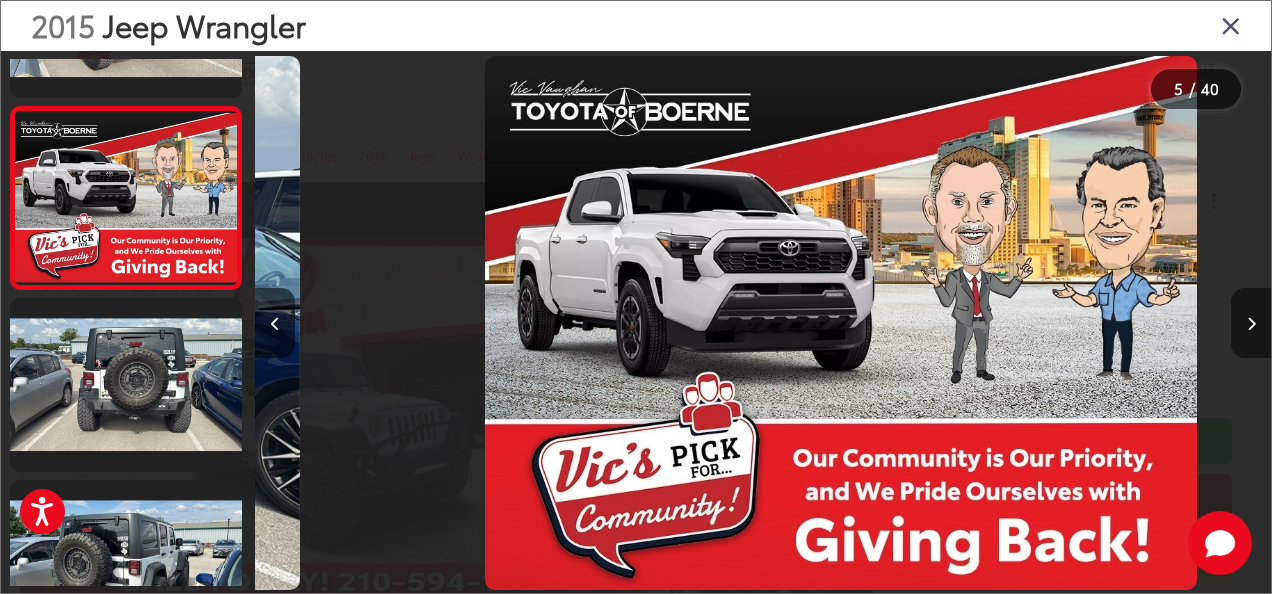 click at bounding box center (1251, 324) 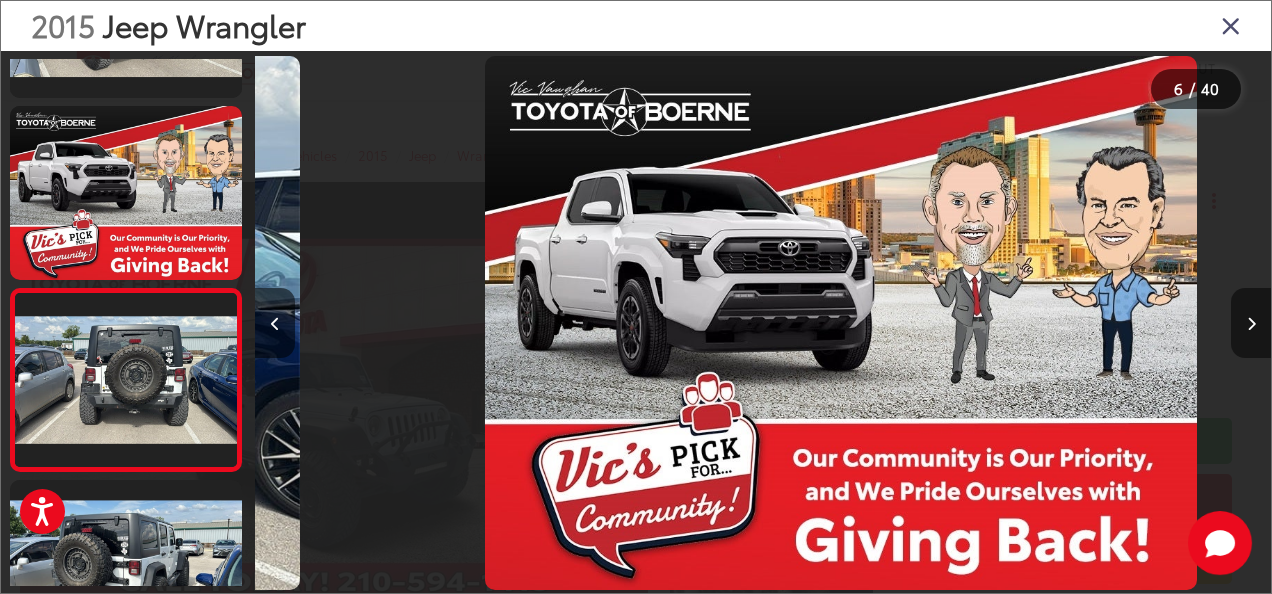 scroll, scrollTop: 0, scrollLeft: 4258, axis: horizontal 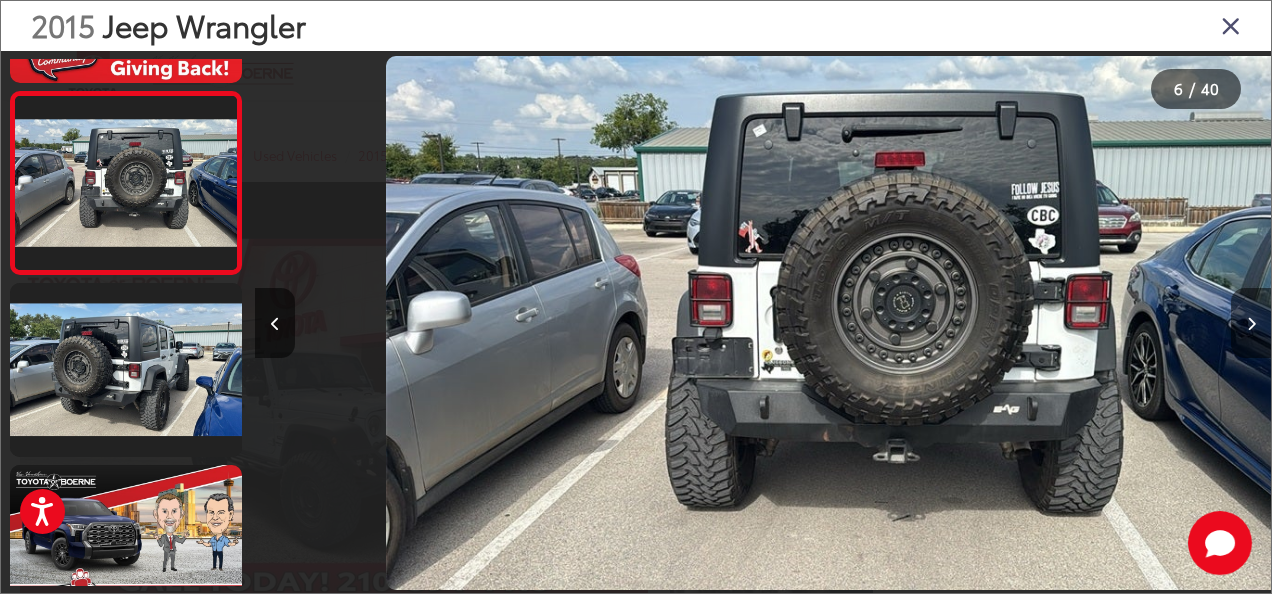 click at bounding box center [1251, 324] 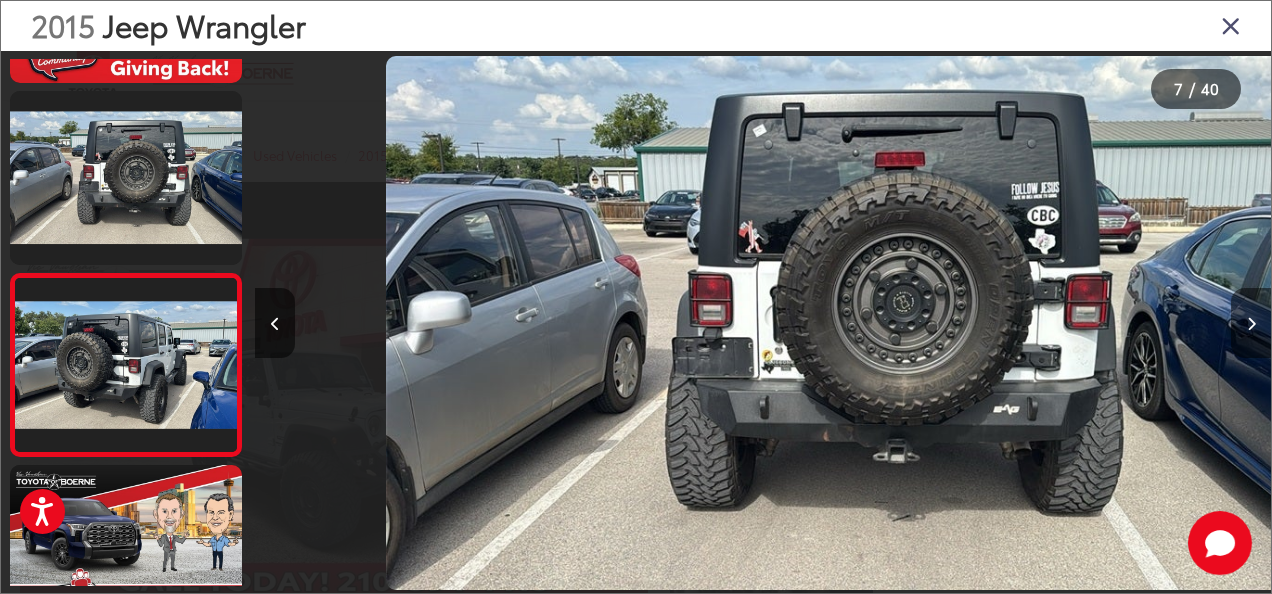 scroll, scrollTop: 0, scrollLeft: 5256, axis: horizontal 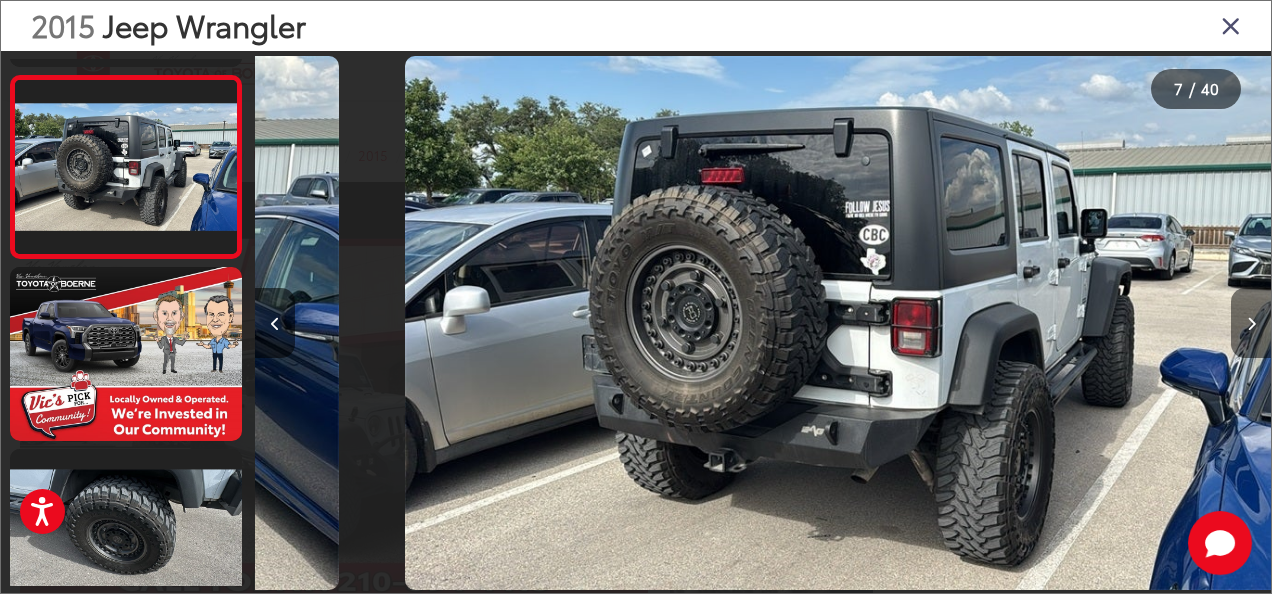 click at bounding box center [1251, 324] 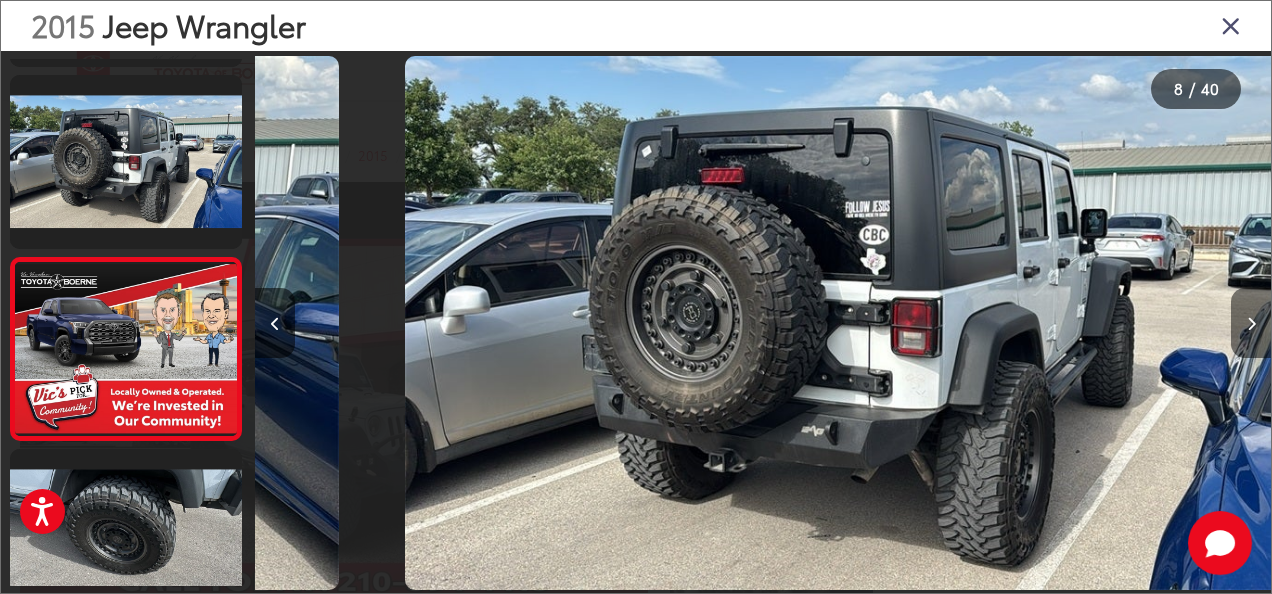 scroll, scrollTop: 0, scrollLeft: 6252, axis: horizontal 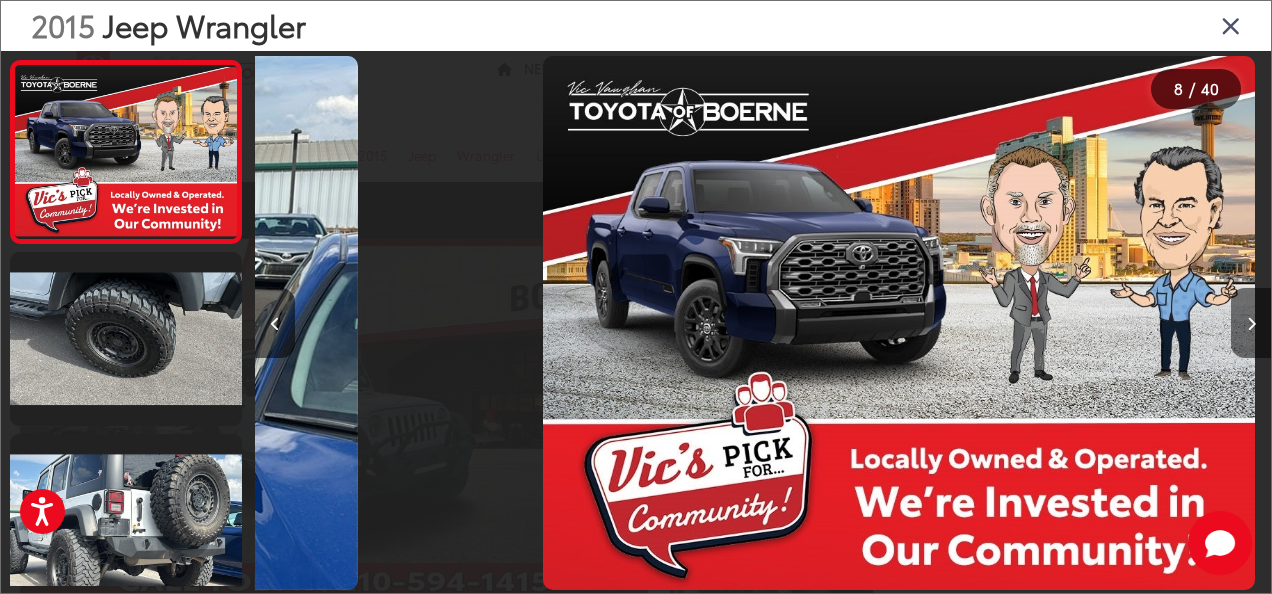 click at bounding box center (1251, 324) 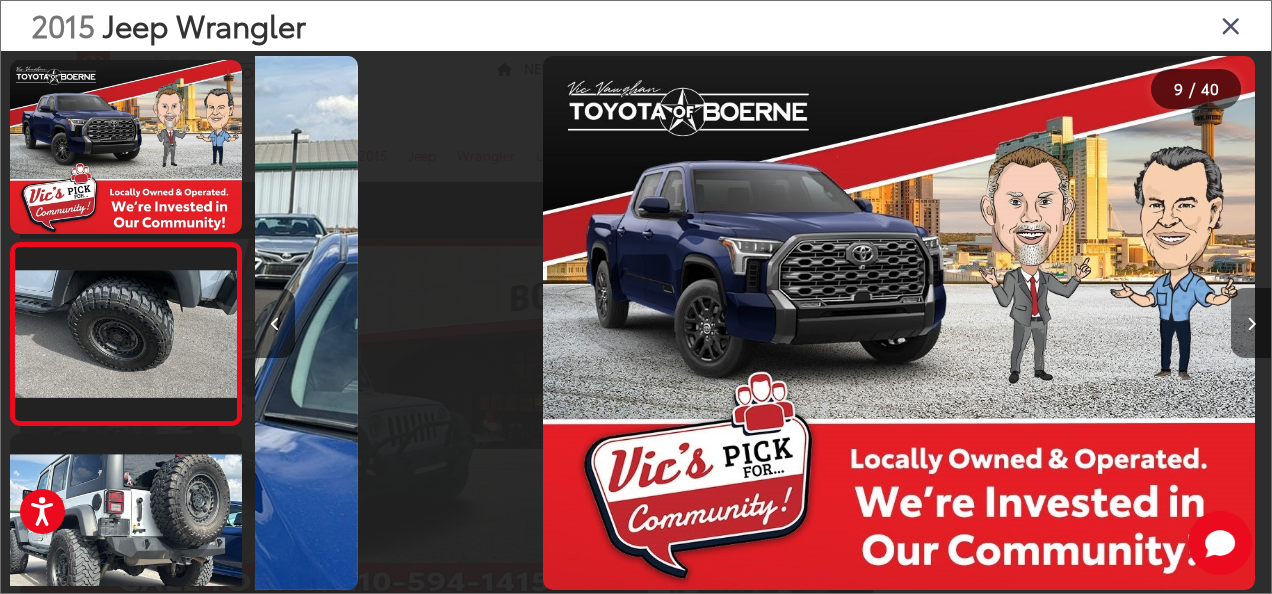 scroll, scrollTop: 0, scrollLeft: 7248, axis: horizontal 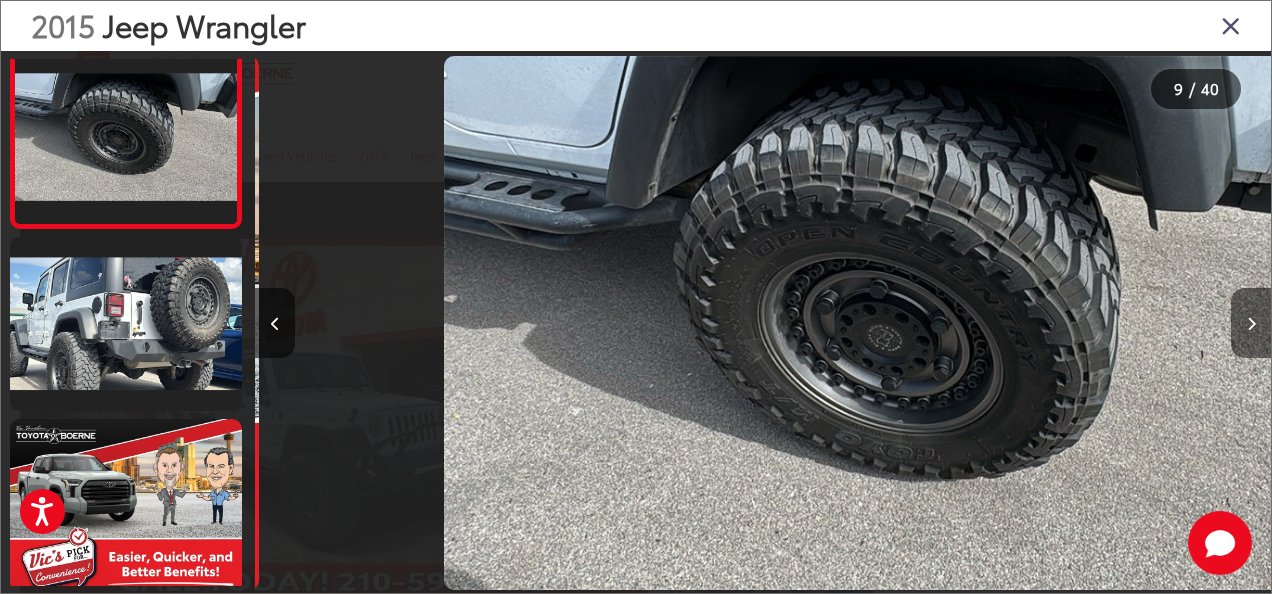 click at bounding box center (1251, 324) 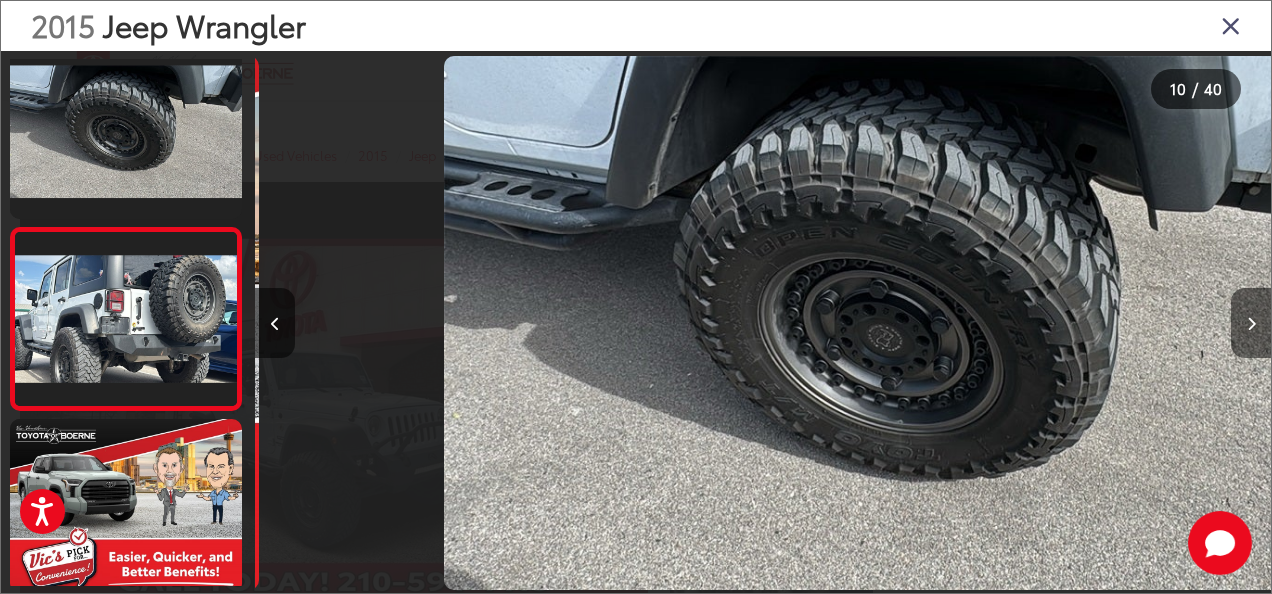 scroll 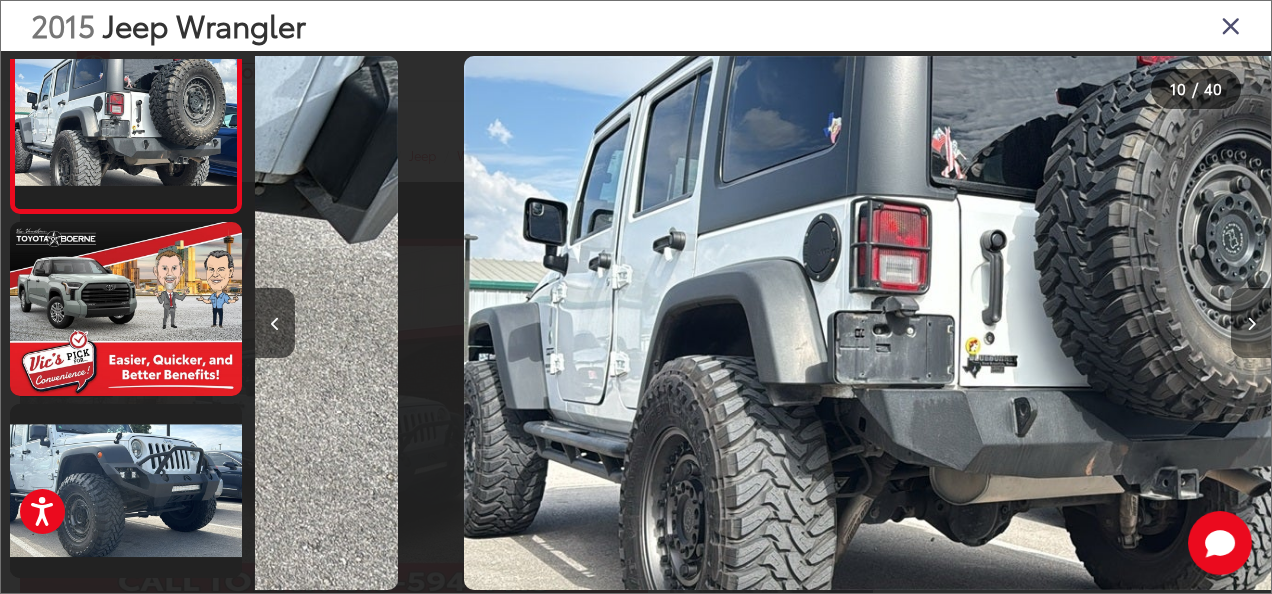 click at bounding box center [1251, 324] 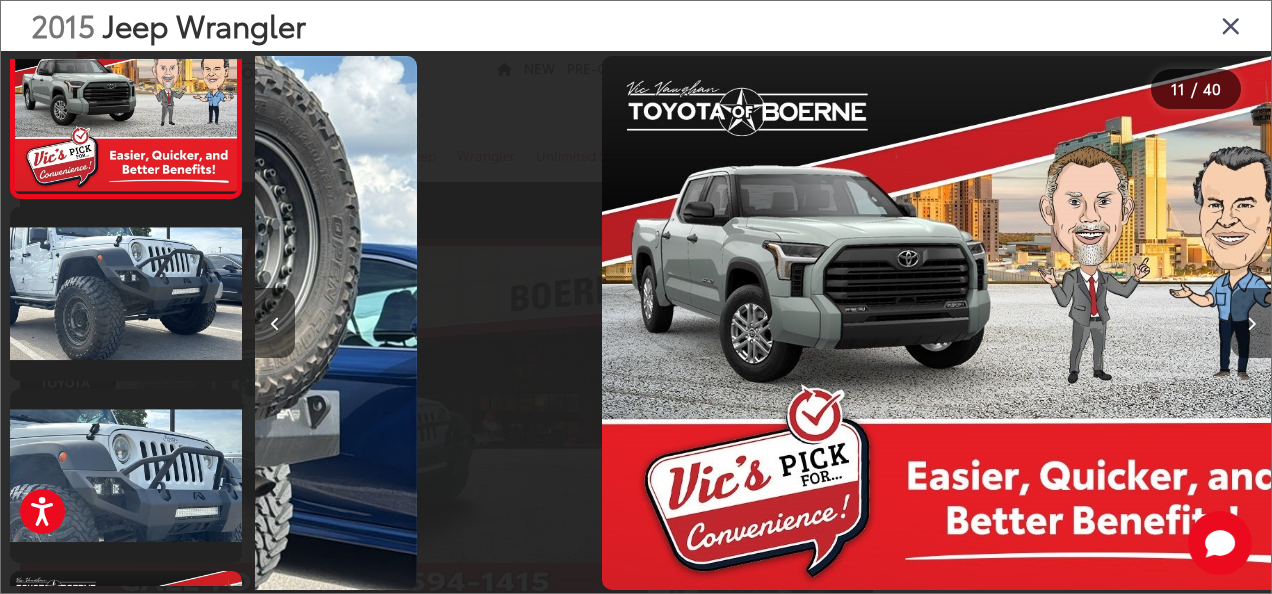 click at bounding box center [1251, 324] 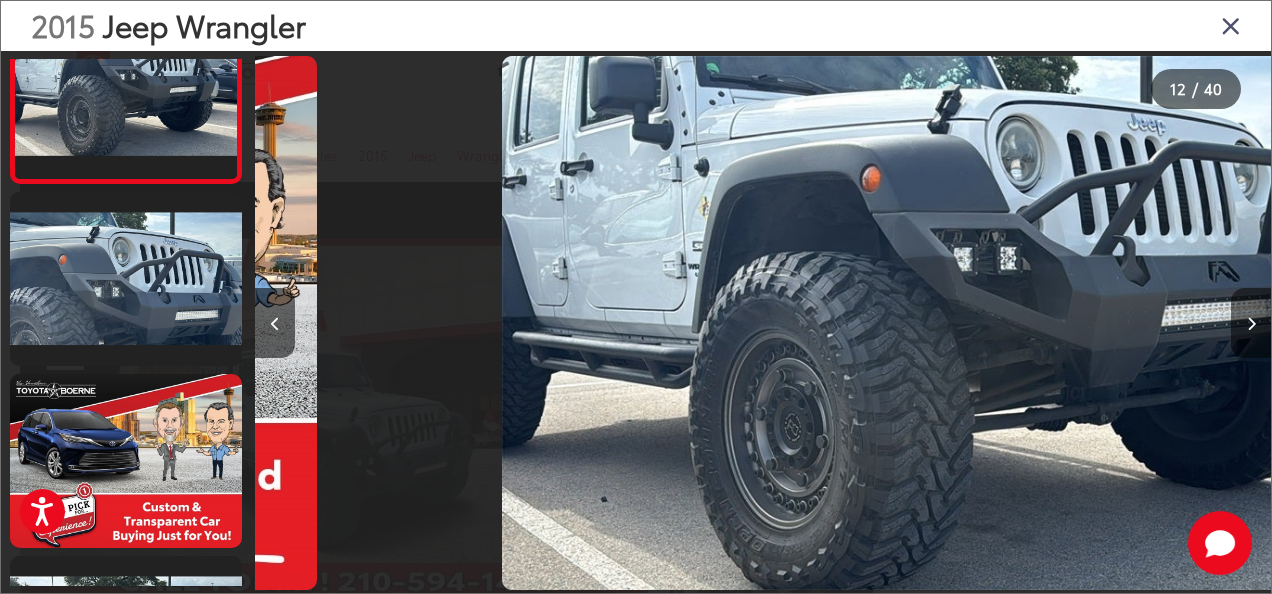 click at bounding box center [1251, 324] 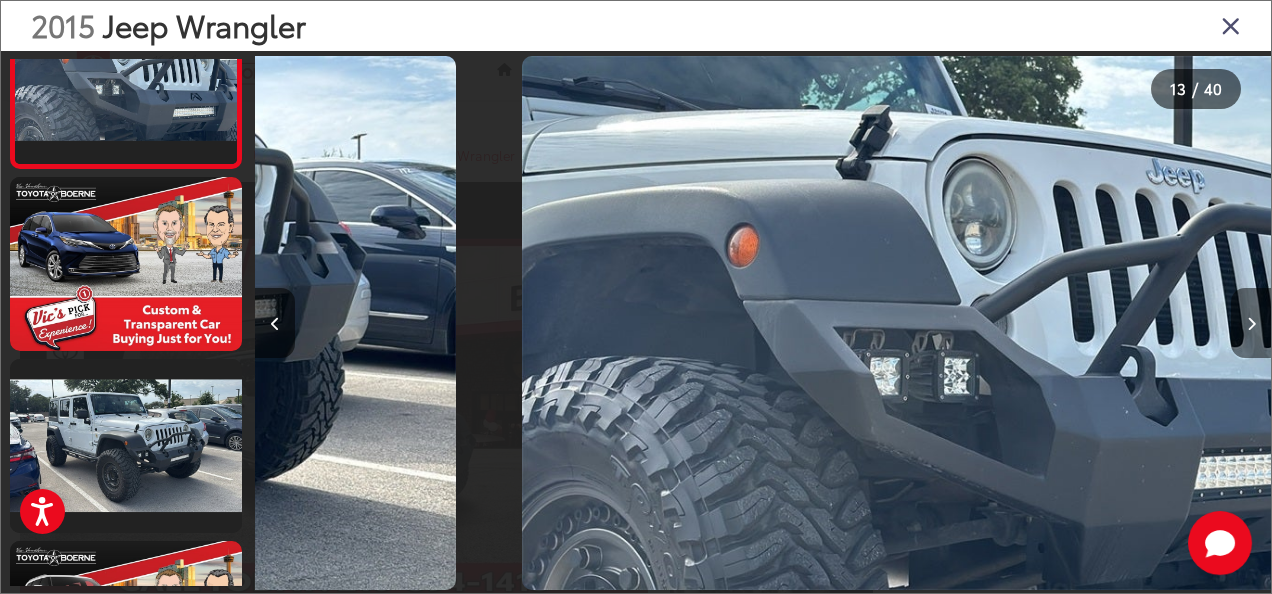 click at bounding box center (1251, 324) 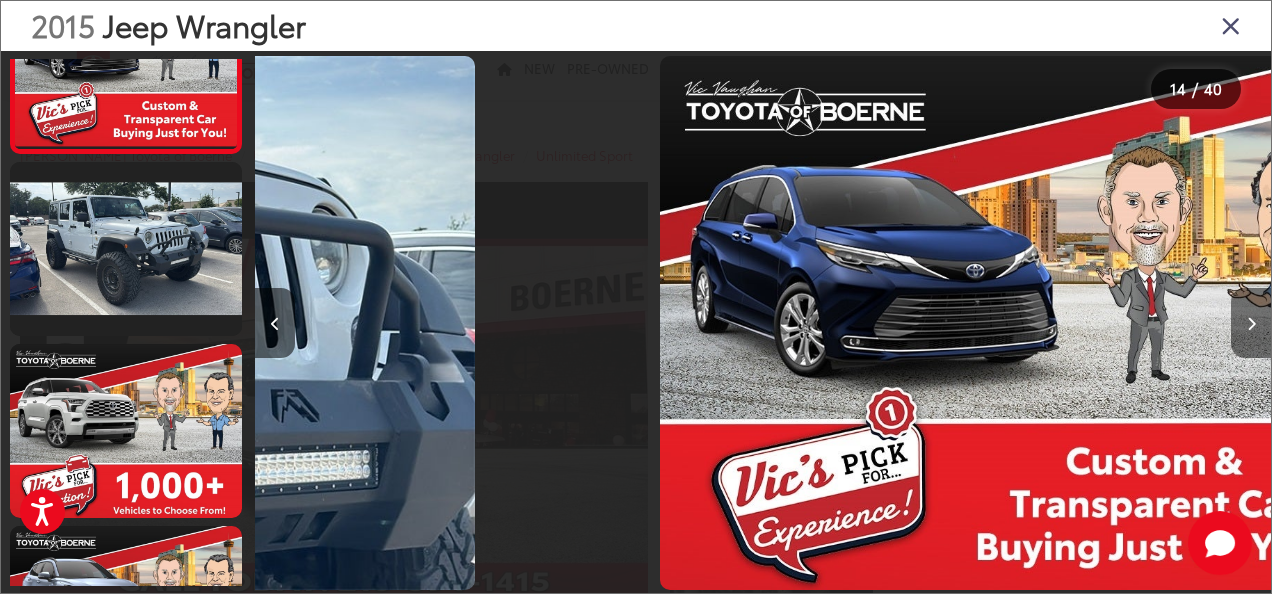 click at bounding box center (1251, 324) 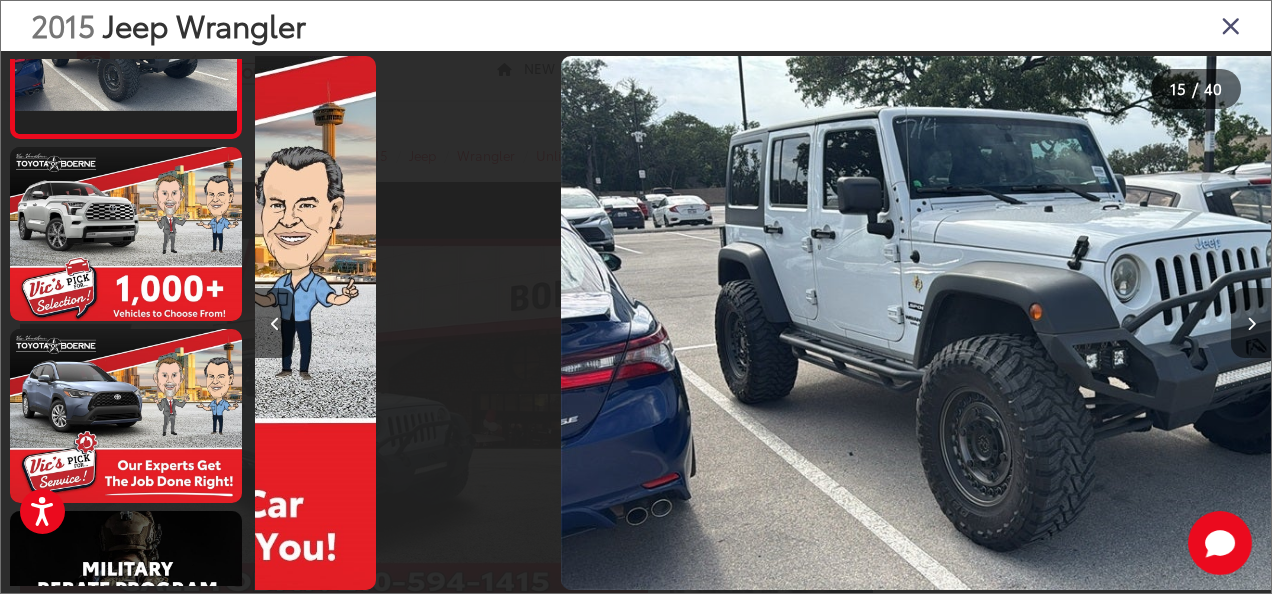 click at bounding box center (1251, 324) 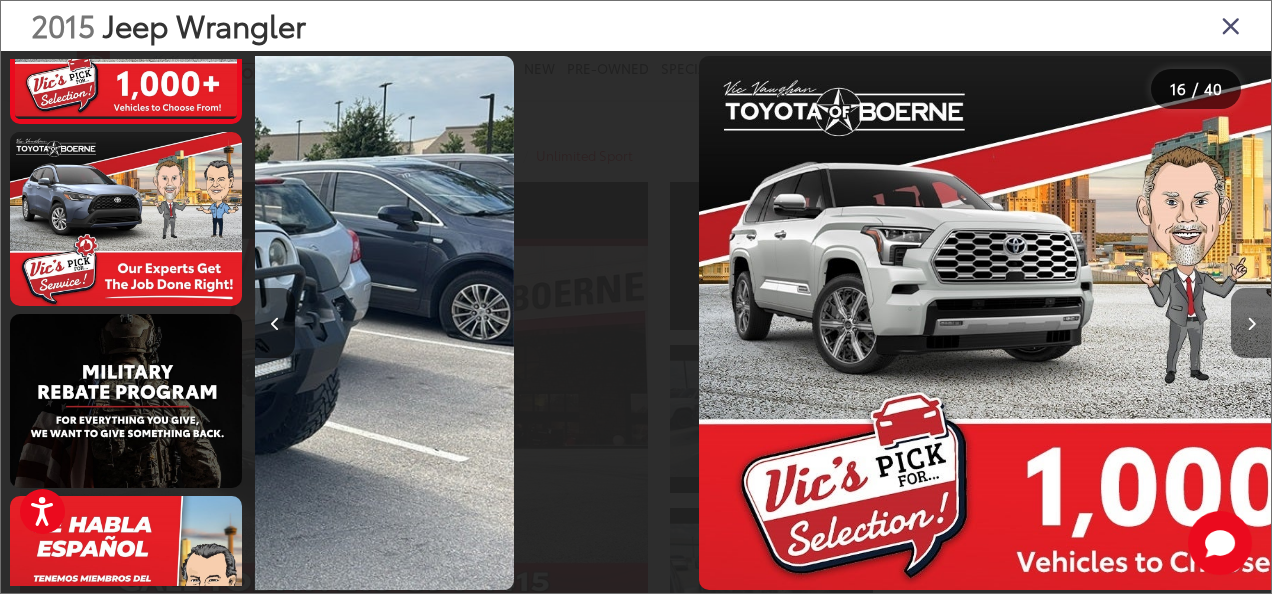 click at bounding box center (1251, 324) 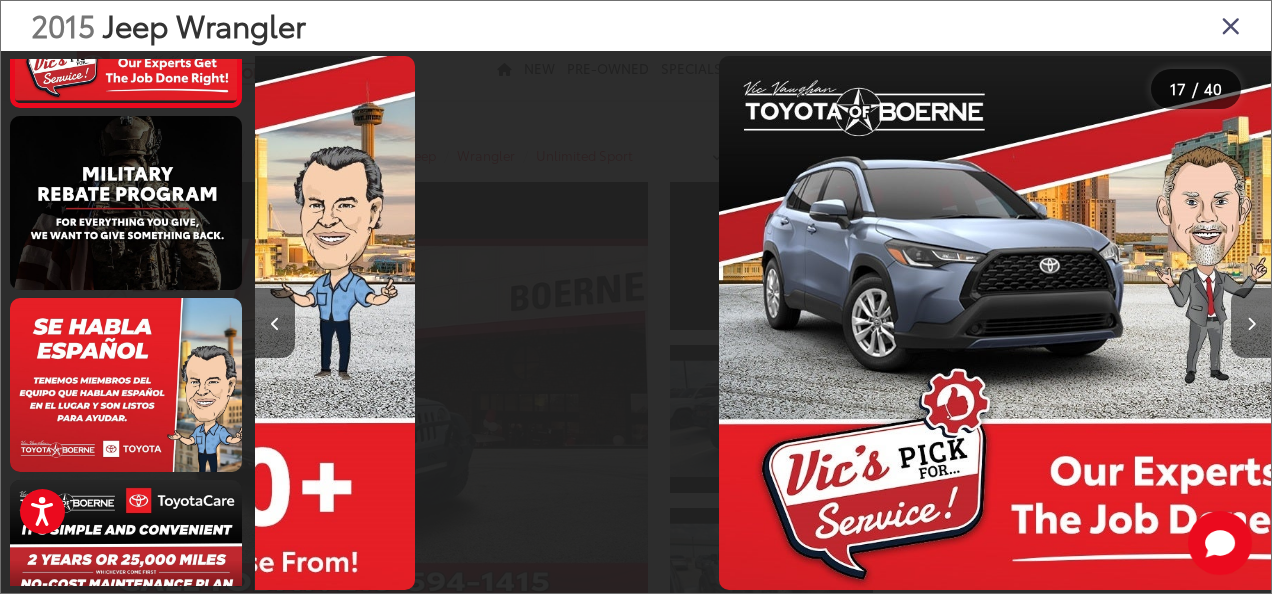 click at bounding box center [1251, 324] 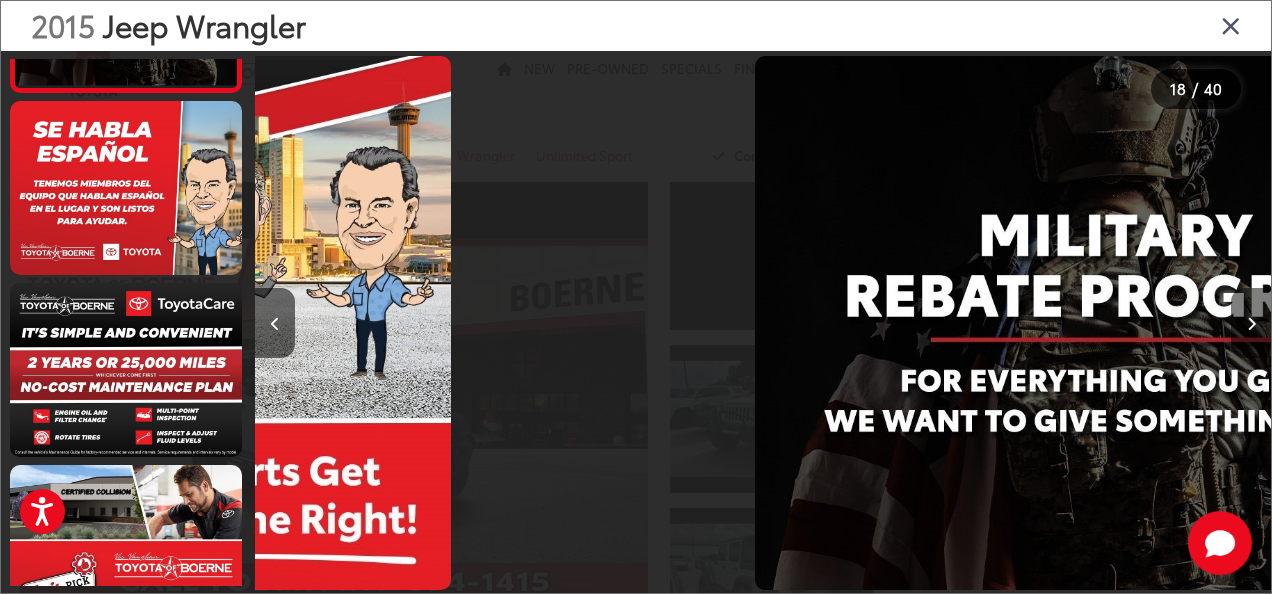 click at bounding box center (1251, 324) 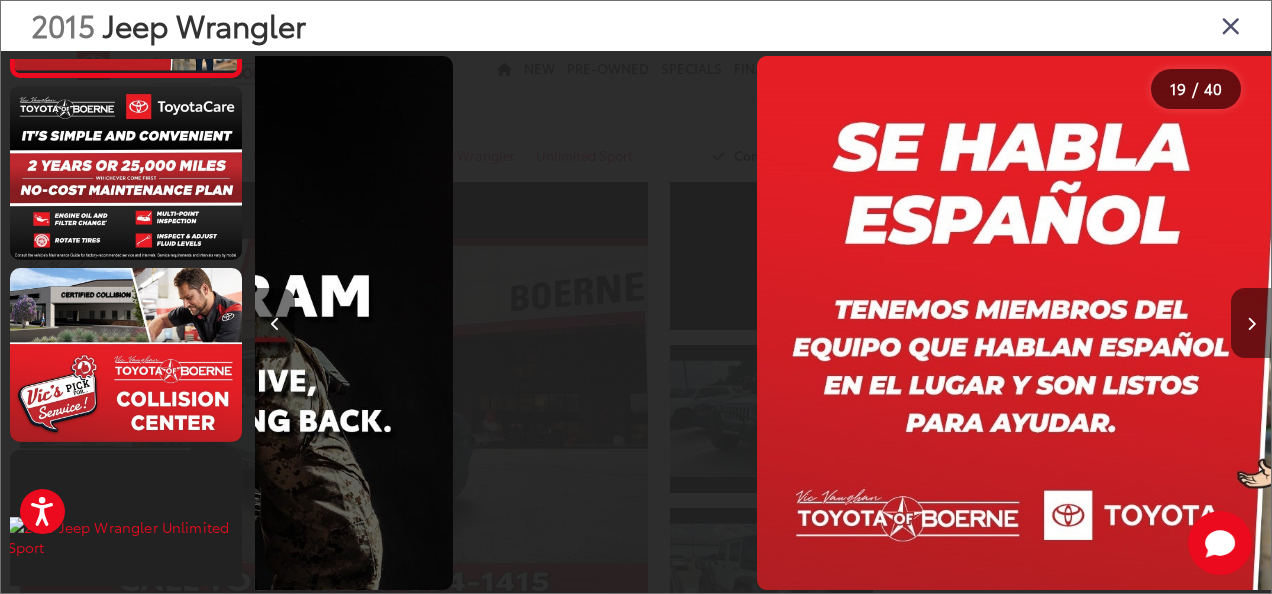 click at bounding box center [1251, 324] 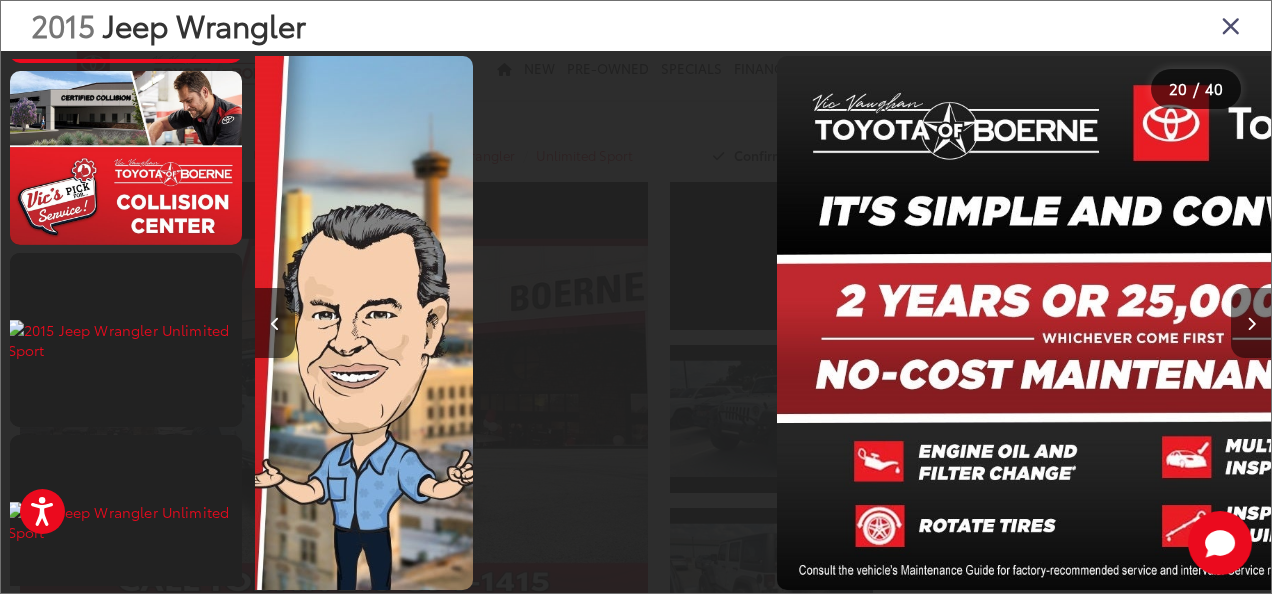 click at bounding box center [1251, 324] 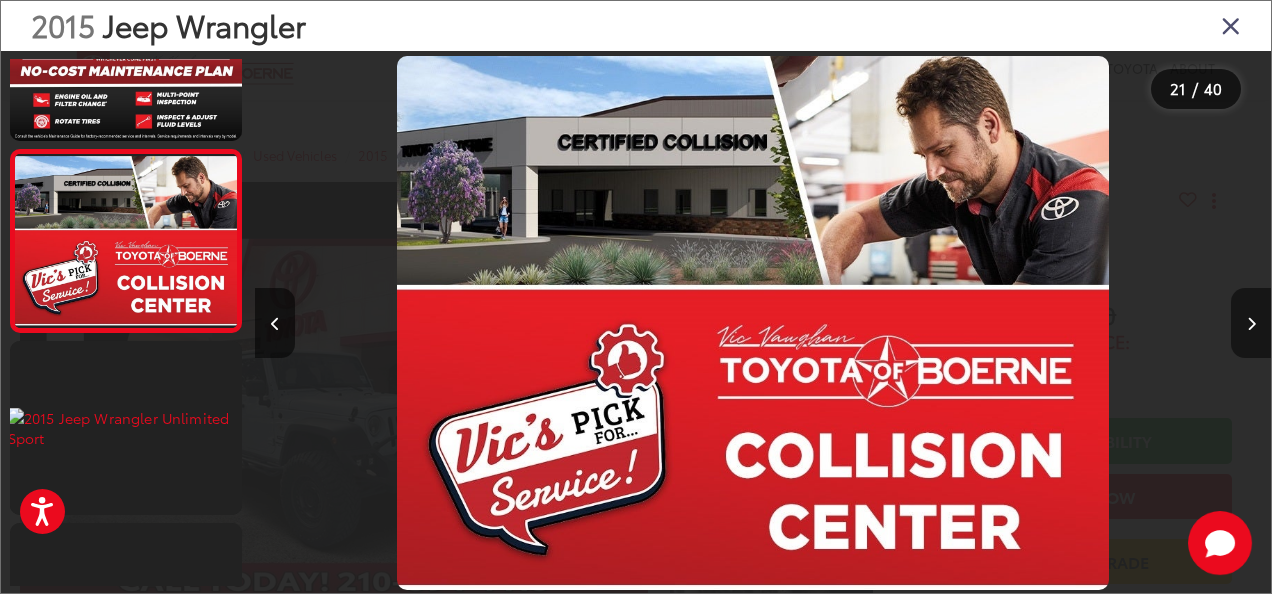 click at bounding box center (1251, 324) 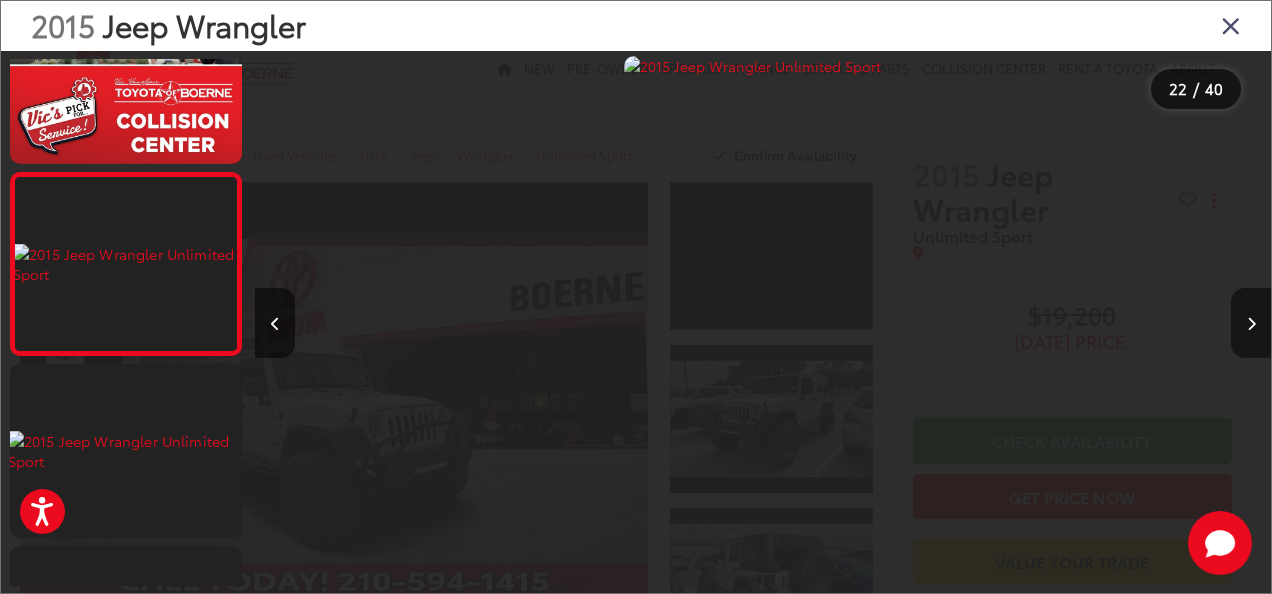 click at bounding box center [1251, 324] 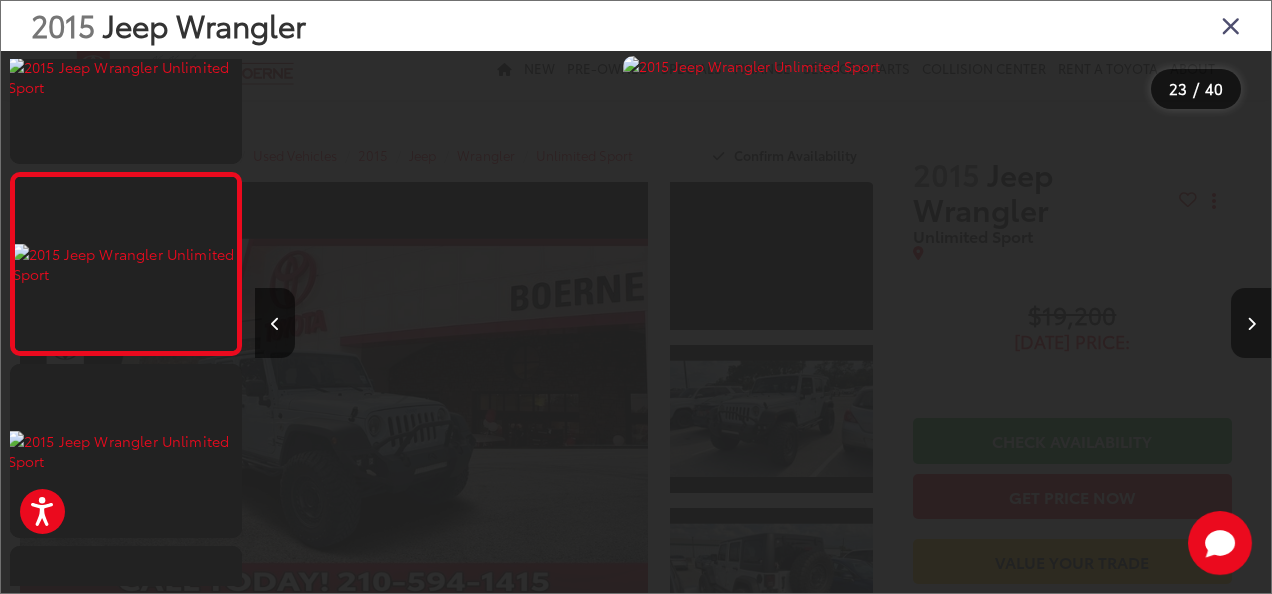 click at bounding box center [1251, 324] 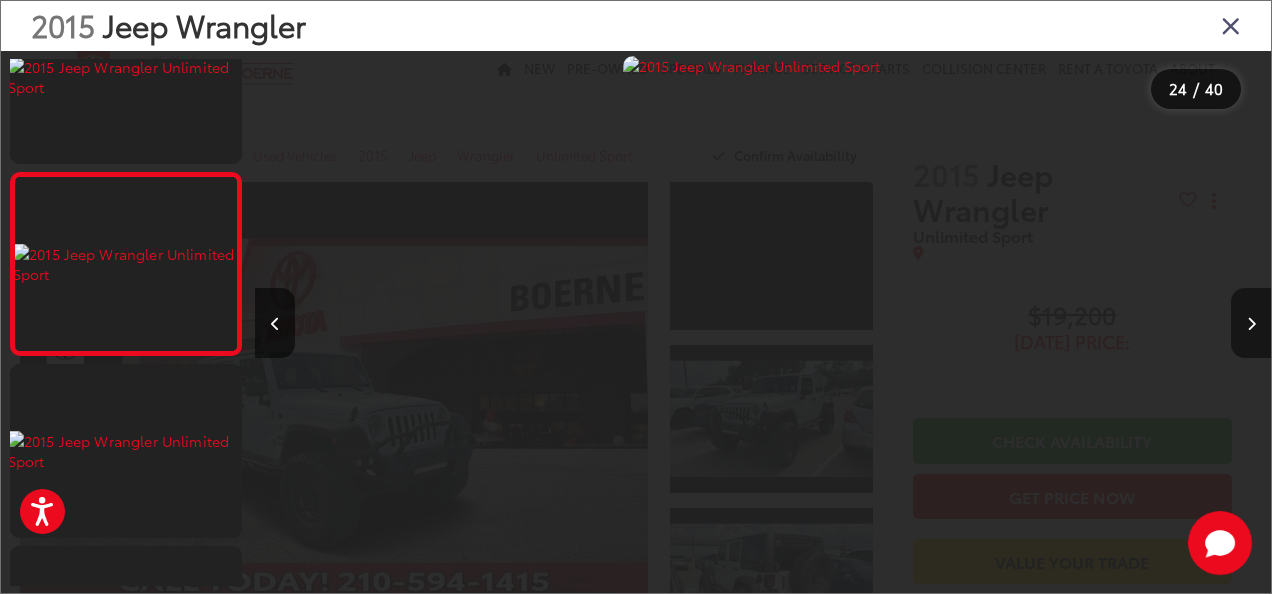 click at bounding box center [1251, 324] 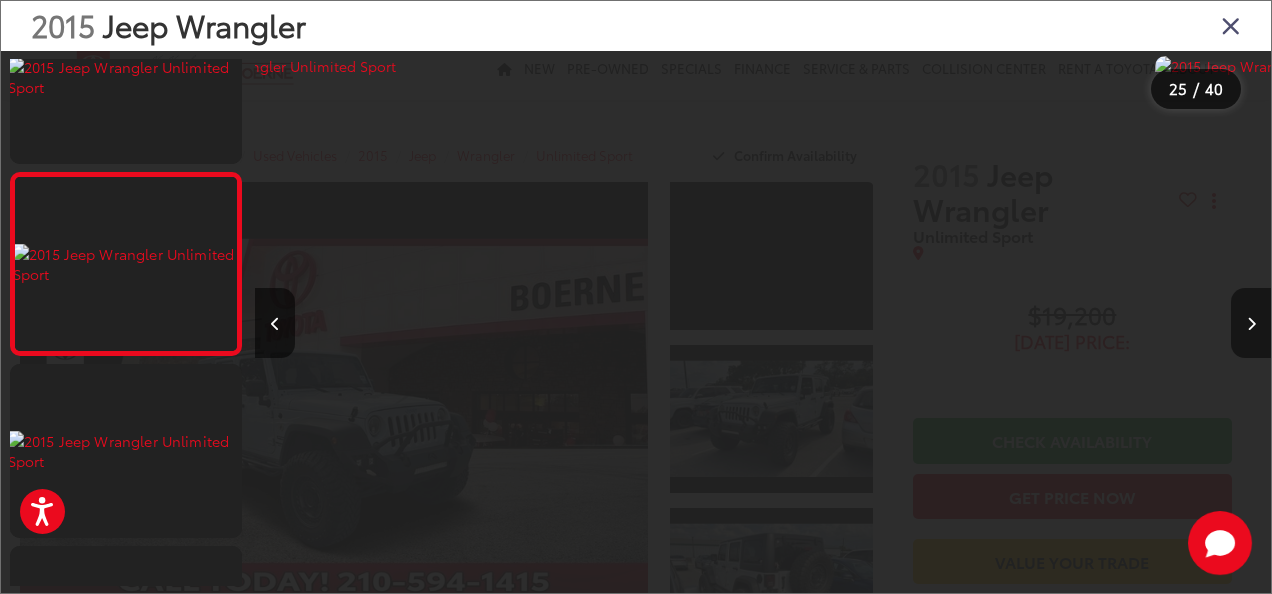 click at bounding box center [1251, 324] 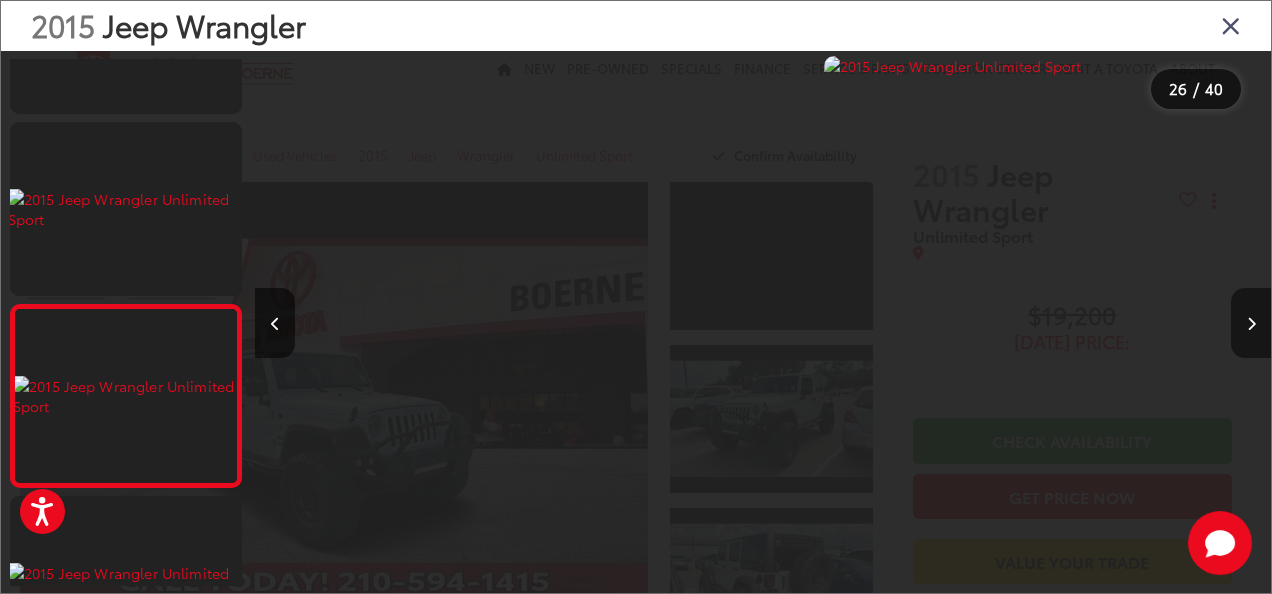 click at bounding box center (1251, 324) 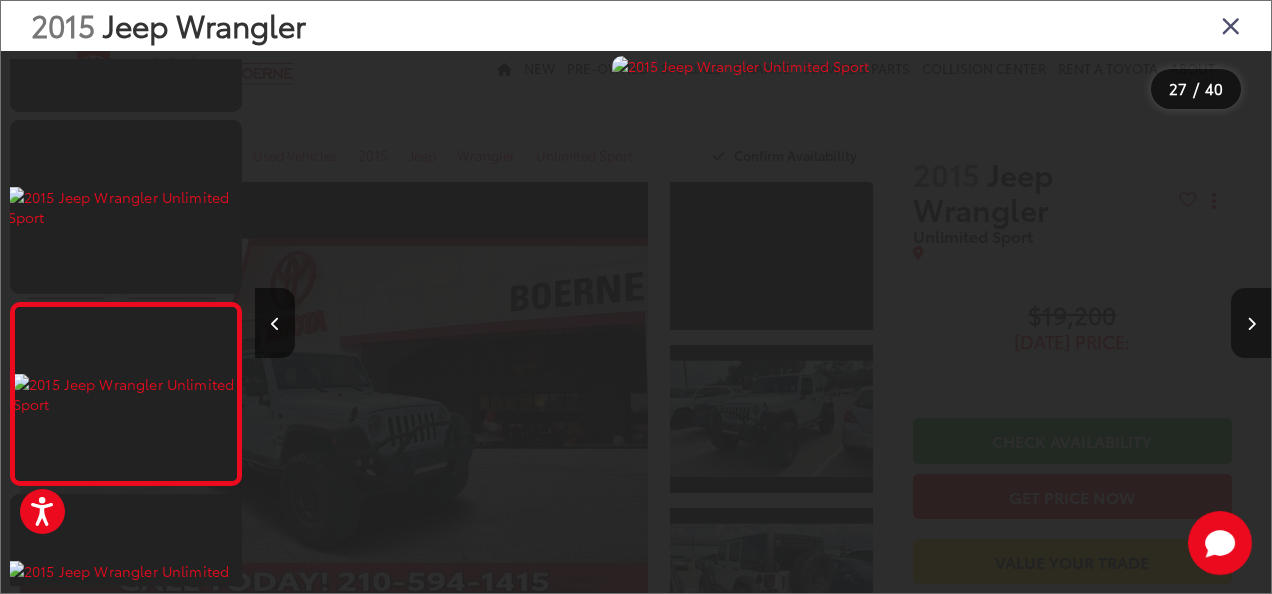 click at bounding box center [1251, 324] 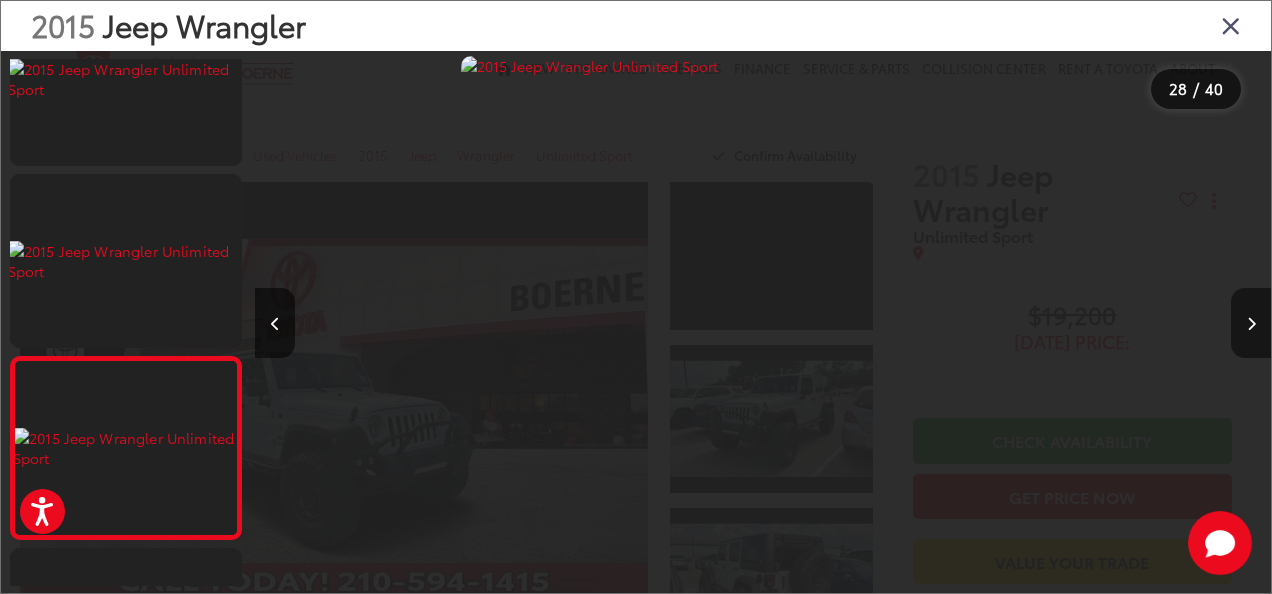 click at bounding box center [1251, 324] 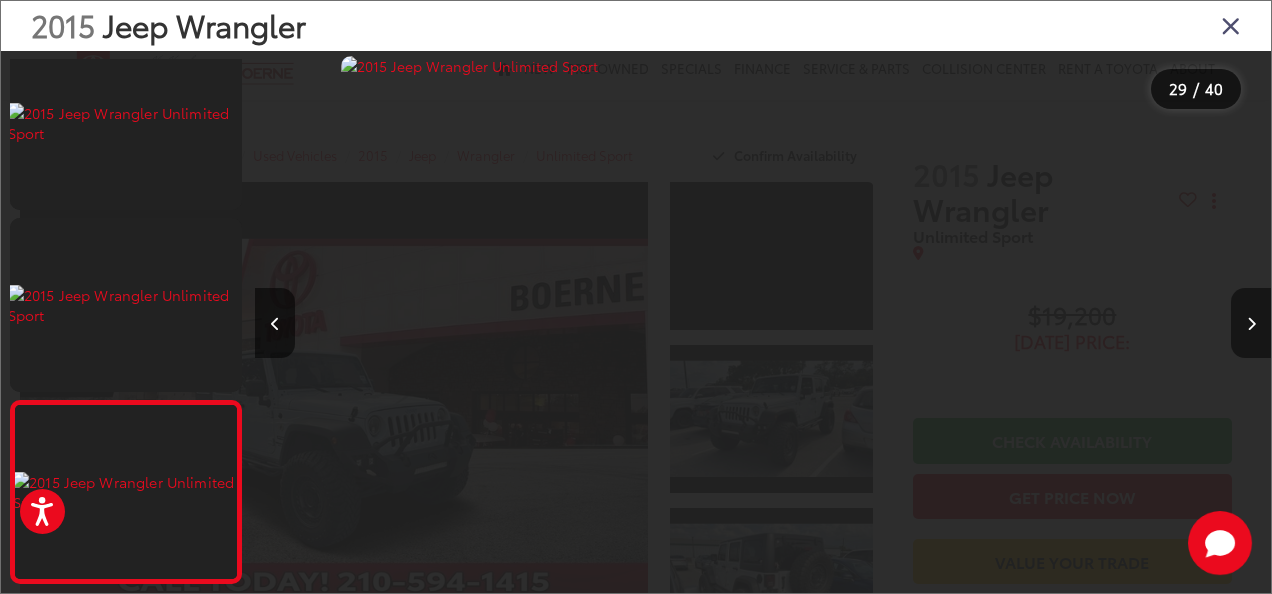 click at bounding box center [1251, 324] 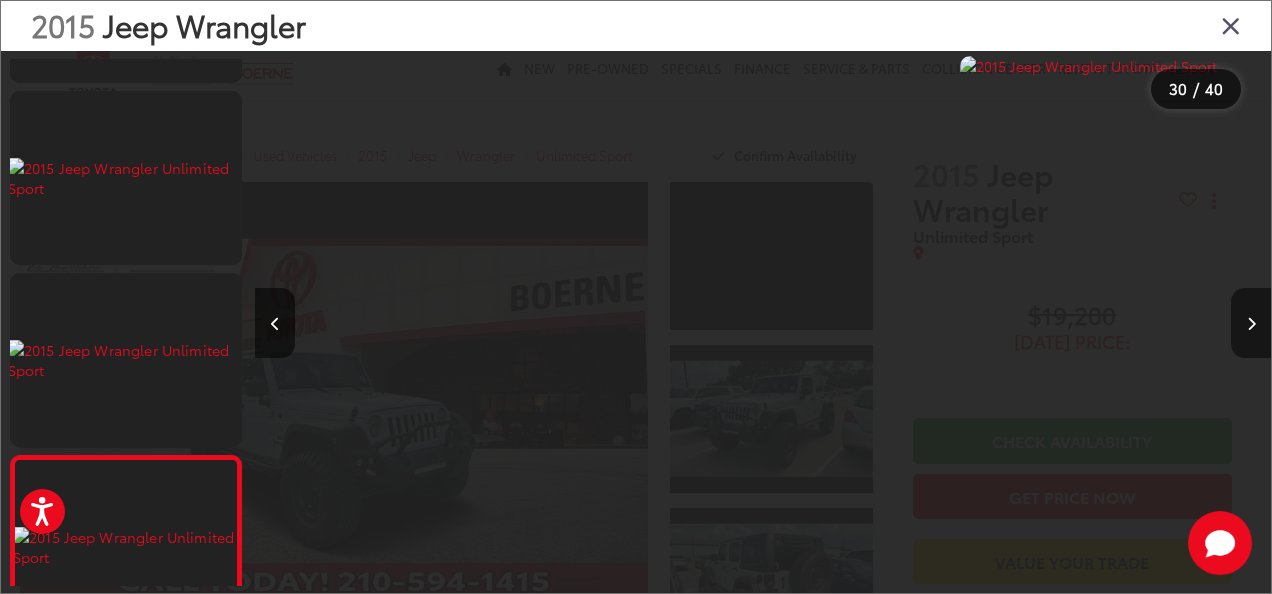 click at bounding box center [1251, 324] 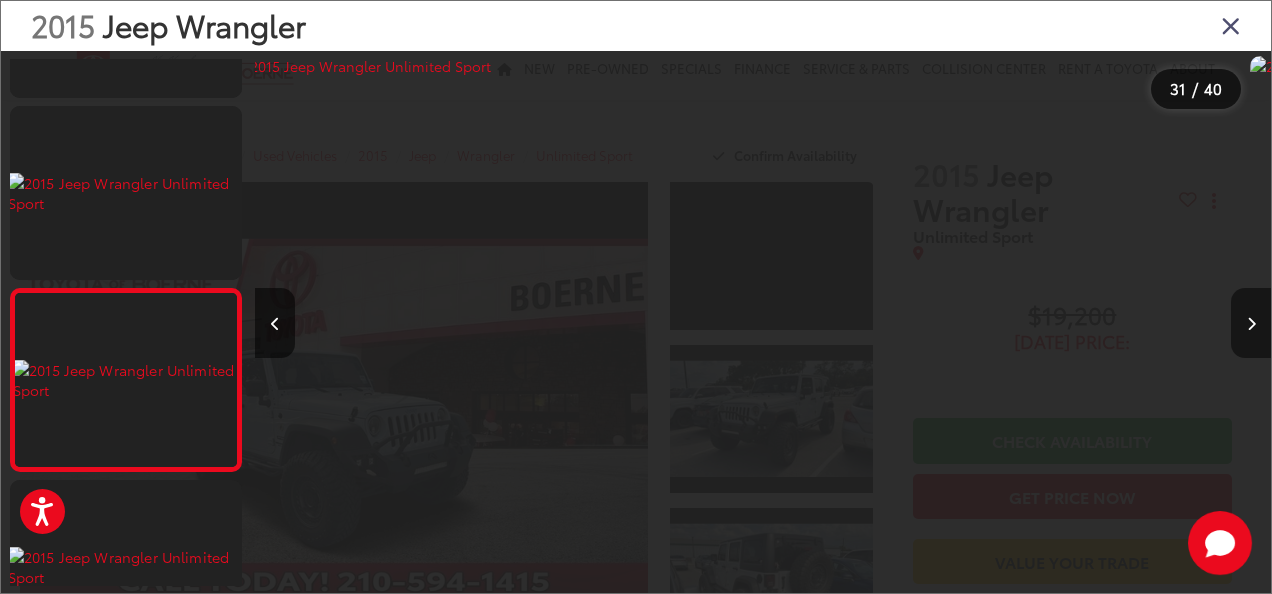 click at bounding box center (1251, 324) 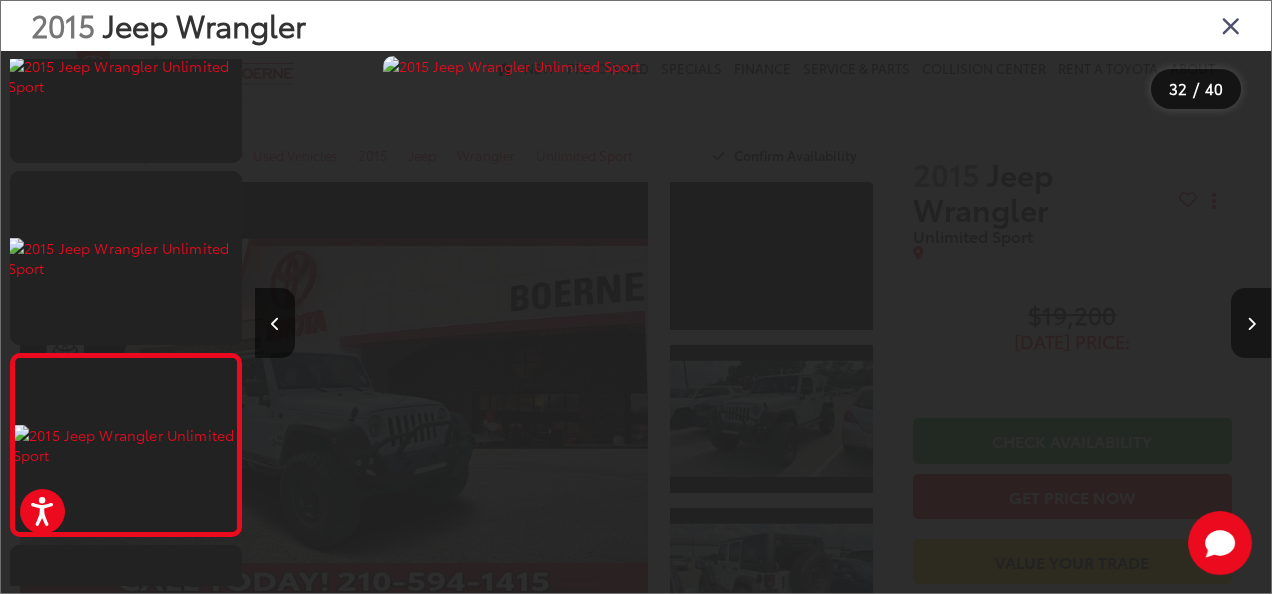 click at bounding box center (1251, 324) 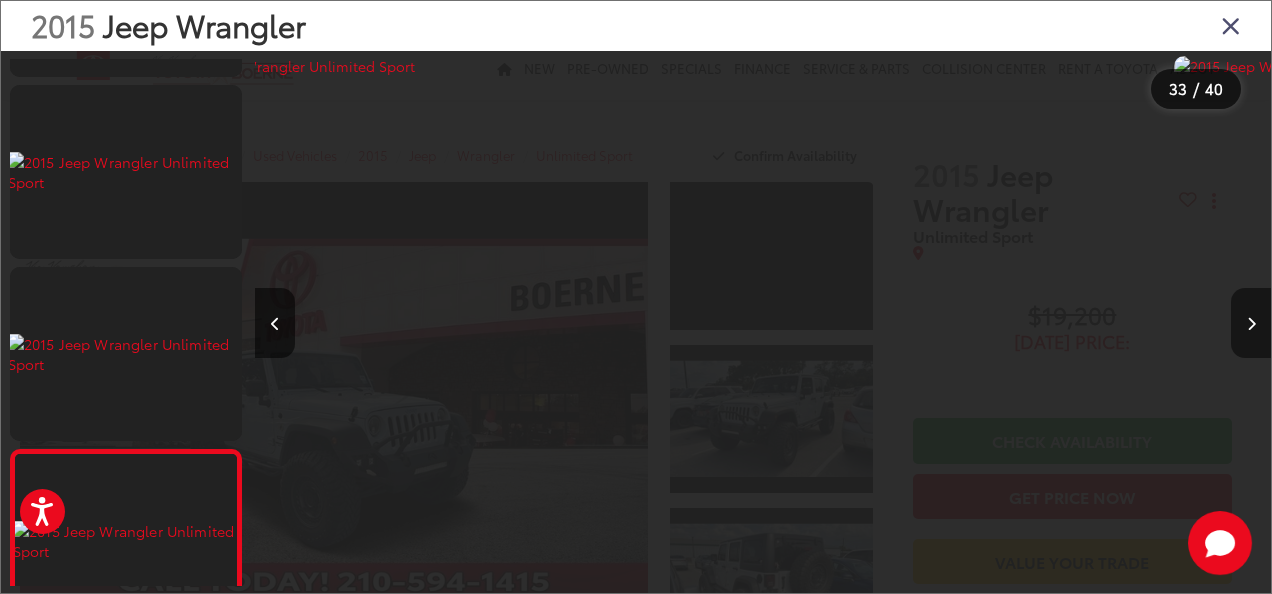 click at bounding box center (1251, 324) 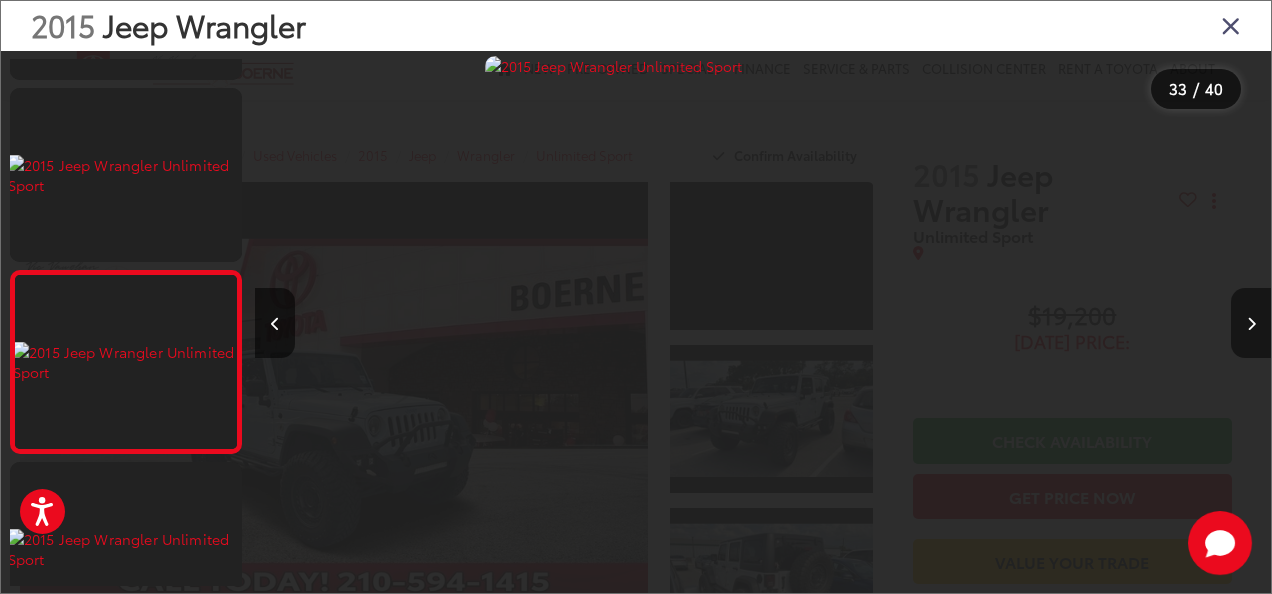click at bounding box center [1251, 324] 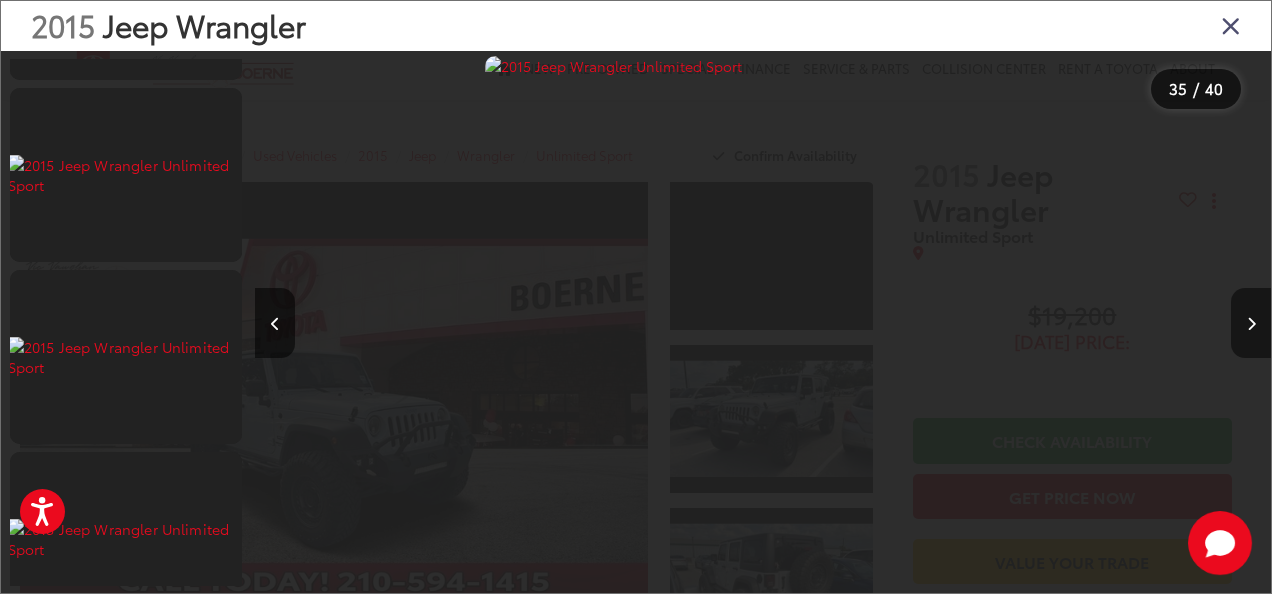 click at bounding box center (1251, 324) 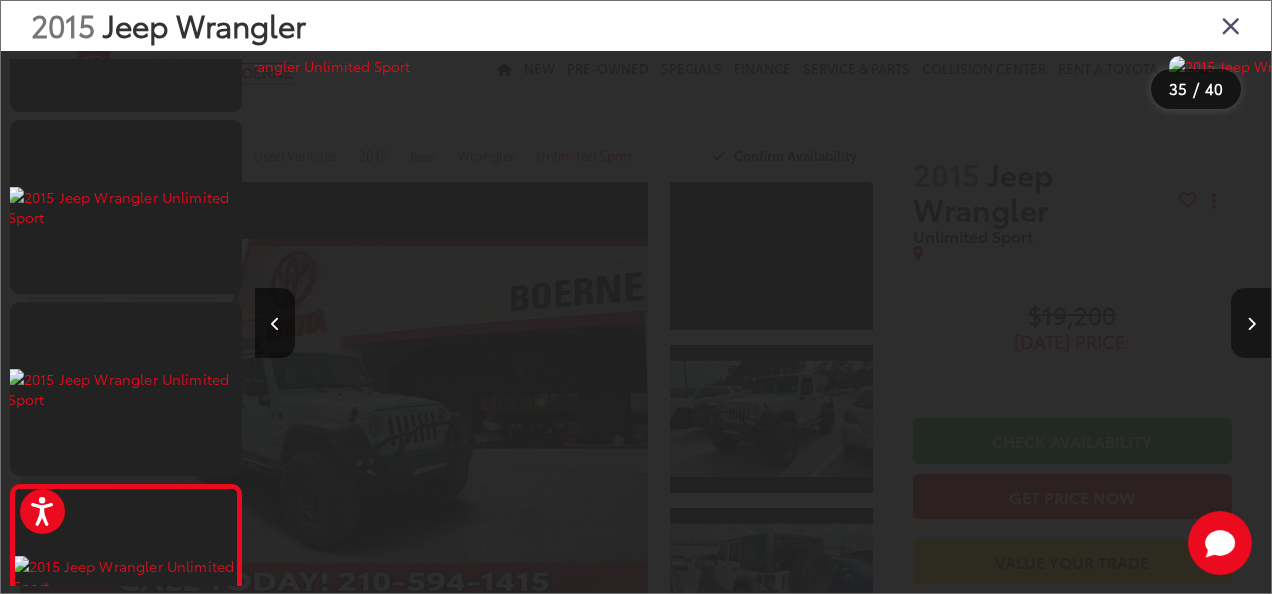 click at bounding box center (1251, 324) 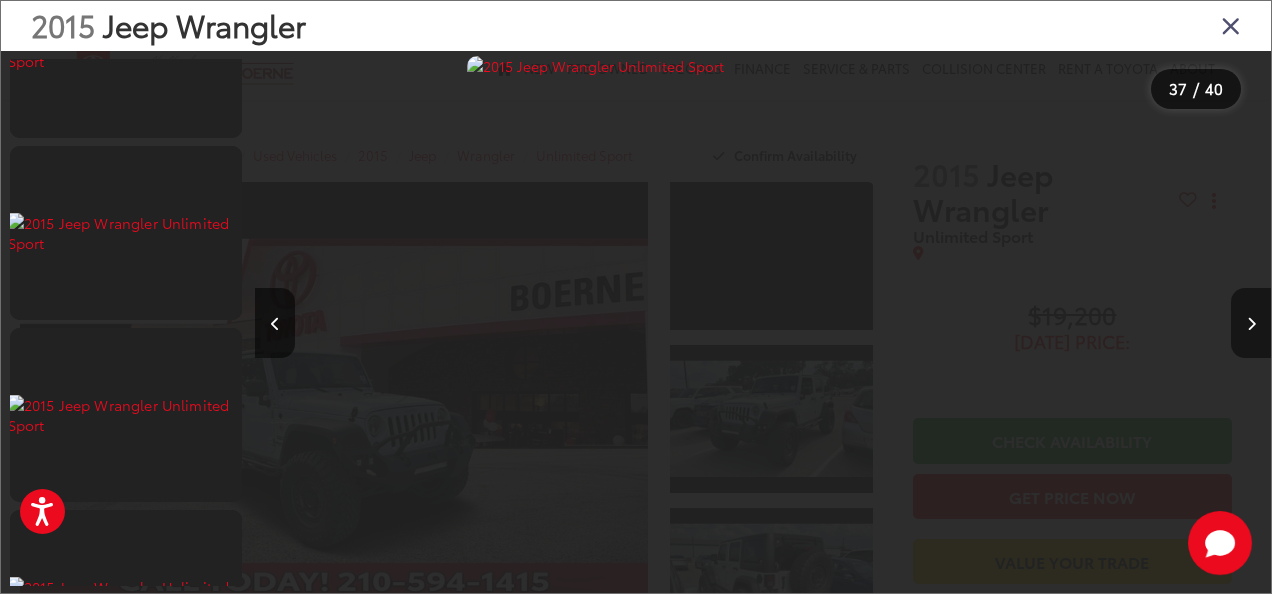 click at bounding box center [1251, 324] 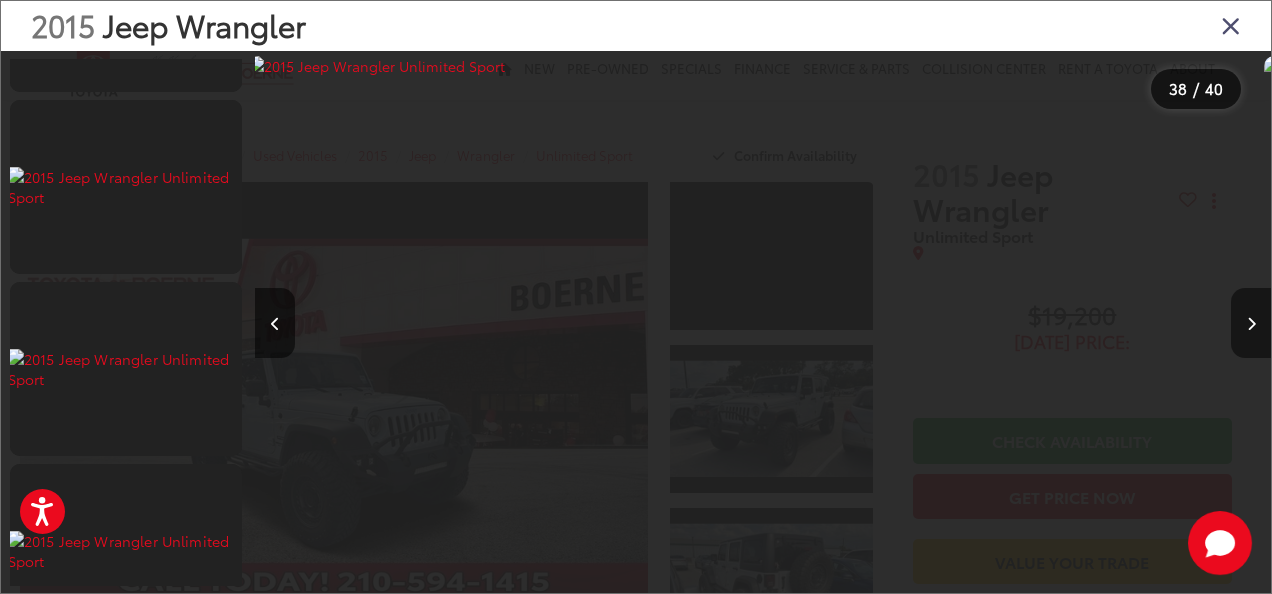 click at bounding box center [1251, 324] 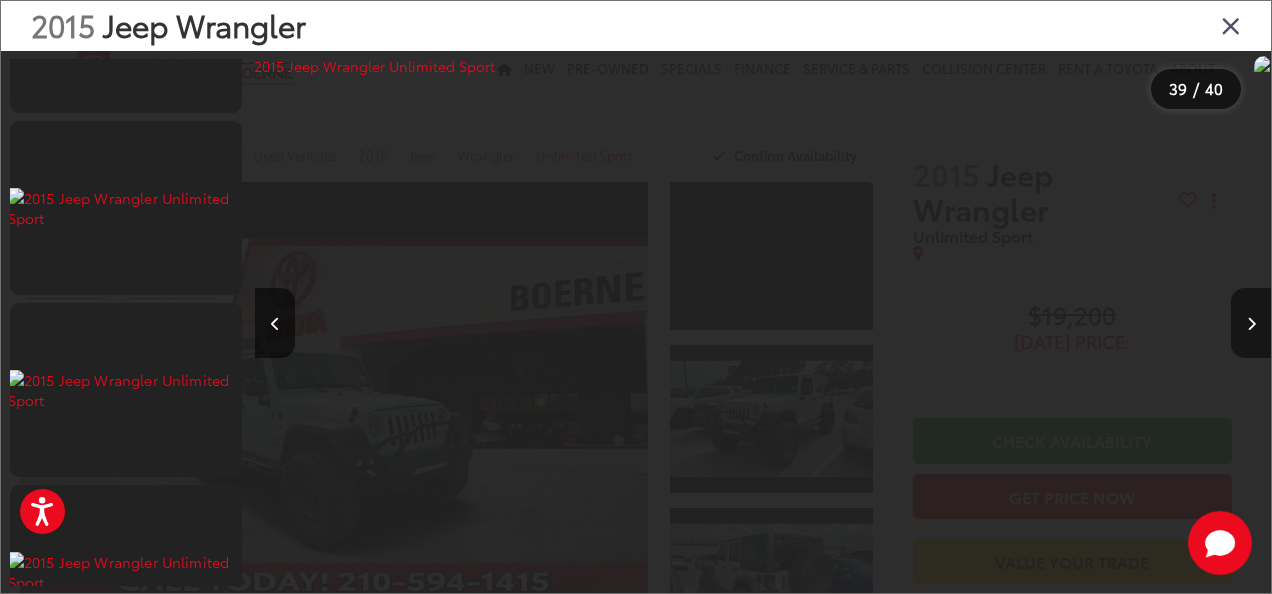 click at bounding box center [1251, 324] 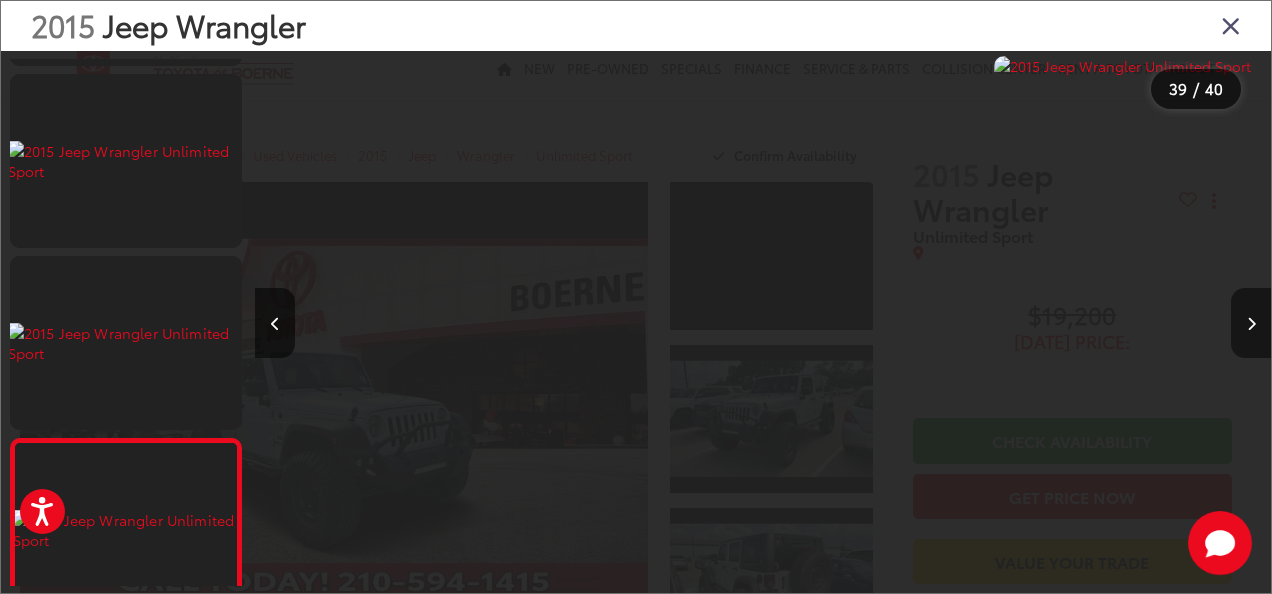 click at bounding box center (1144, 323) 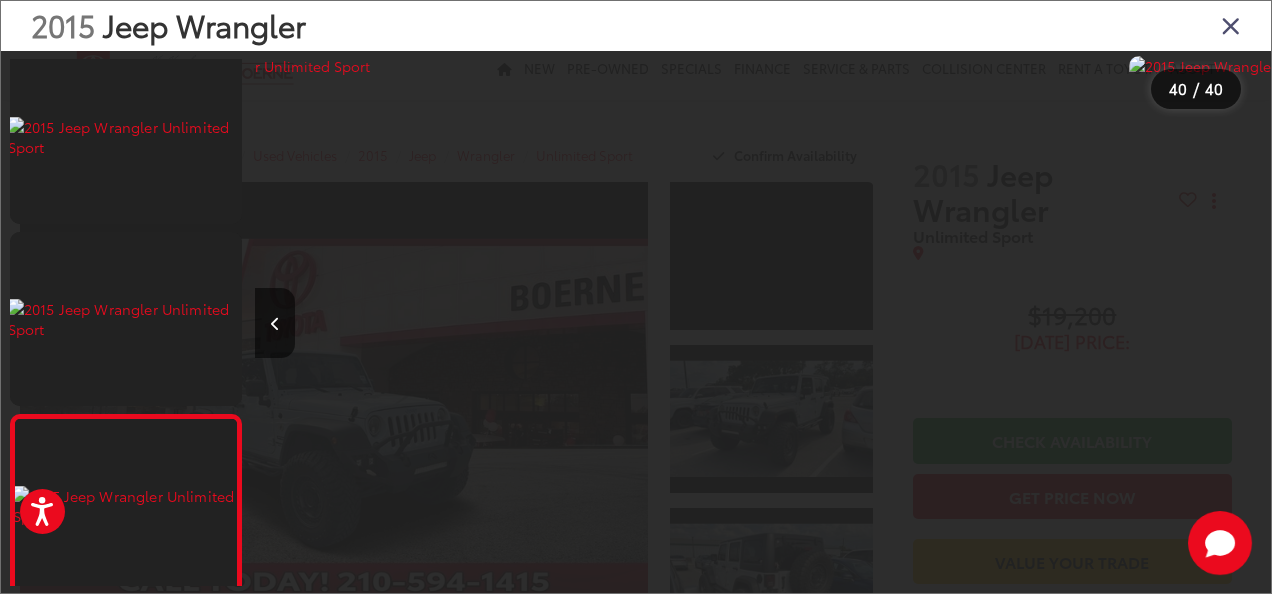 click at bounding box center (1144, 323) 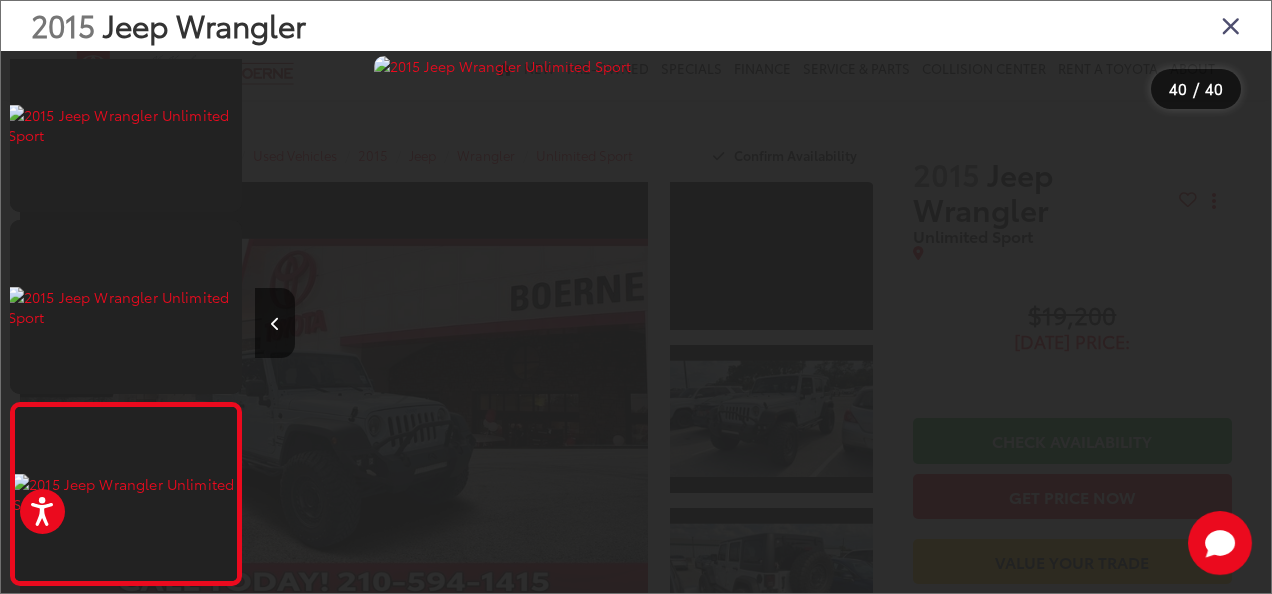 click at bounding box center [1144, 323] 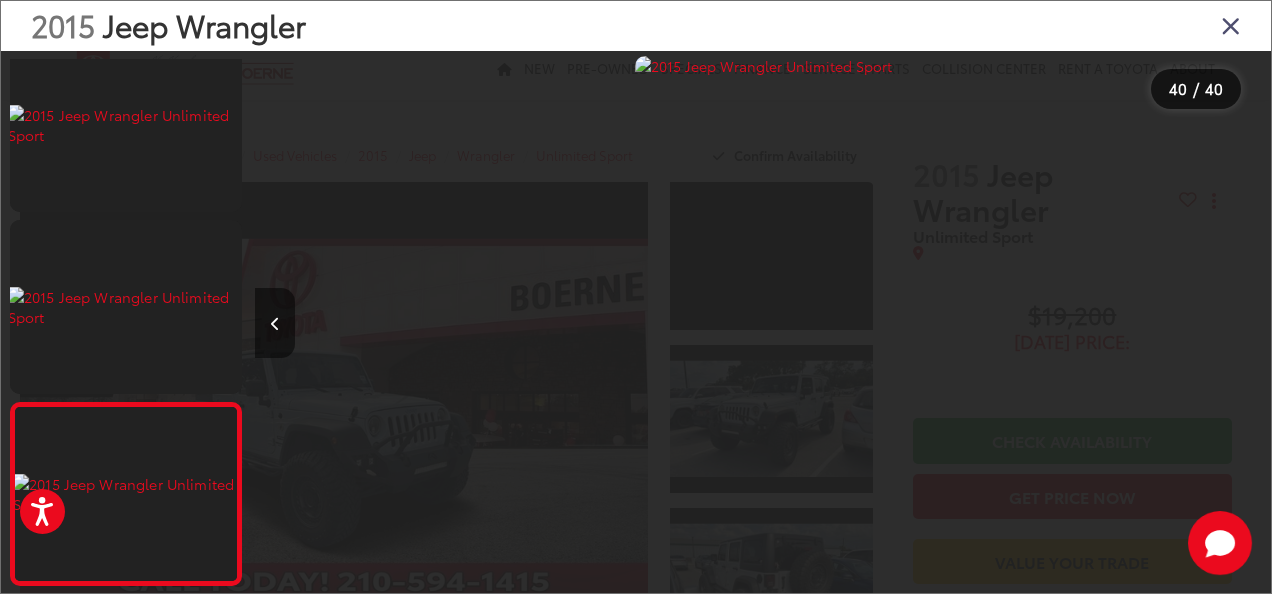 click at bounding box center (275, 323) 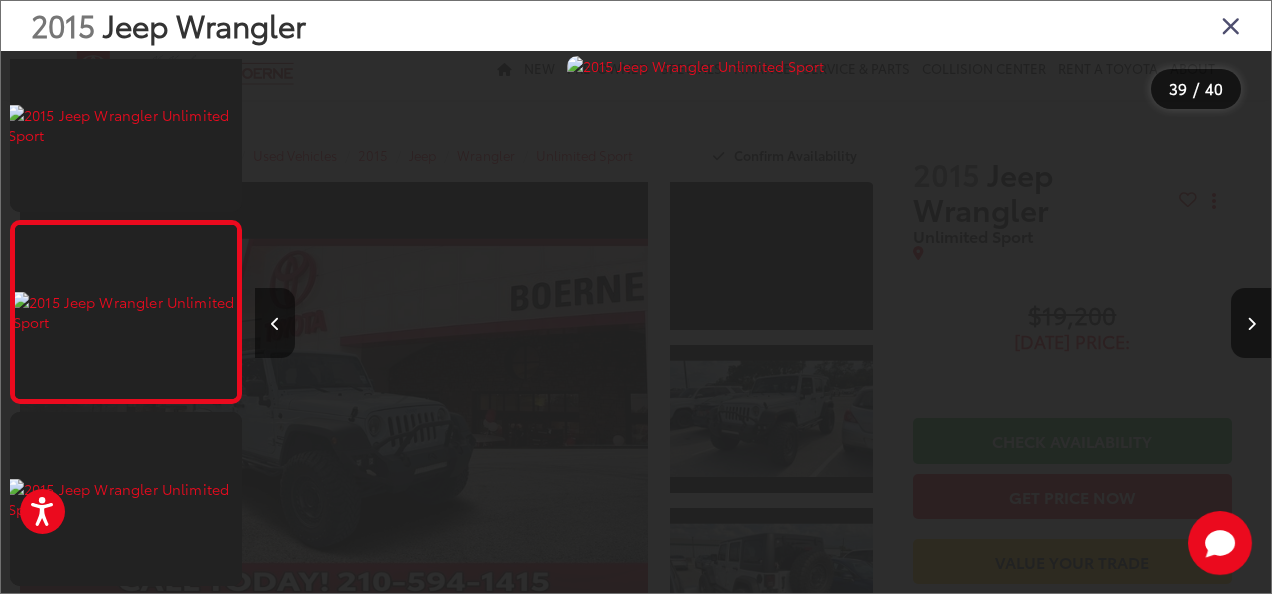 click at bounding box center (275, 323) 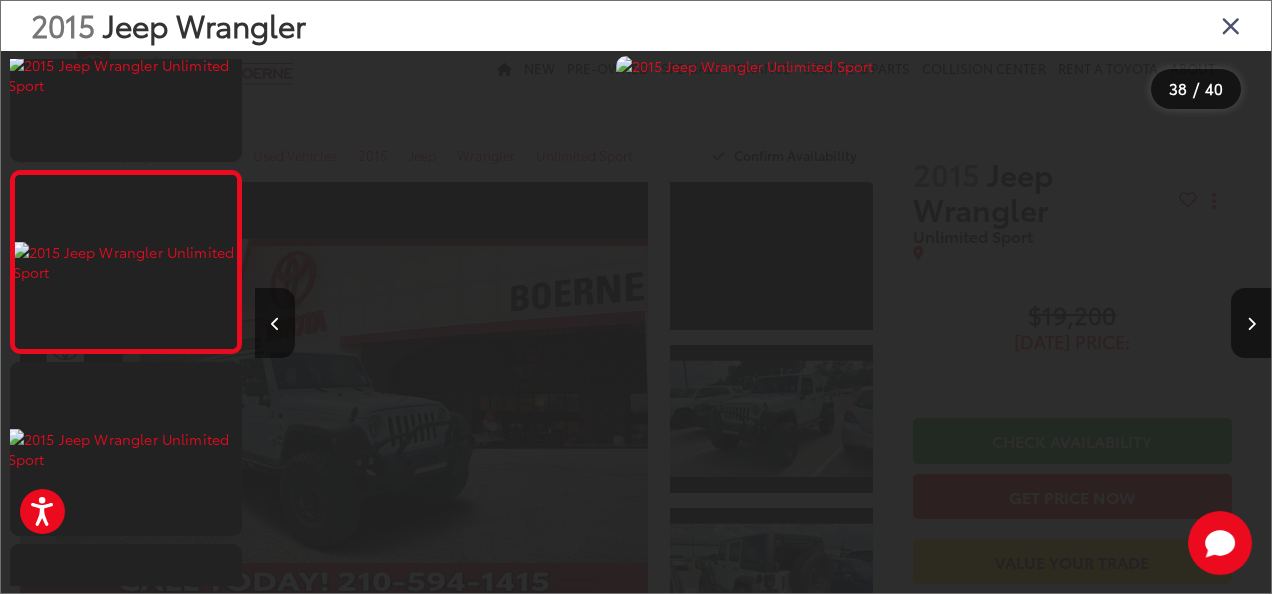 drag, startPoint x: 270, startPoint y: 309, endPoint x: 277, endPoint y: 319, distance: 12.206555 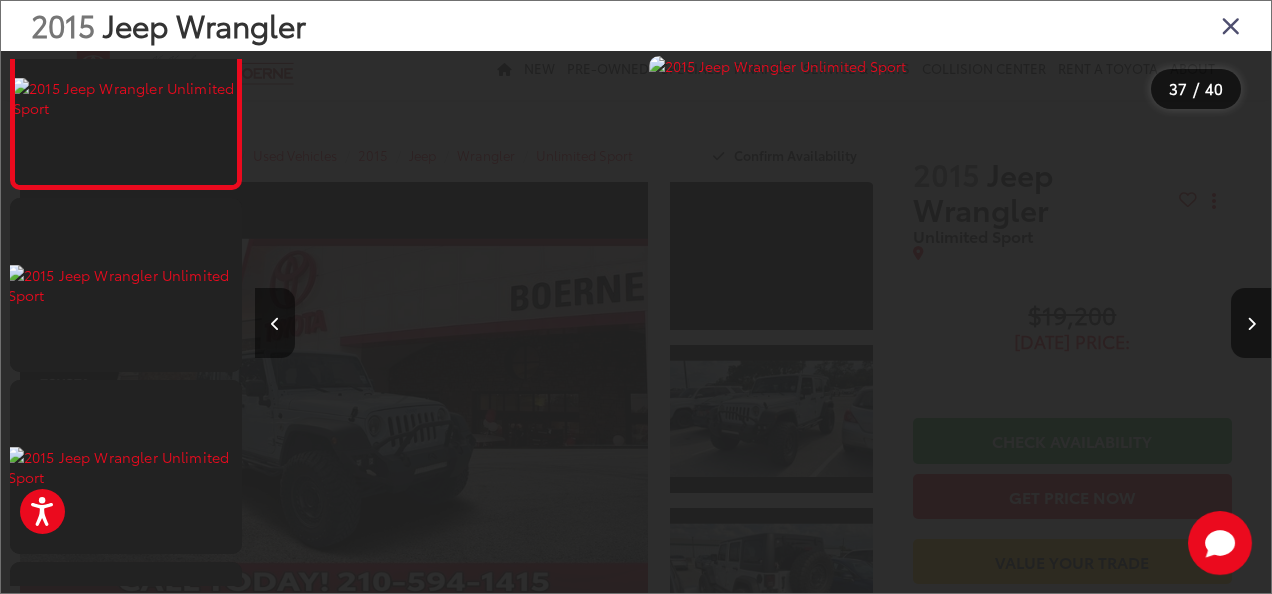 click at bounding box center [275, 324] 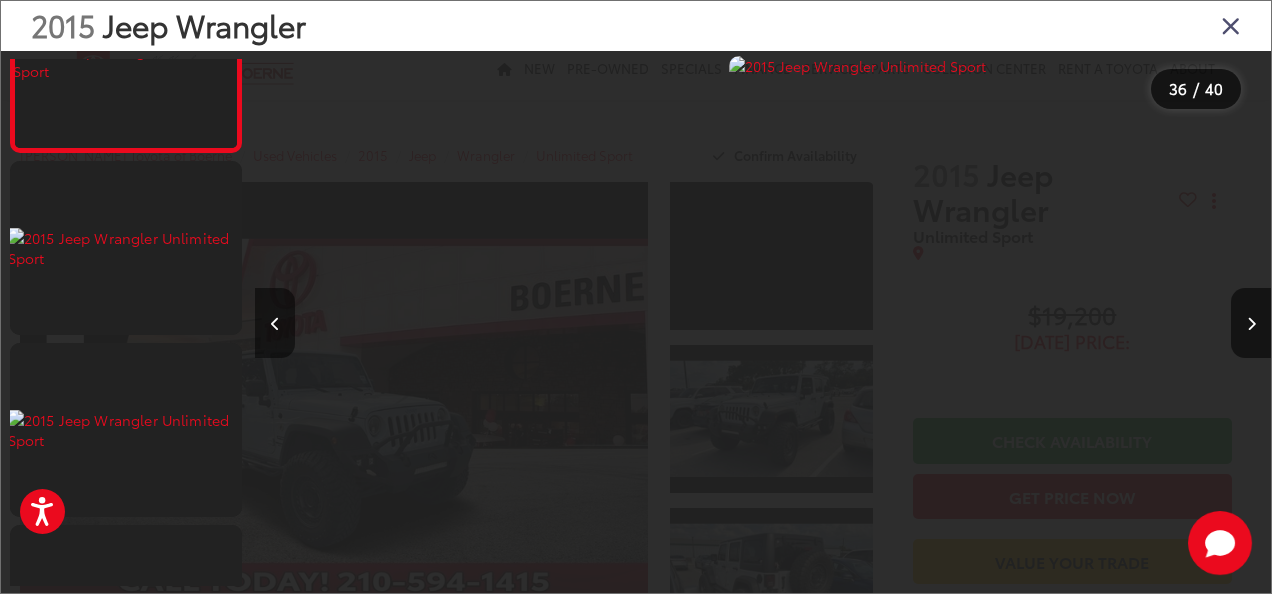 click at bounding box center (275, 324) 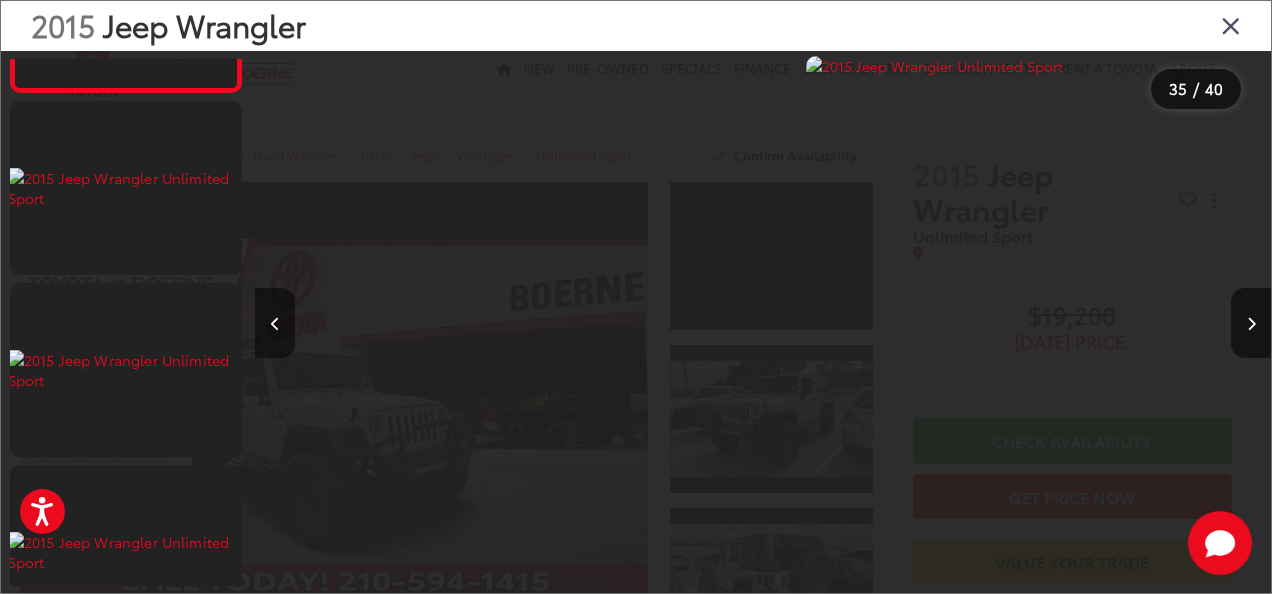 click at bounding box center [275, 324] 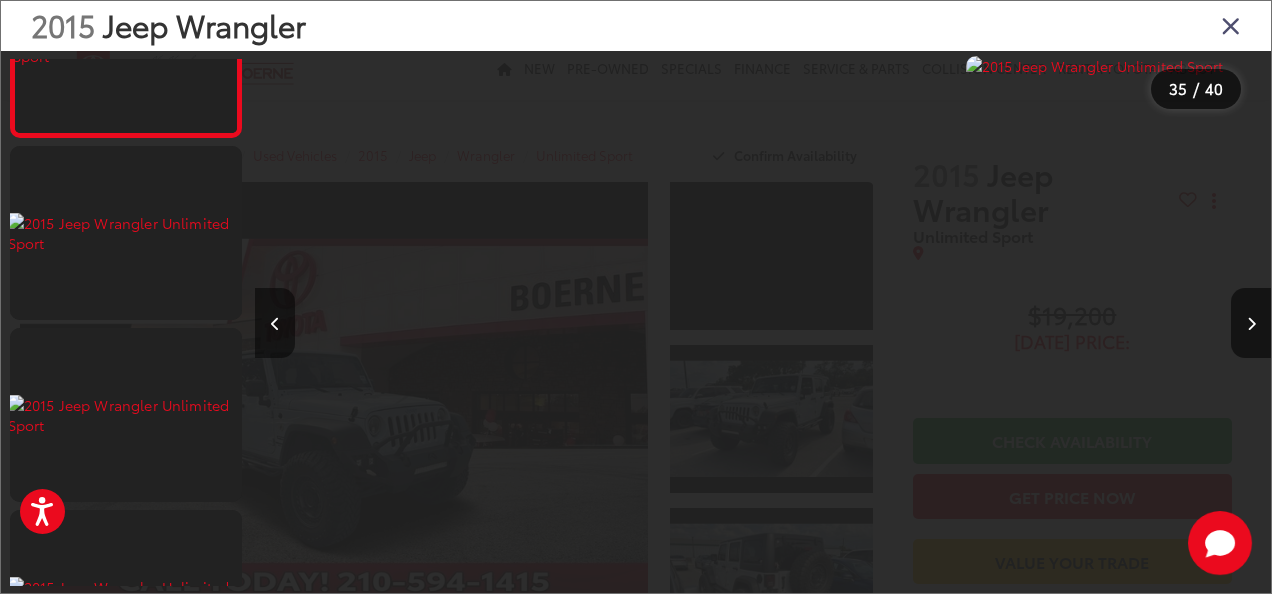 click at bounding box center [275, 324] 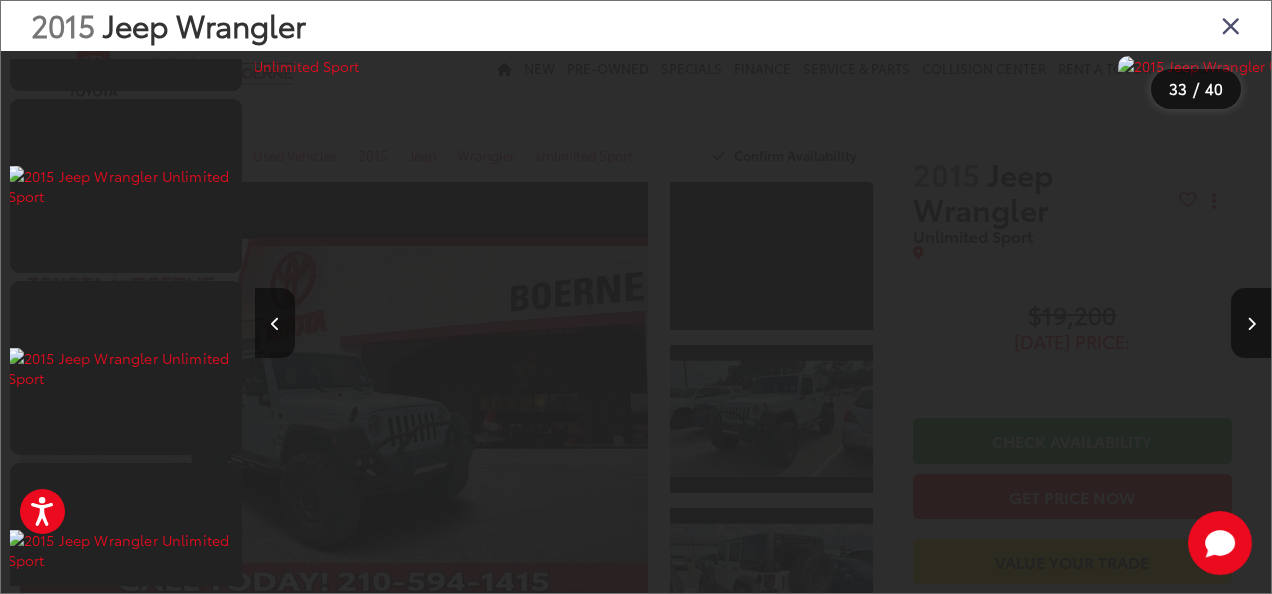 click at bounding box center [275, 324] 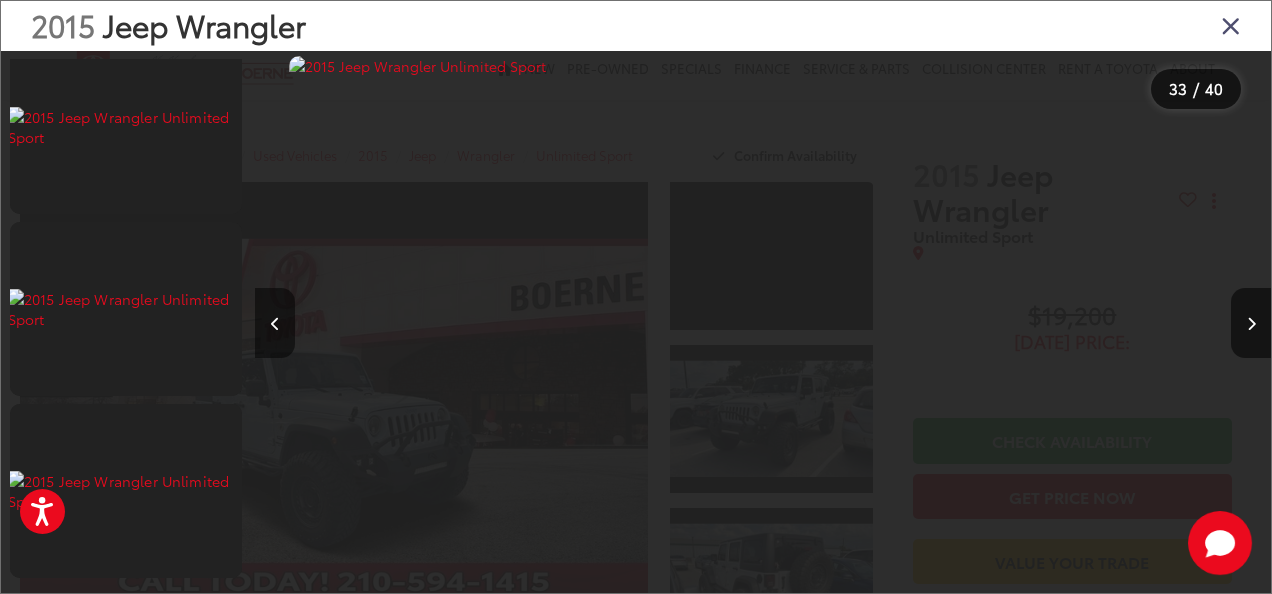 click at bounding box center (275, 324) 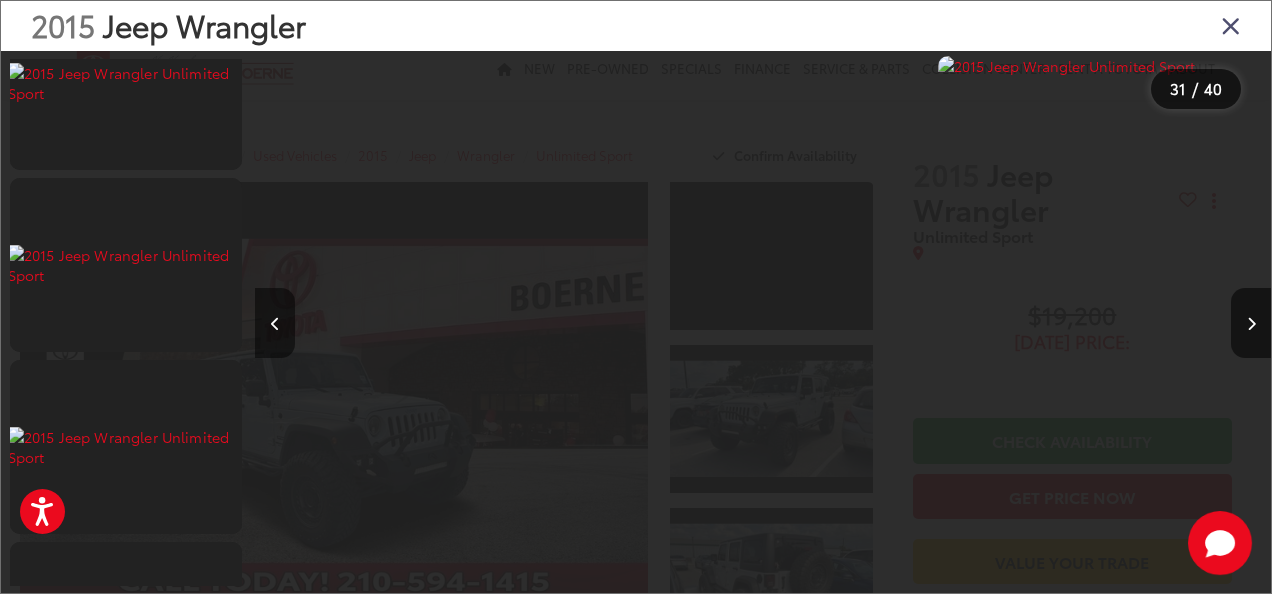 click at bounding box center (275, 324) 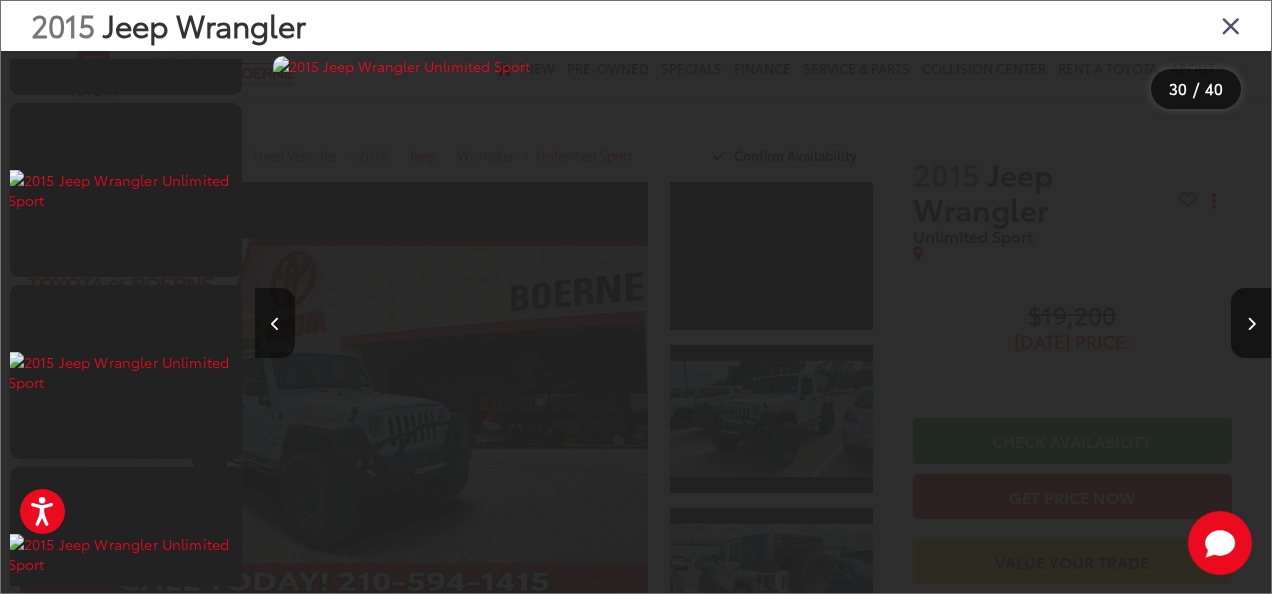 click at bounding box center (275, 324) 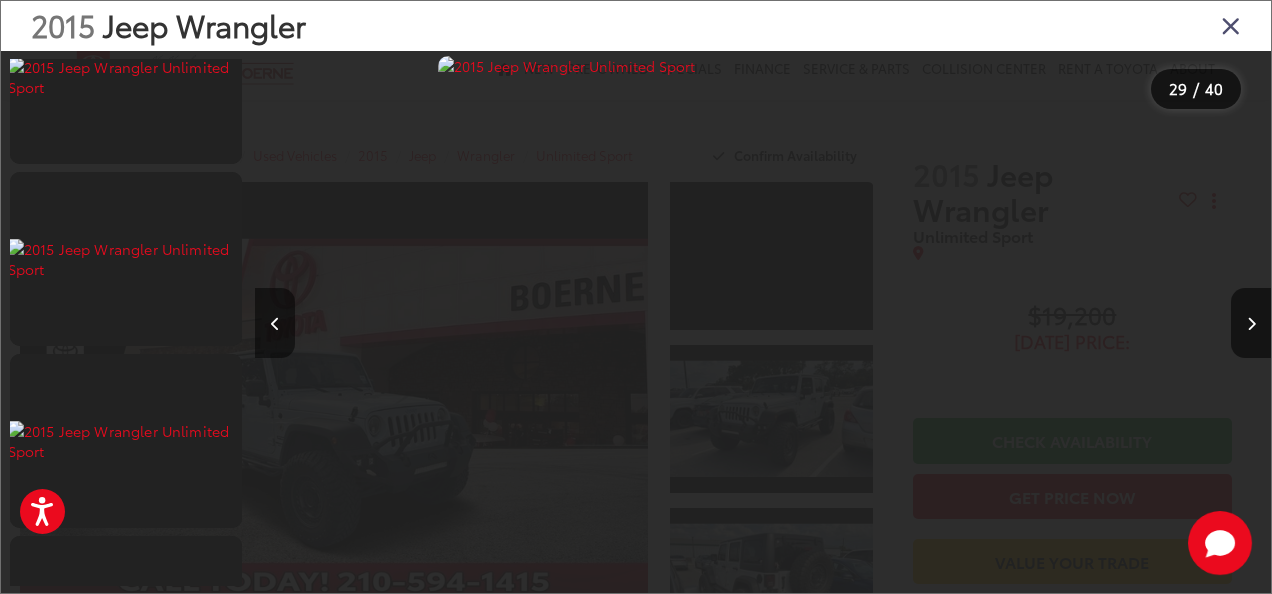 click at bounding box center (275, 324) 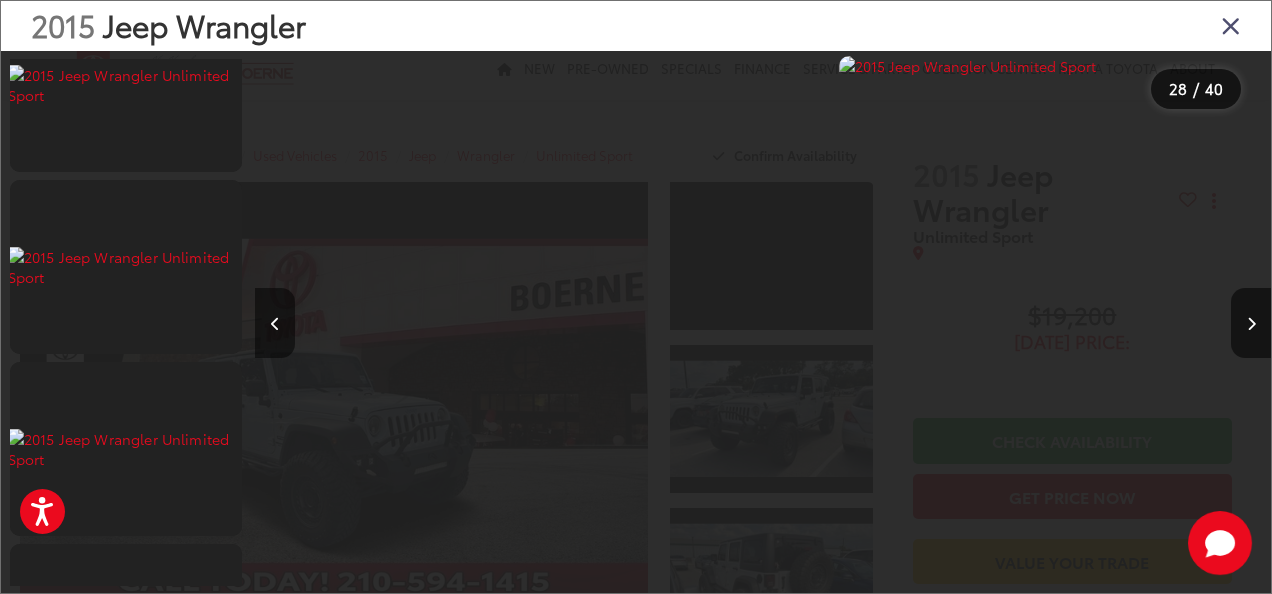 click at bounding box center [275, 324] 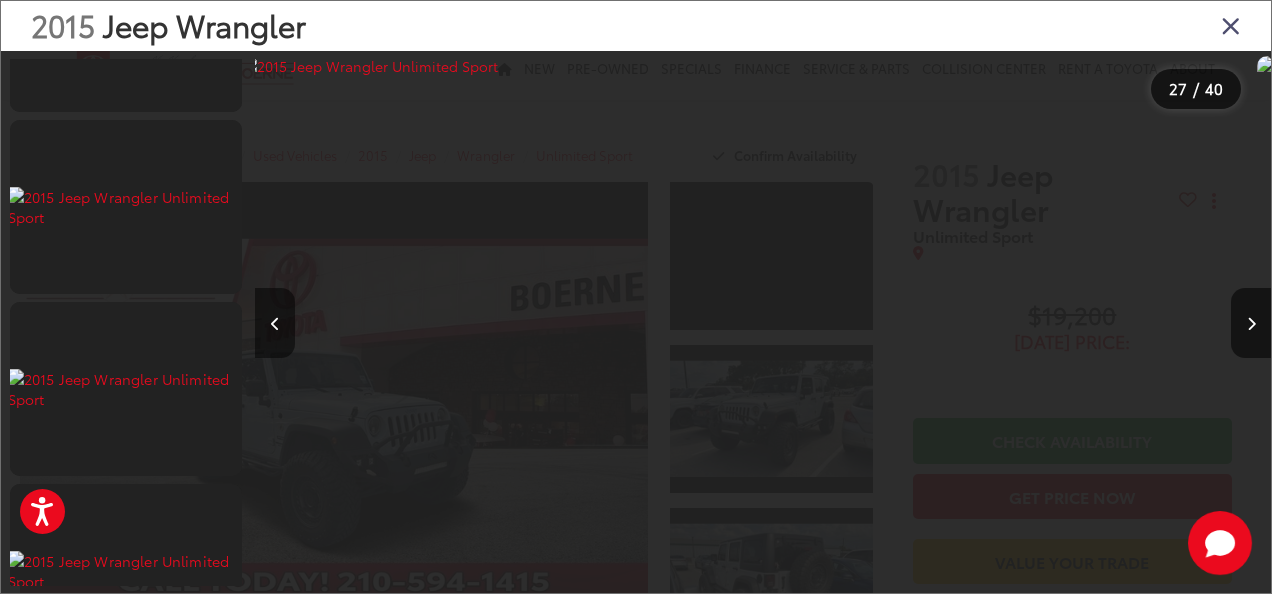 click at bounding box center [275, 324] 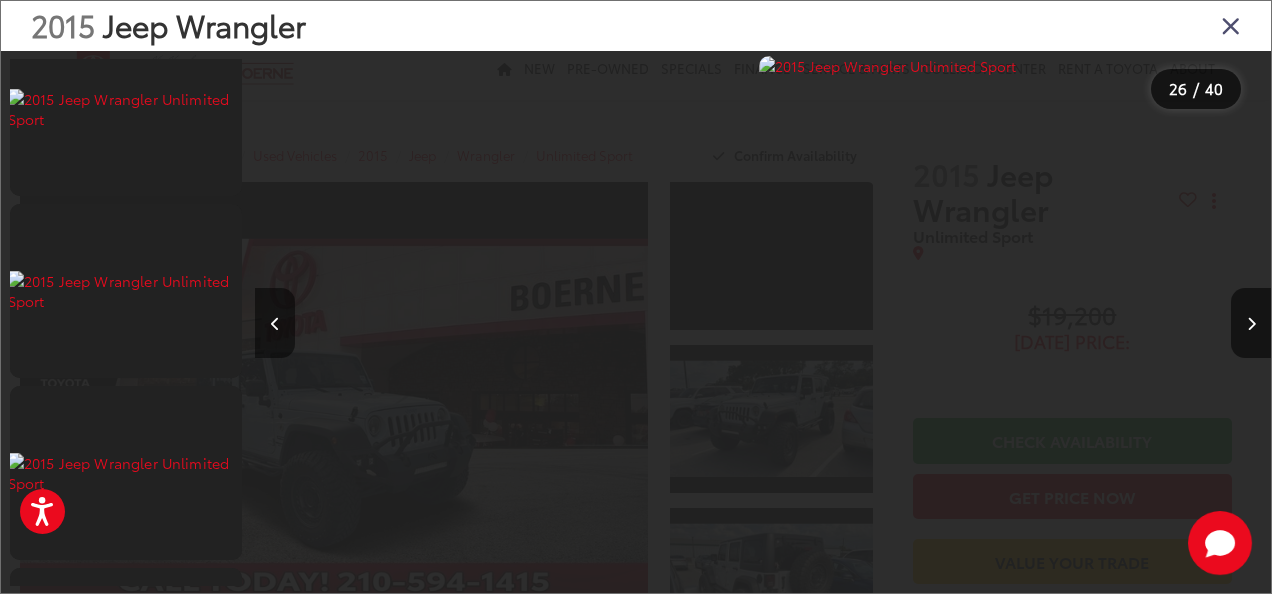 click at bounding box center [275, 324] 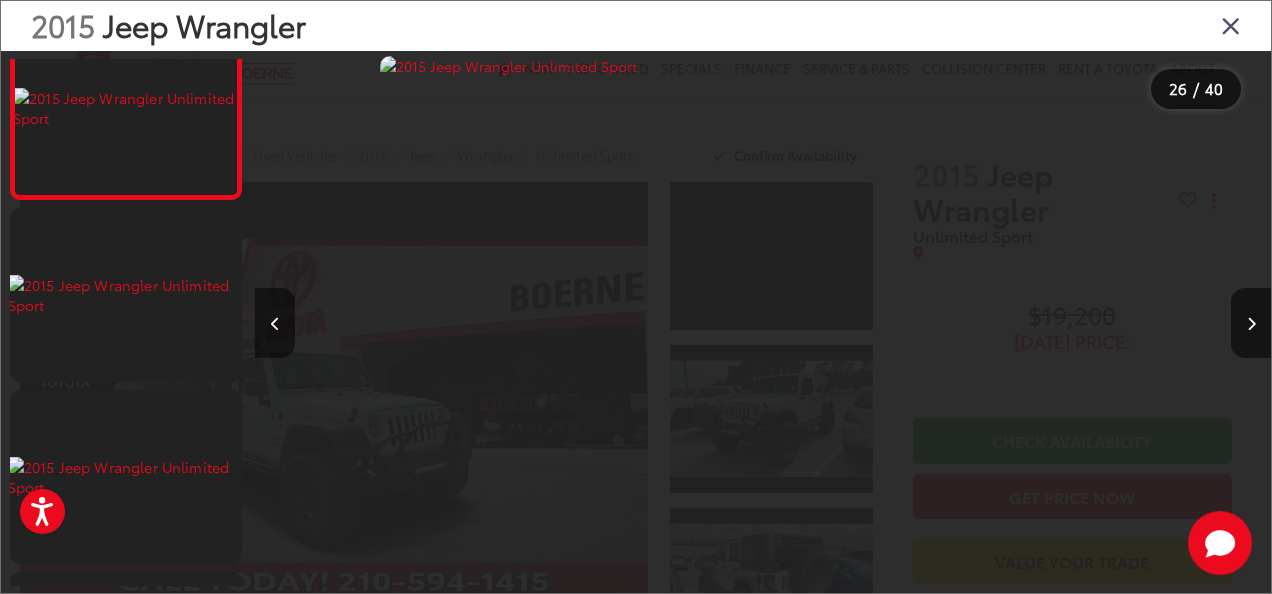 click at bounding box center (275, 324) 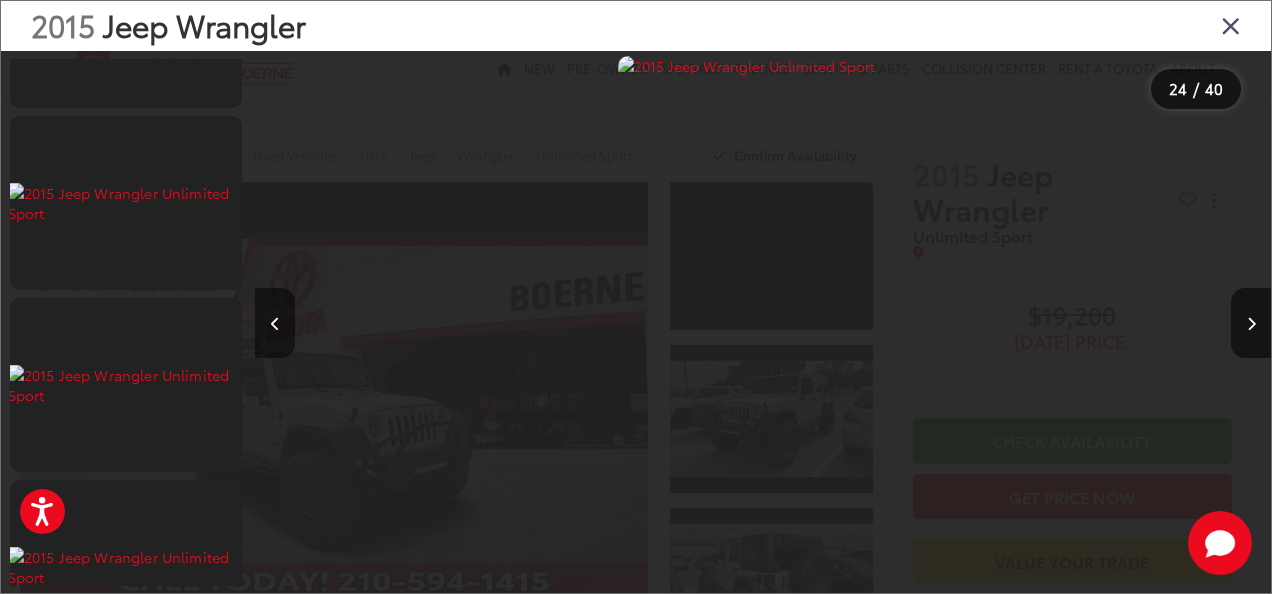 click at bounding box center [275, 324] 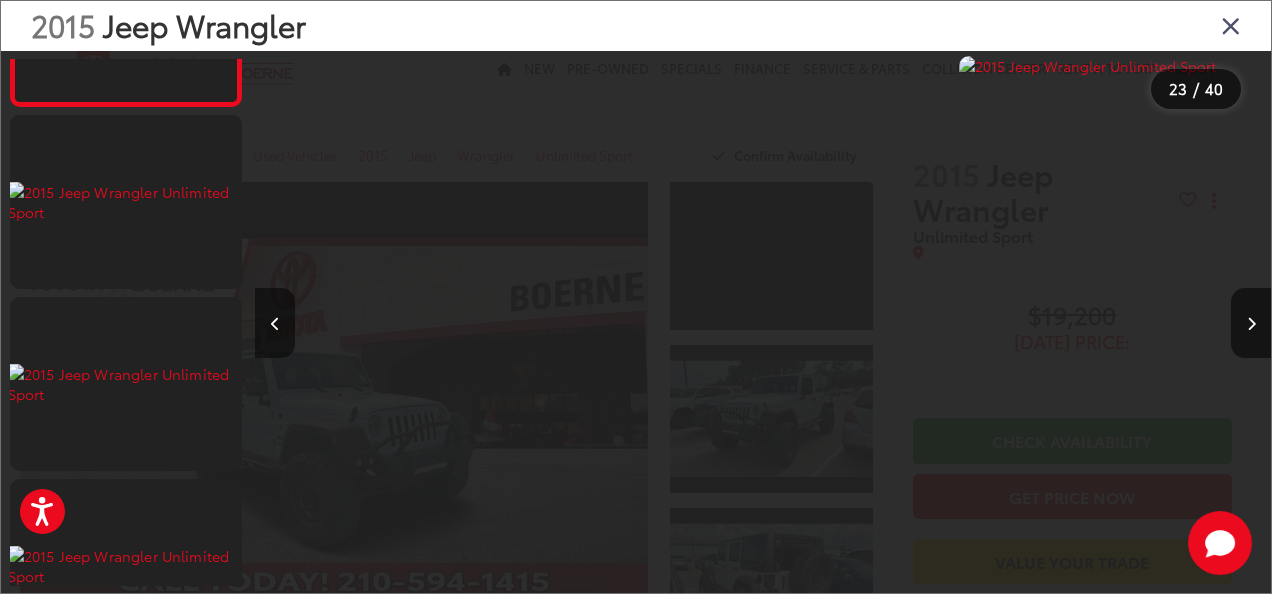 click at bounding box center [275, 324] 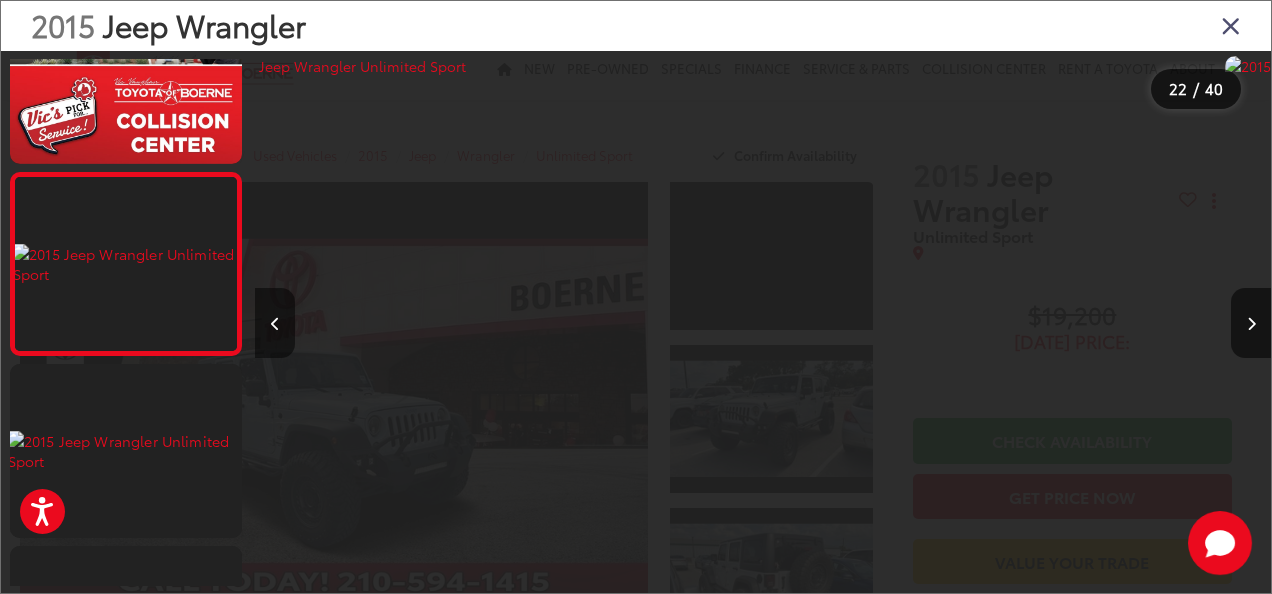 click at bounding box center [275, 324] 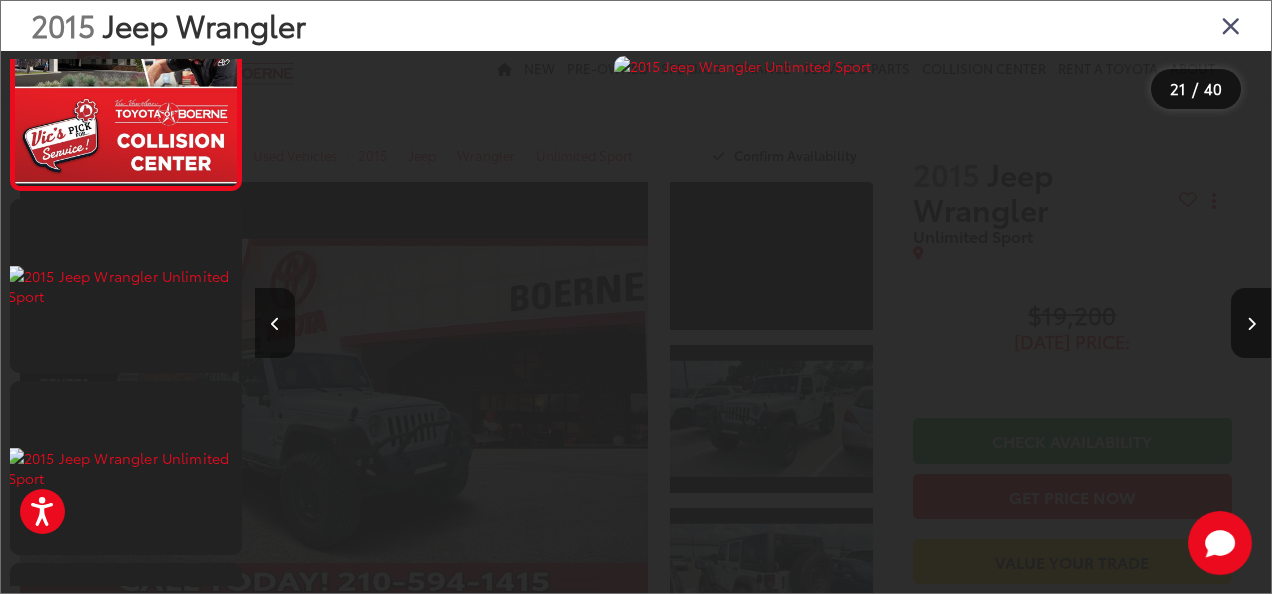 click at bounding box center (275, 324) 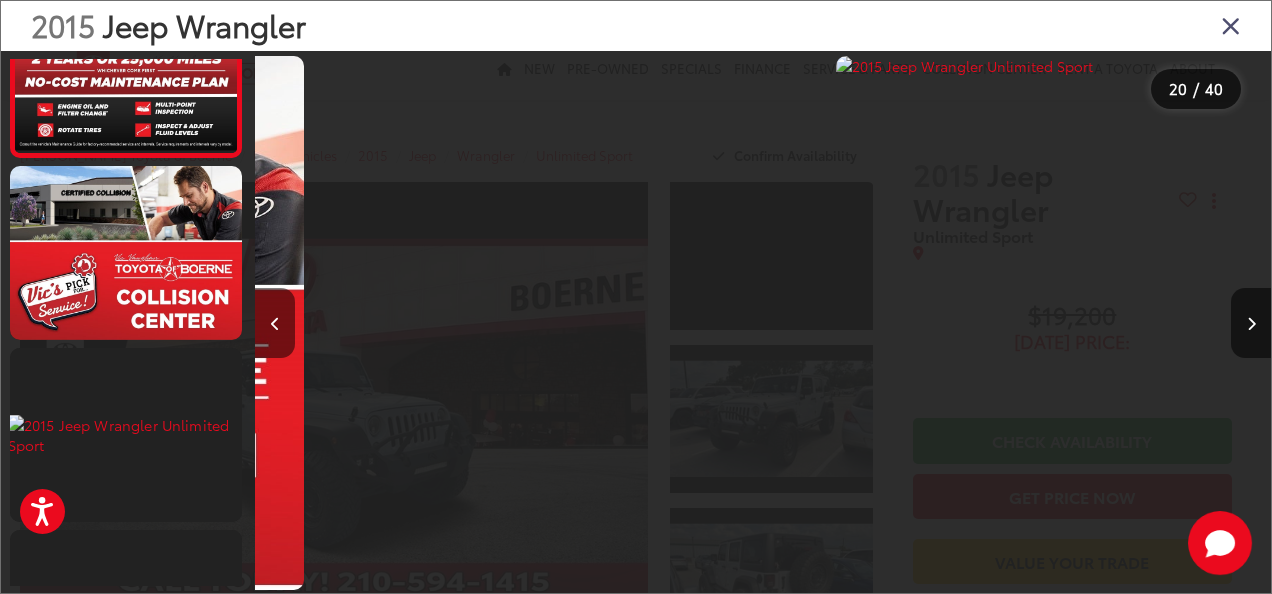 click at bounding box center (275, 324) 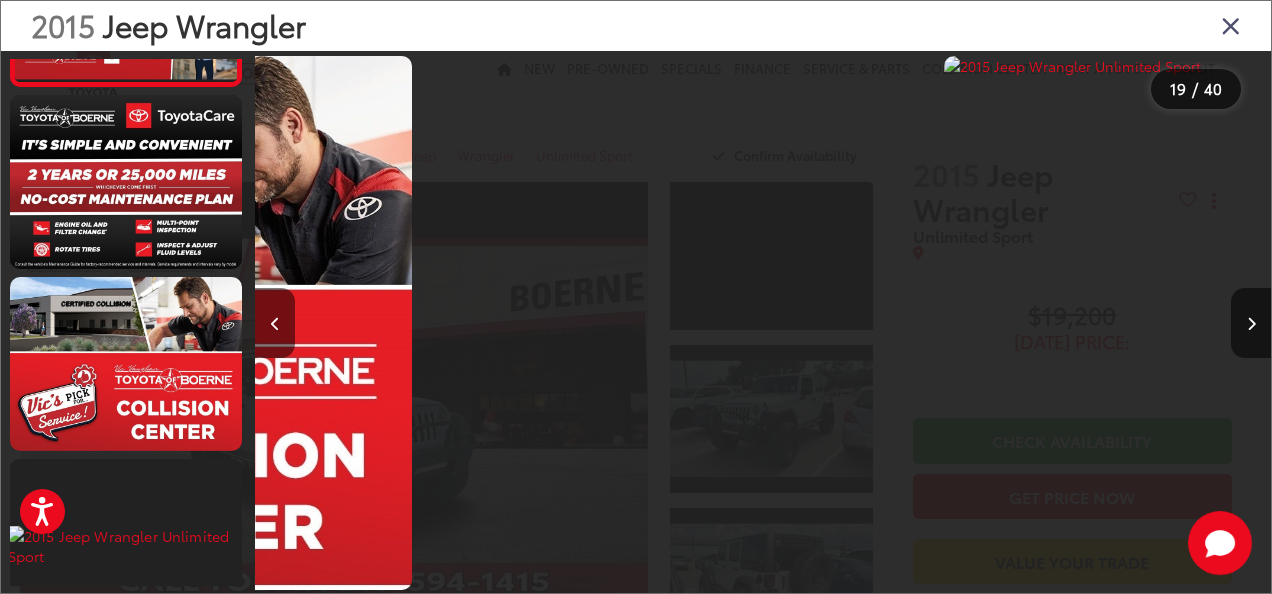 click at bounding box center (275, 324) 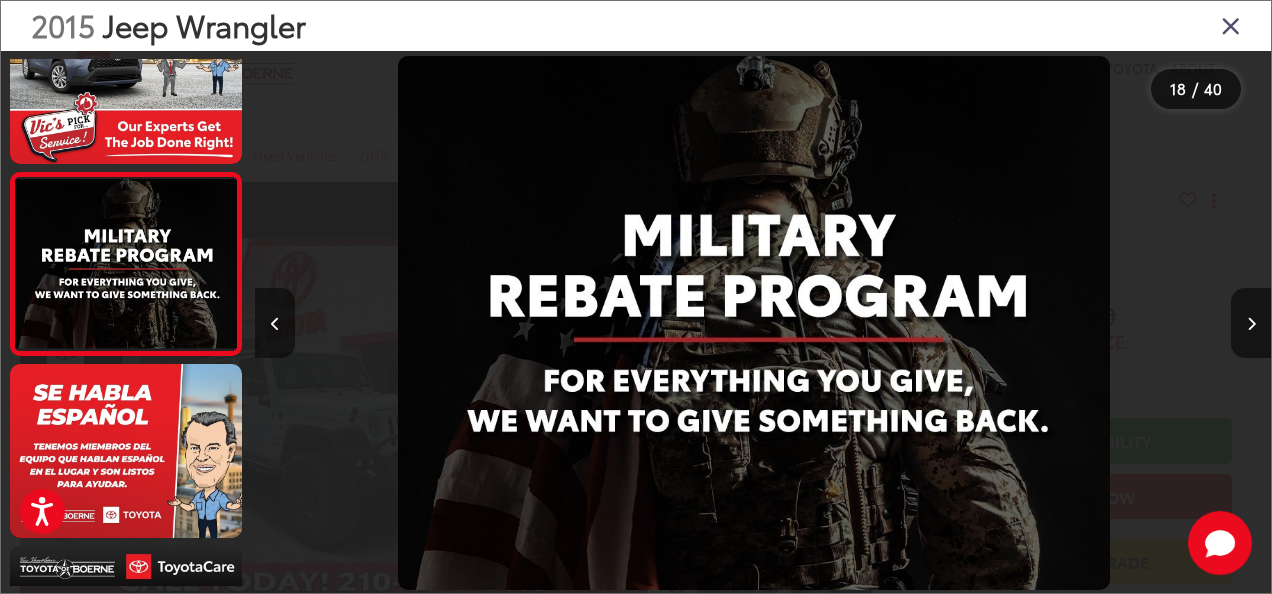 click at bounding box center (275, 324) 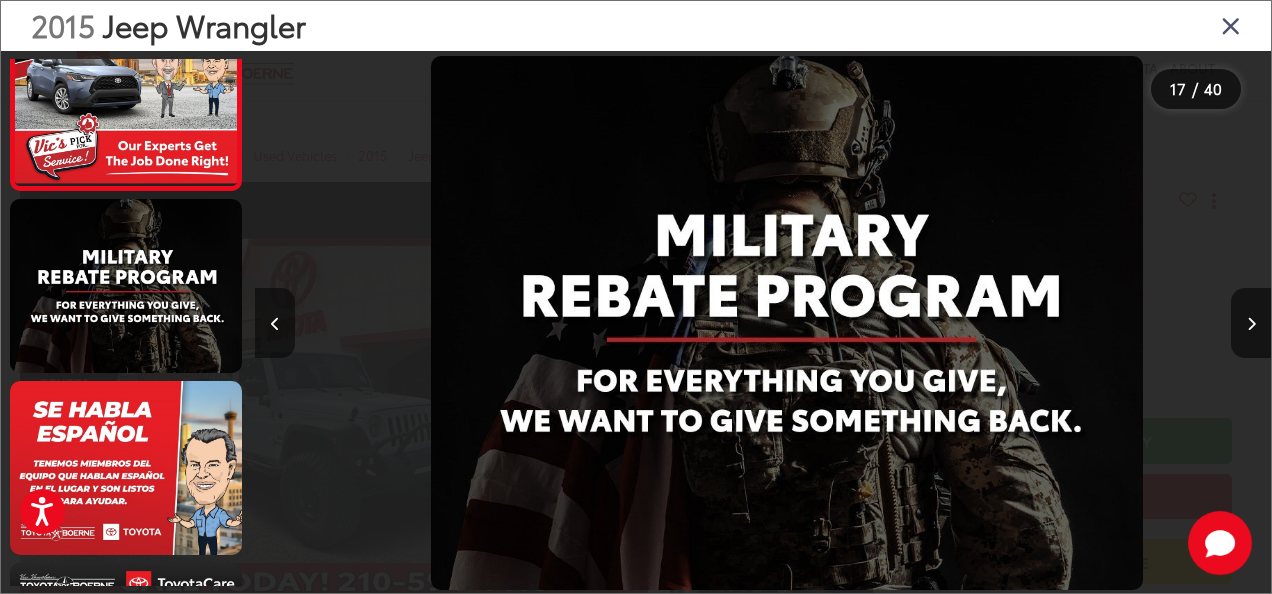 click at bounding box center [275, 324] 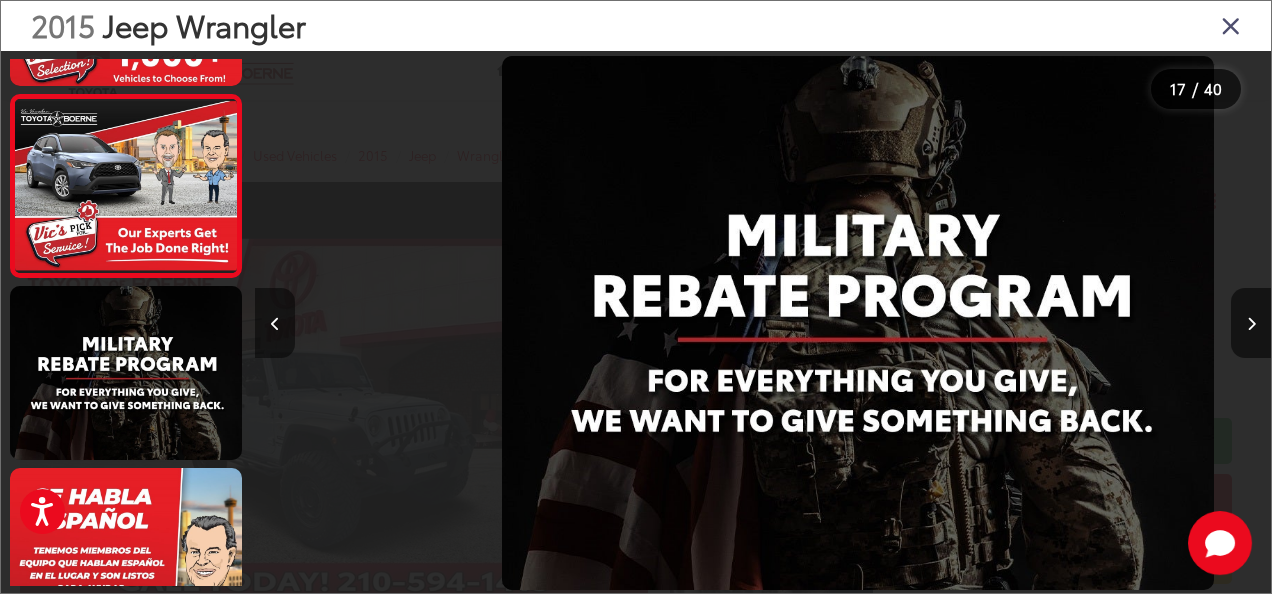 click at bounding box center [275, 324] 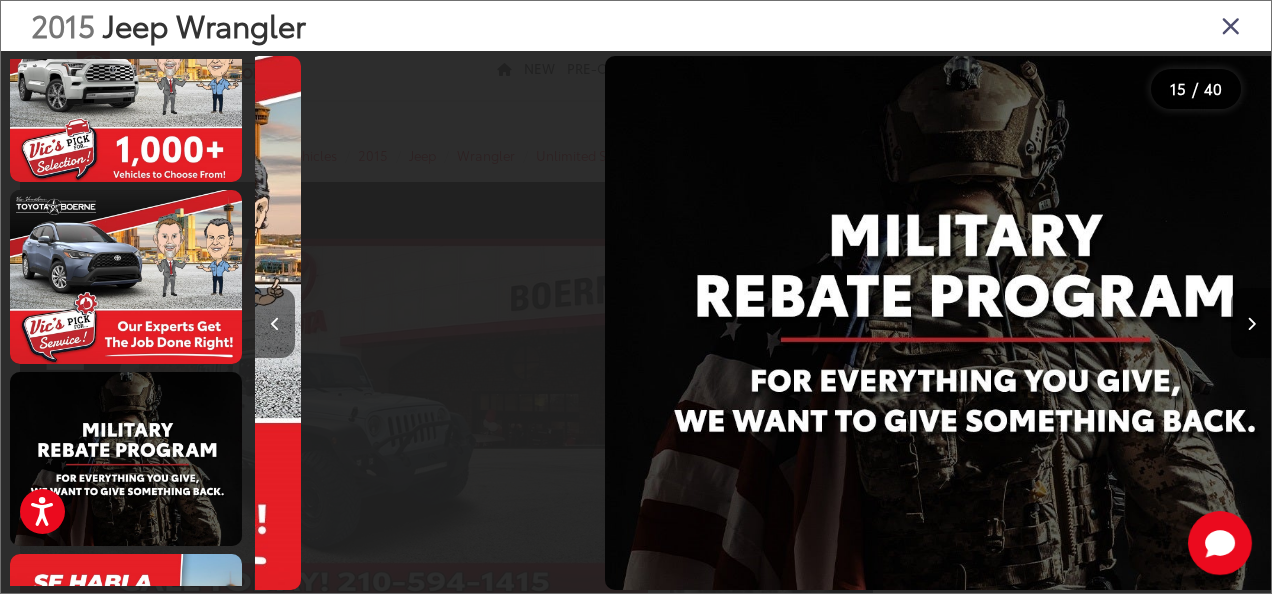 click at bounding box center (275, 324) 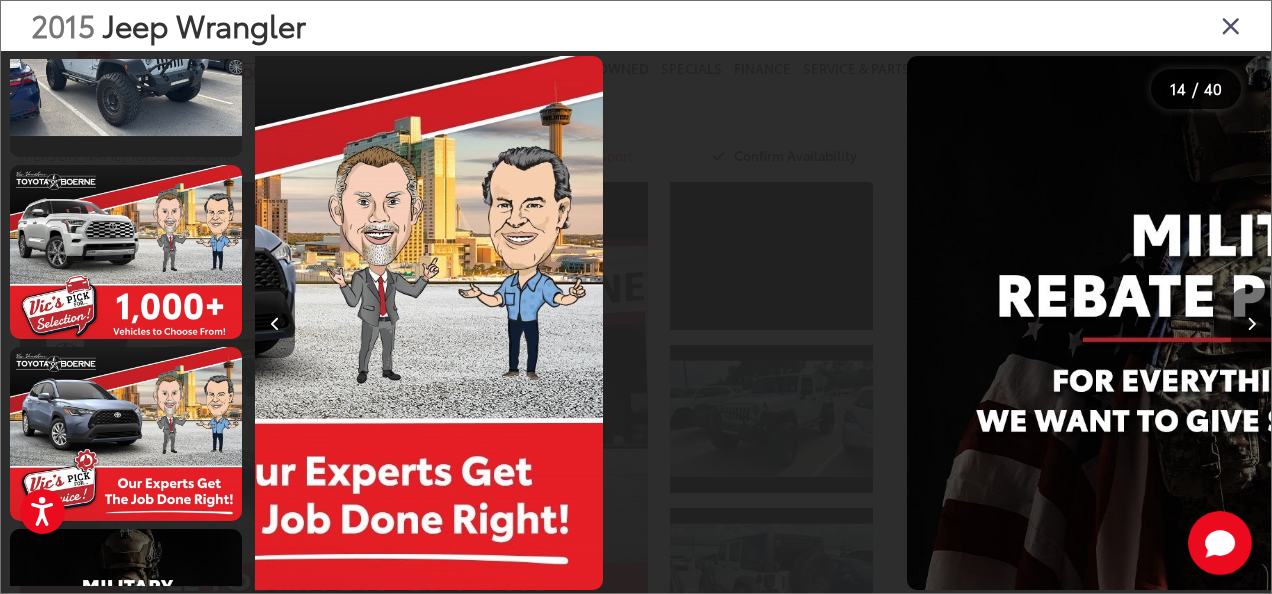click at bounding box center [275, 324] 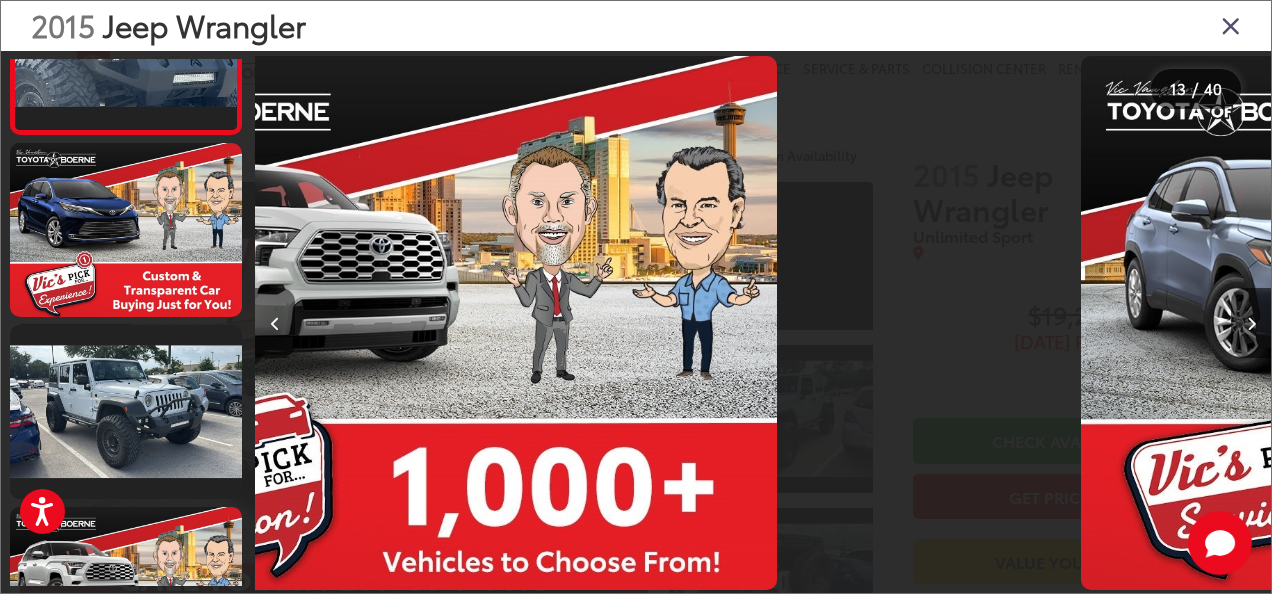 click at bounding box center [275, 324] 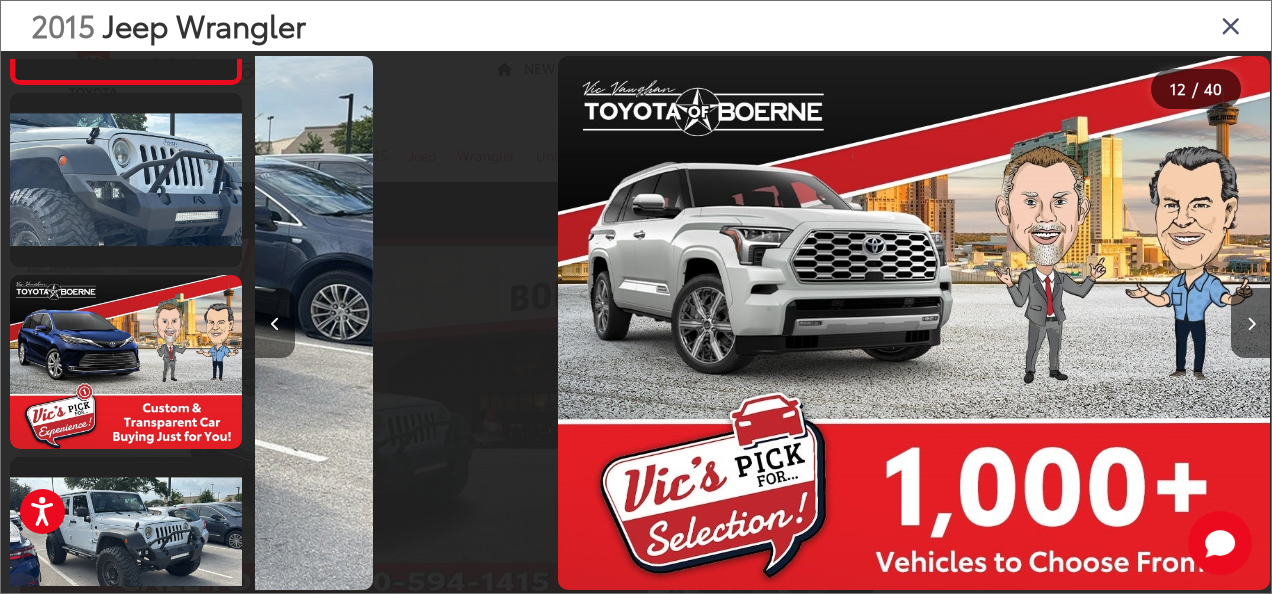 click at bounding box center [275, 324] 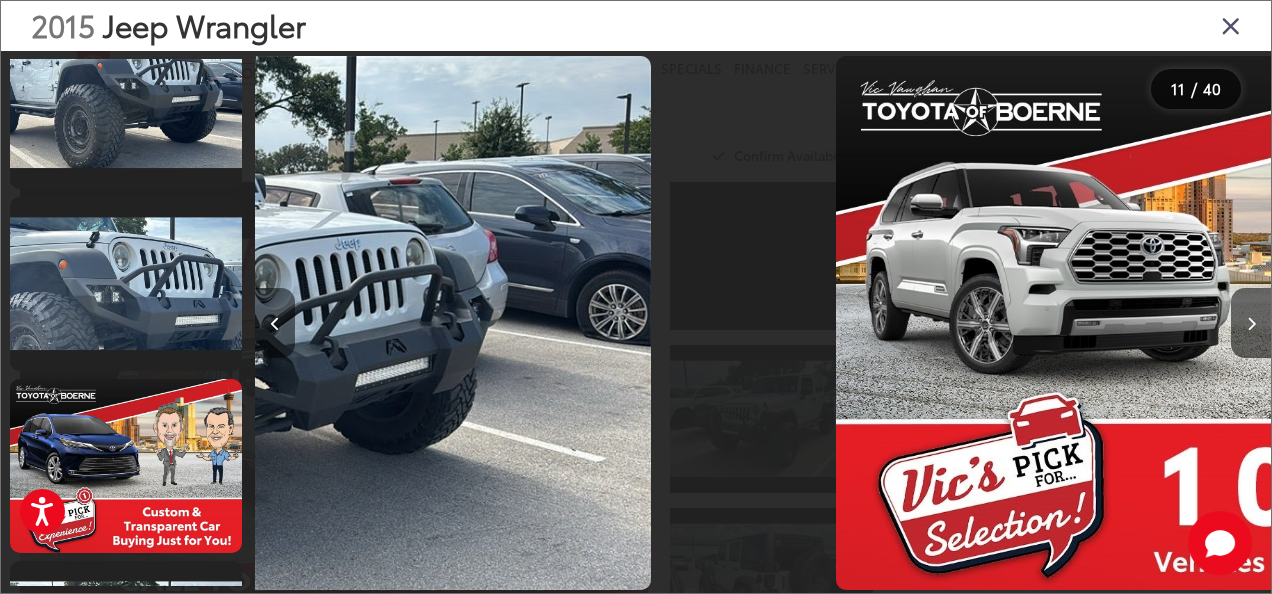 click at bounding box center [275, 324] 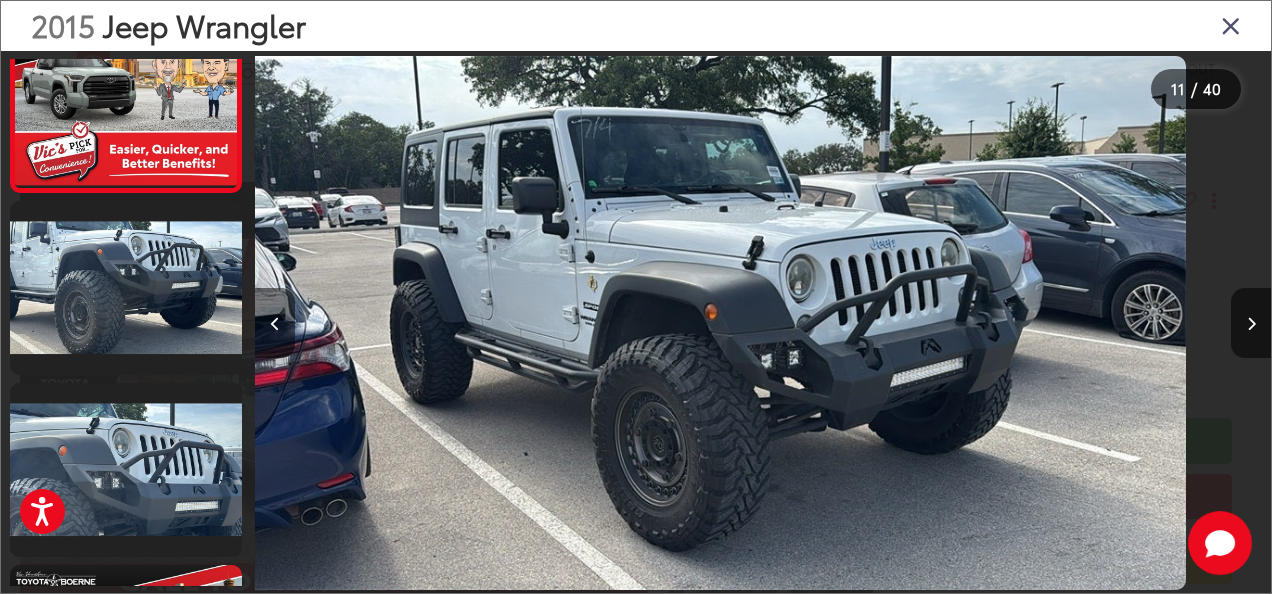 click at bounding box center [275, 324] 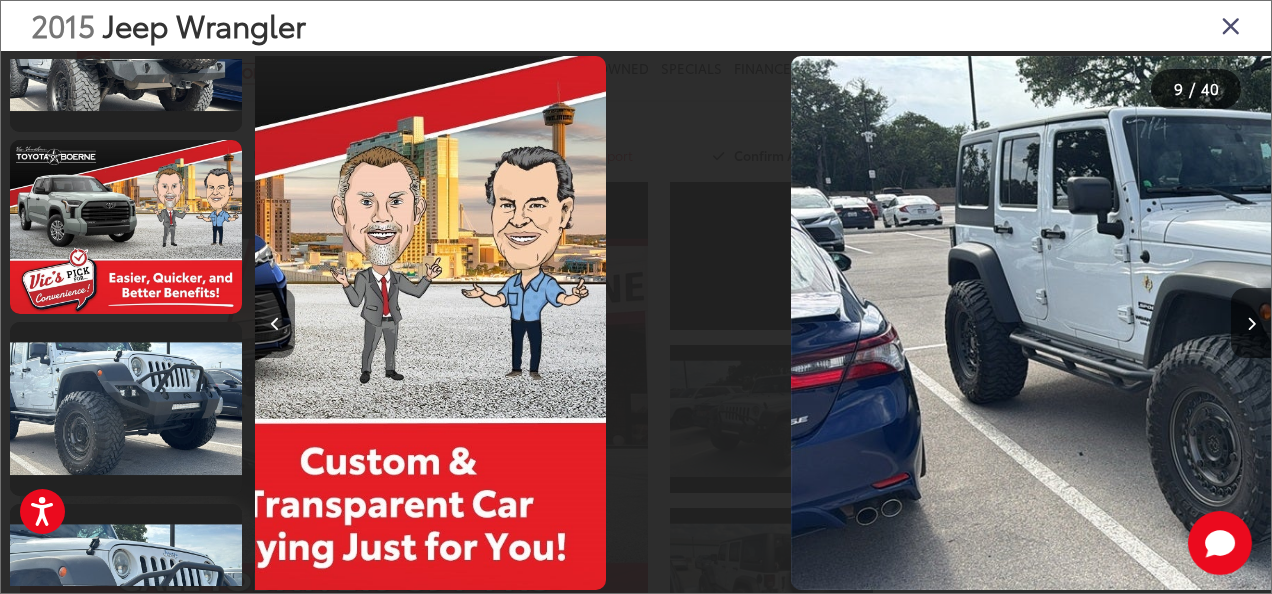 click at bounding box center (275, 324) 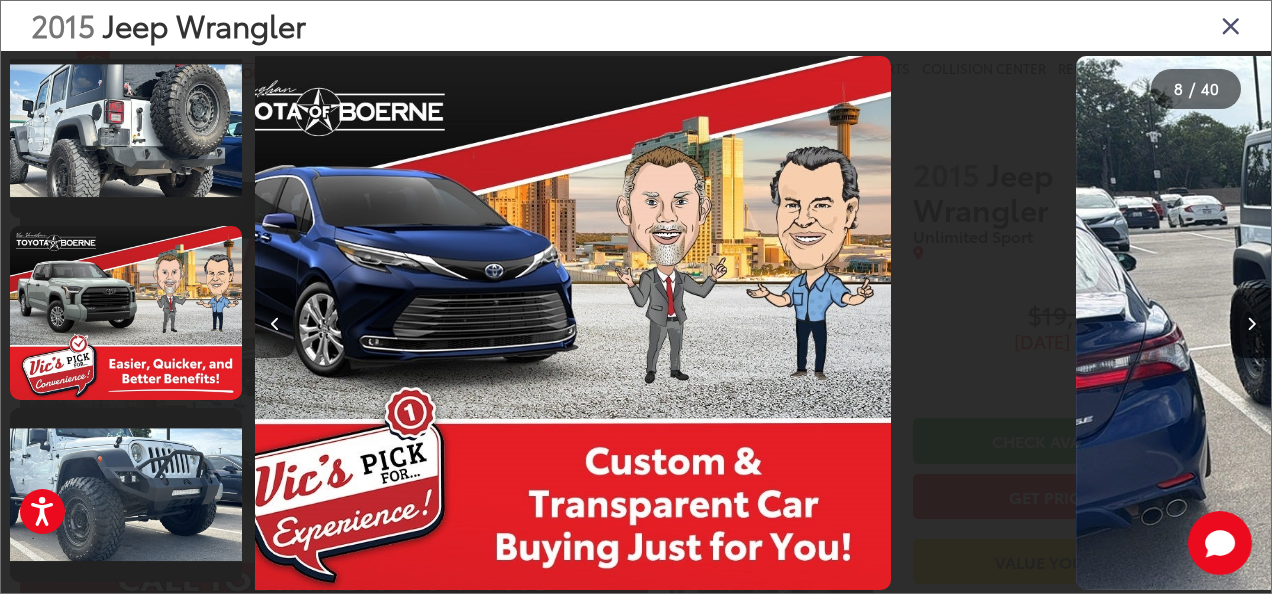 click at bounding box center [275, 324] 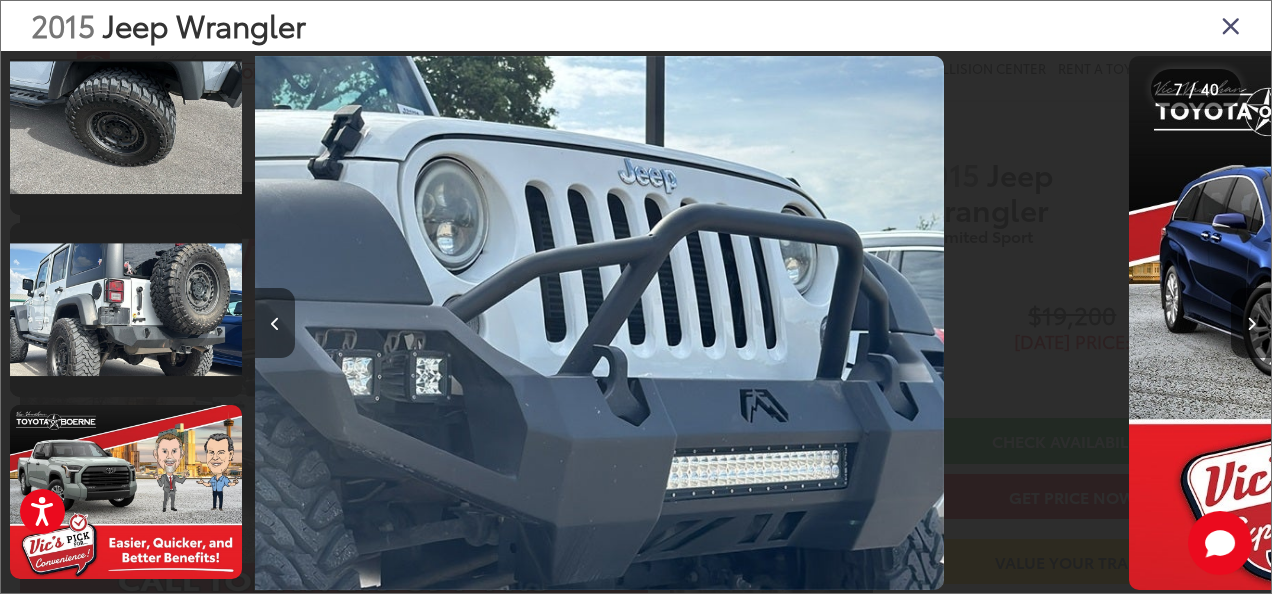 click at bounding box center [275, 324] 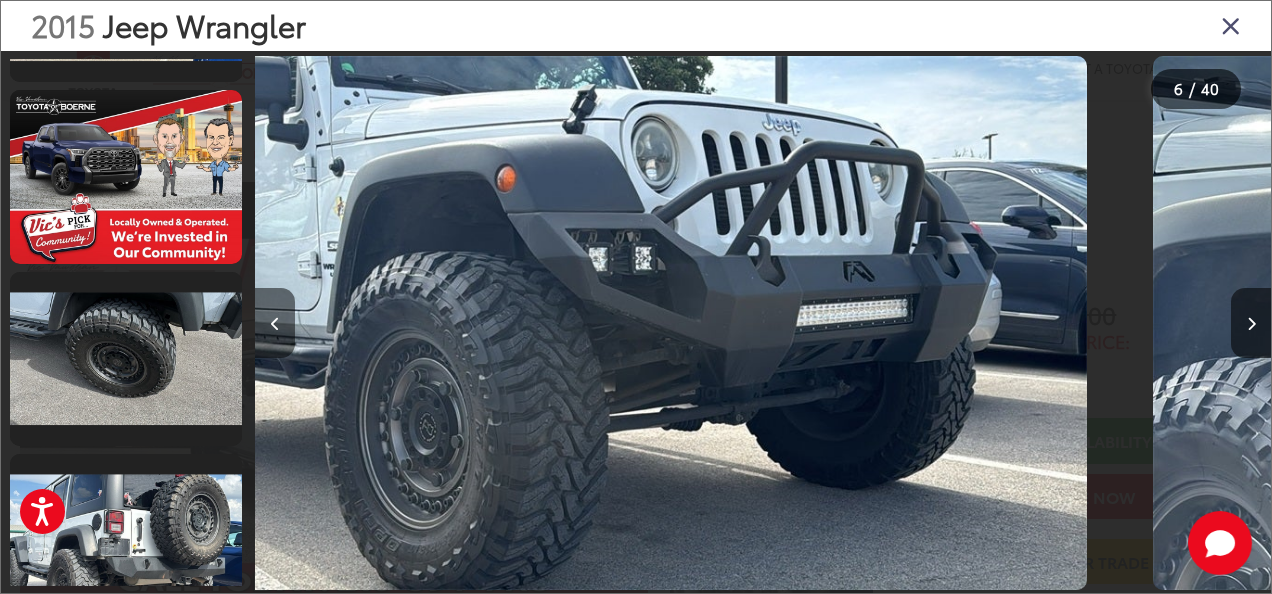 click at bounding box center [275, 324] 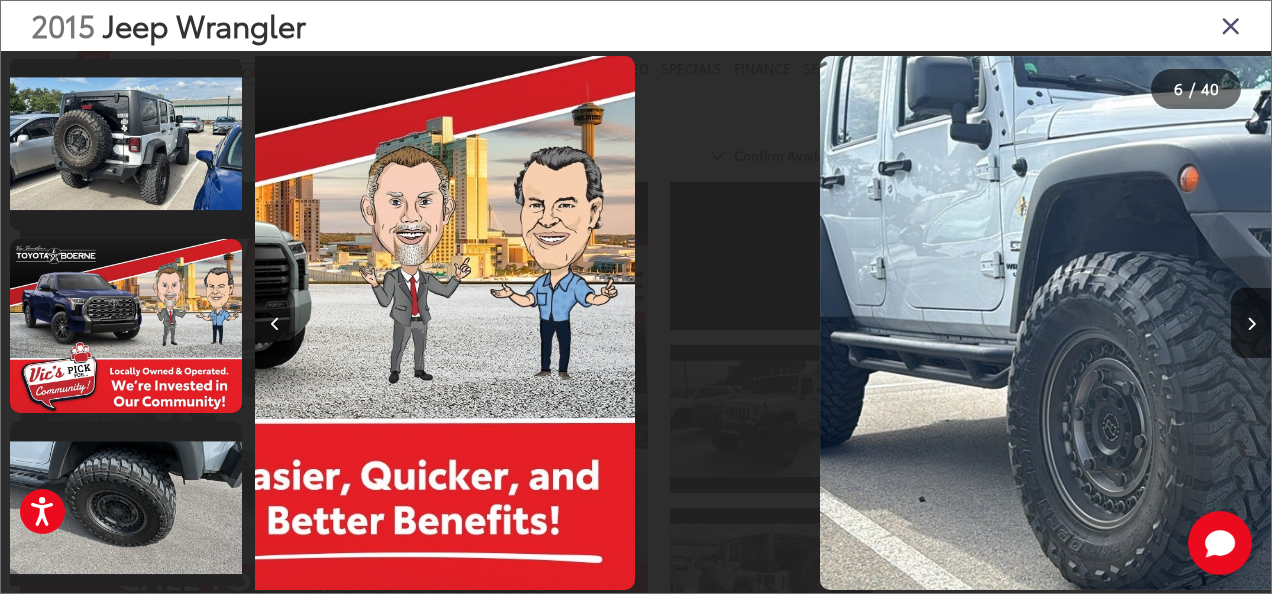 click at bounding box center [275, 324] 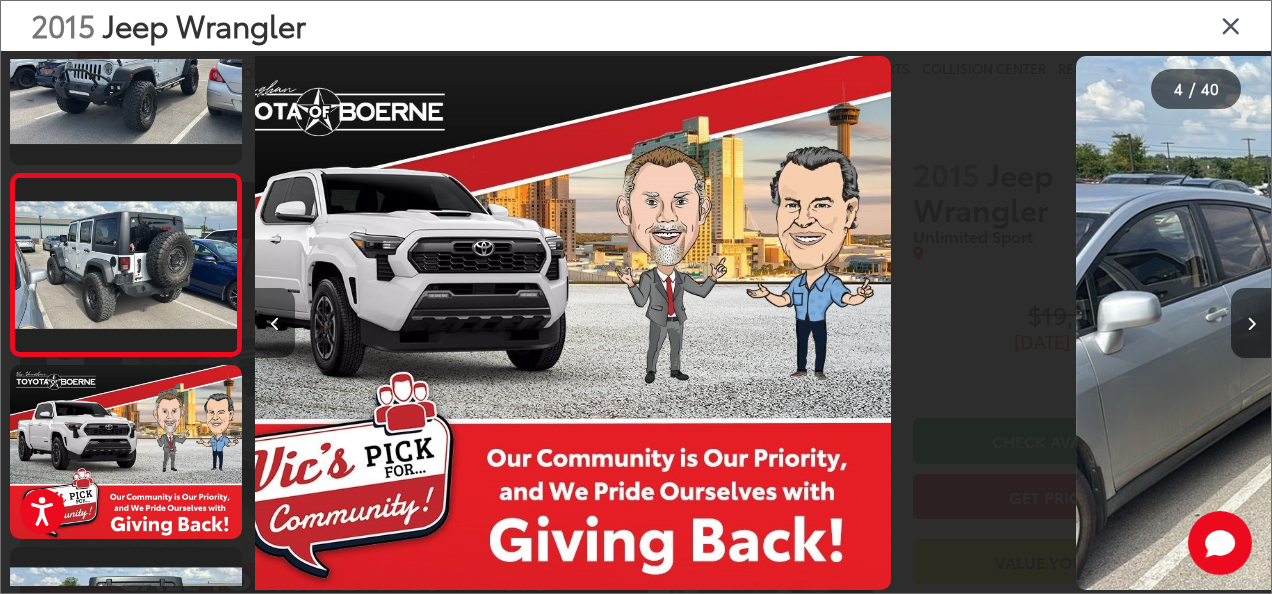 click at bounding box center (275, 324) 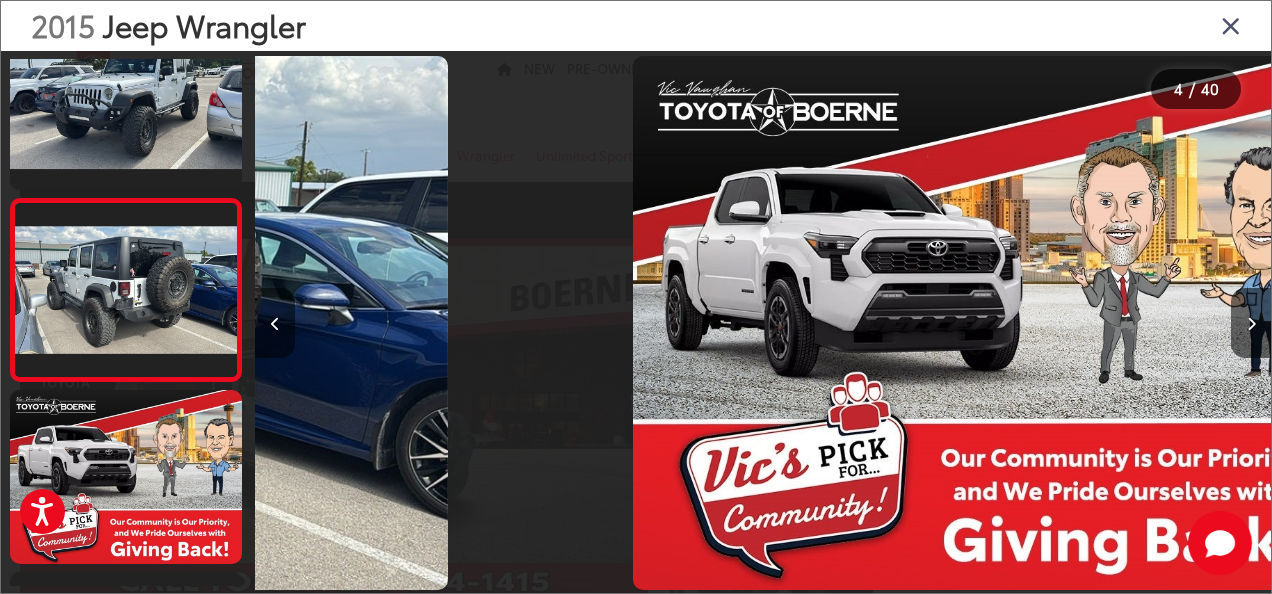 click at bounding box center [275, 324] 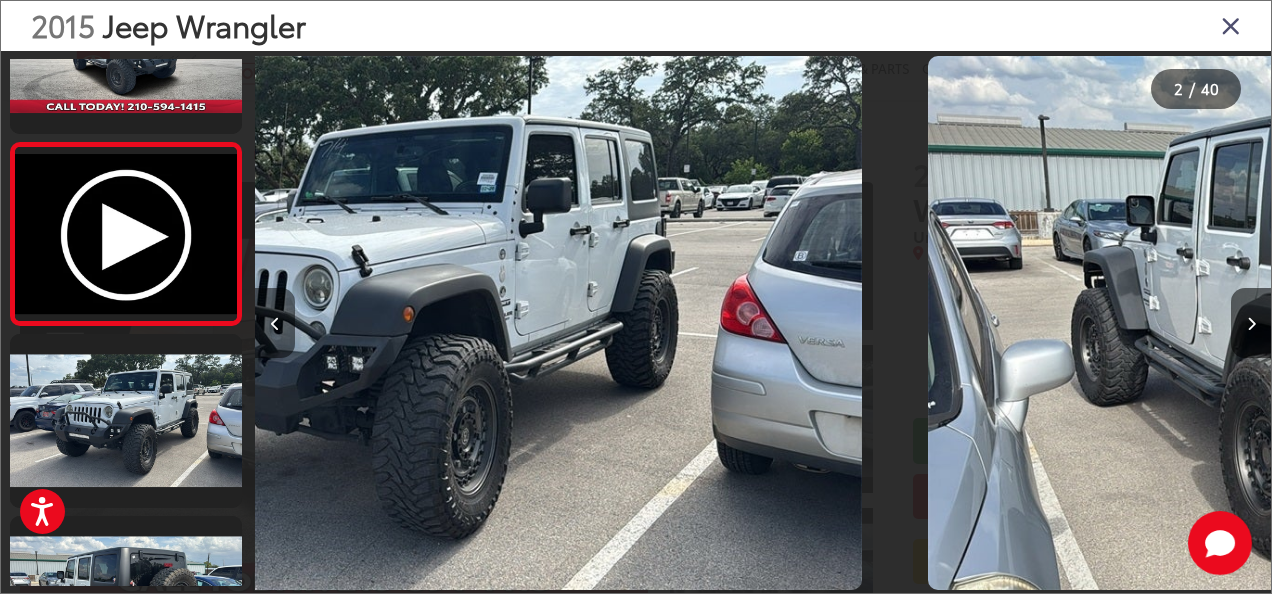 click at bounding box center (275, 324) 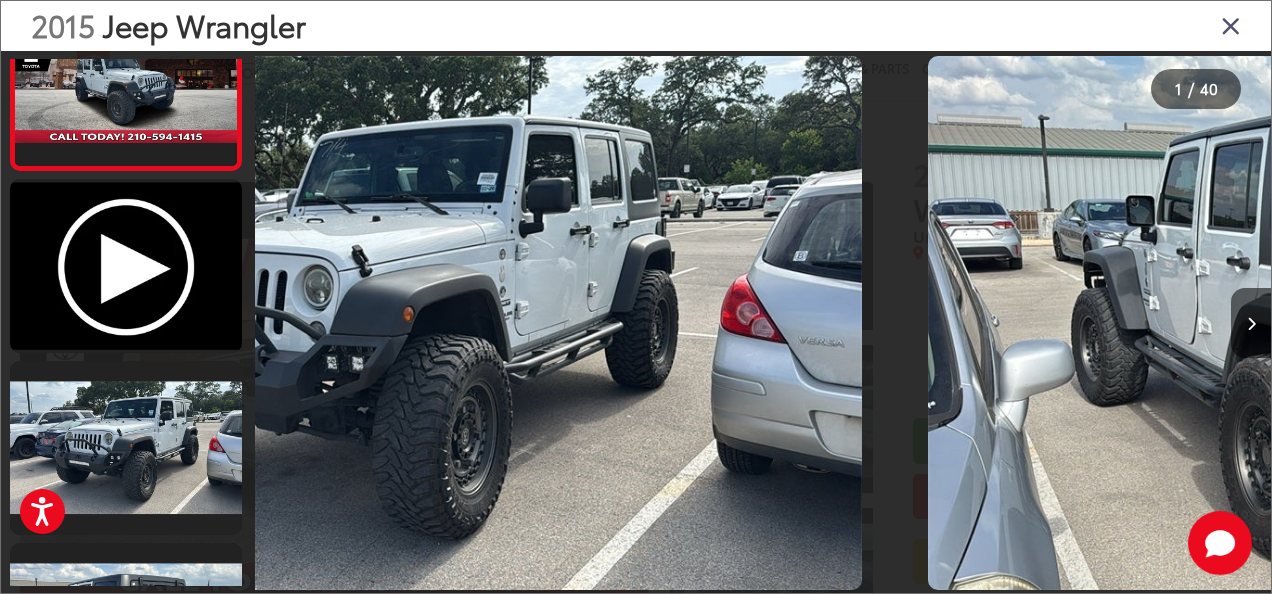 click at bounding box center [382, 323] 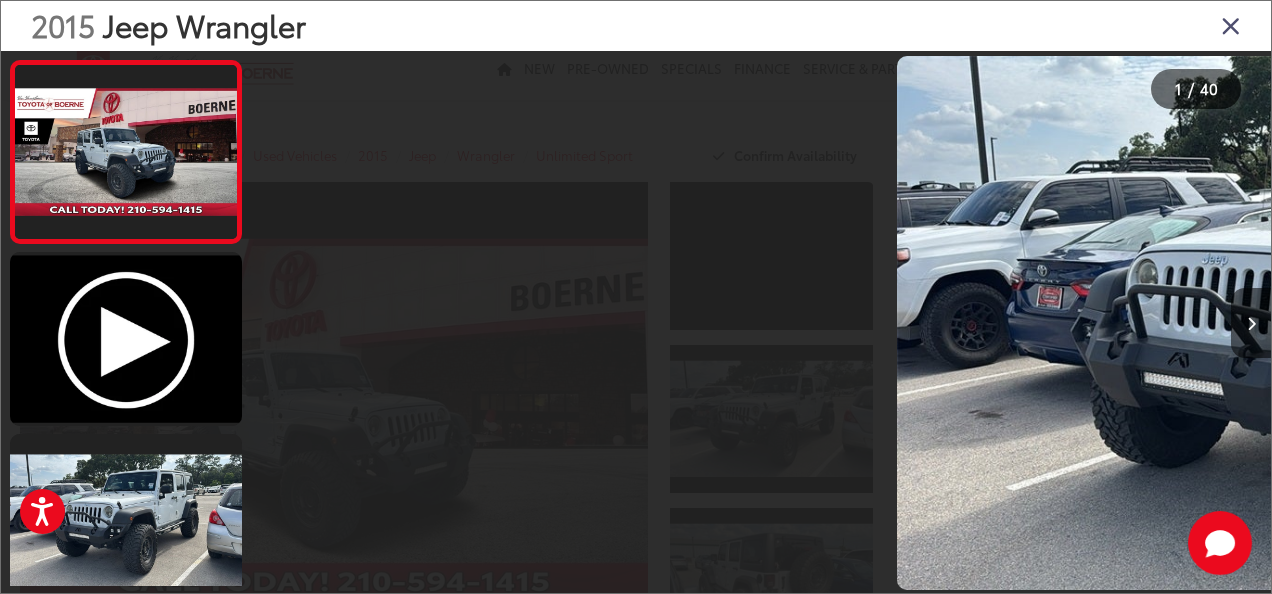 click at bounding box center [382, 323] 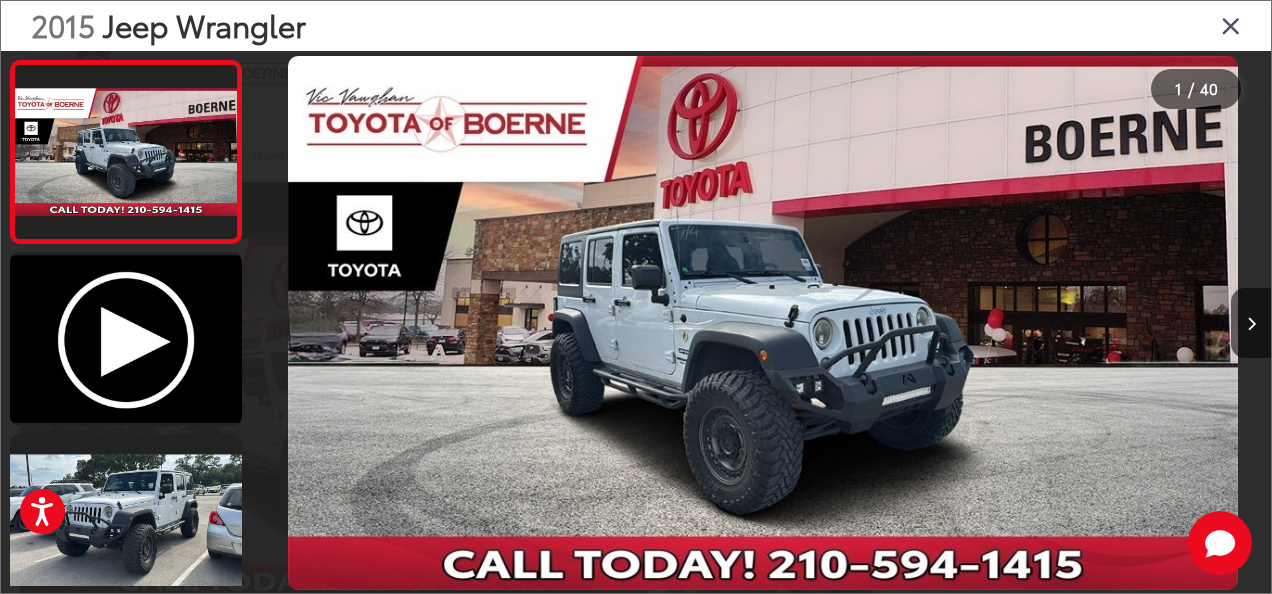 click at bounding box center (382, 323) 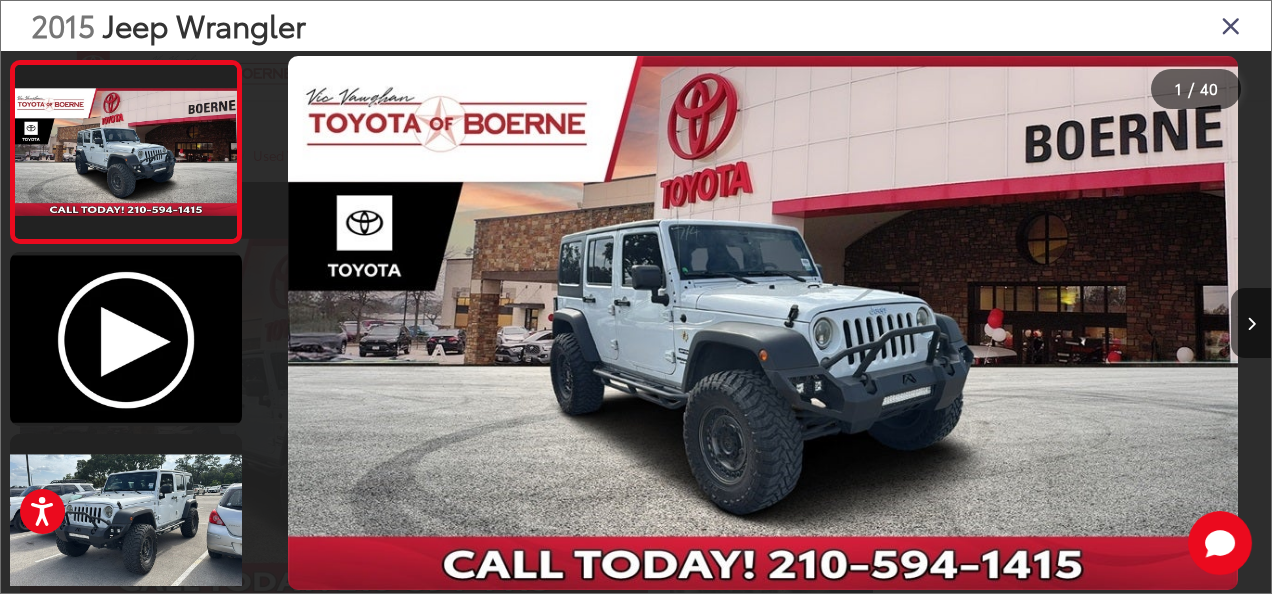 click at bounding box center (1231, 25) 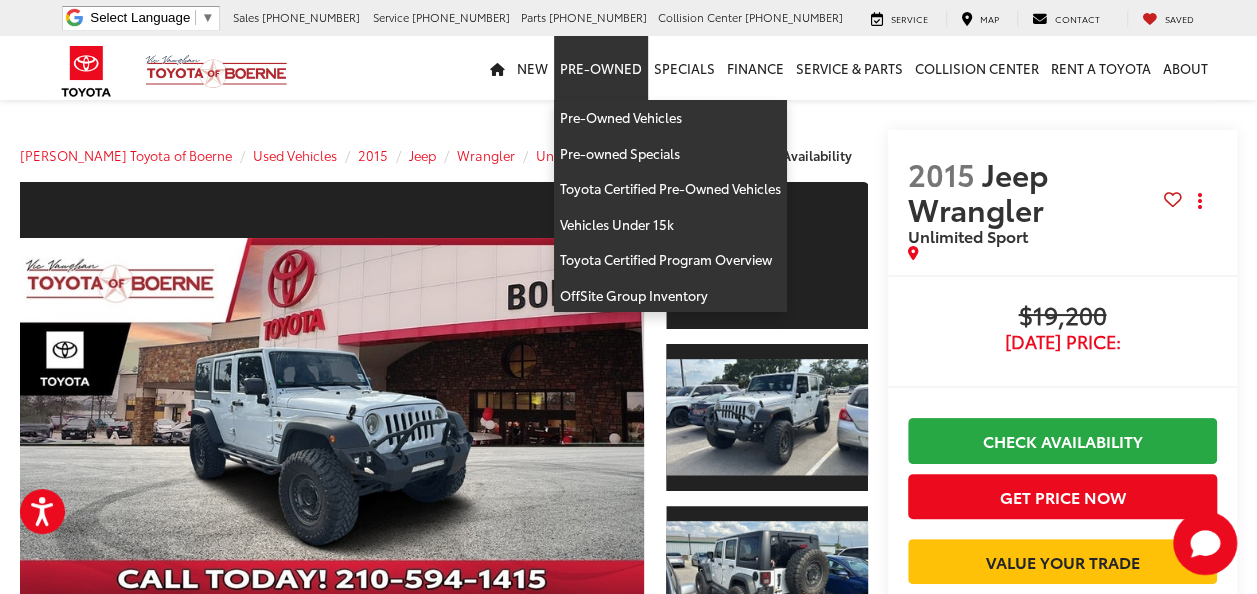 click on "Pre-Owned" at bounding box center (601, 68) 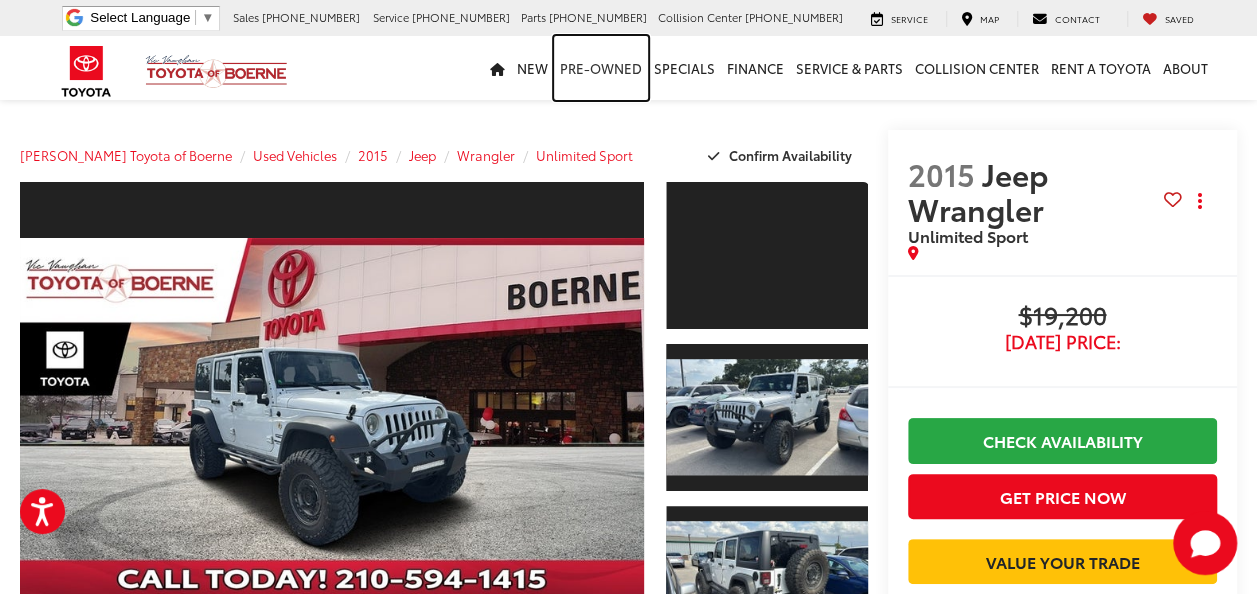 click on "Pre-Owned" at bounding box center [601, 68] 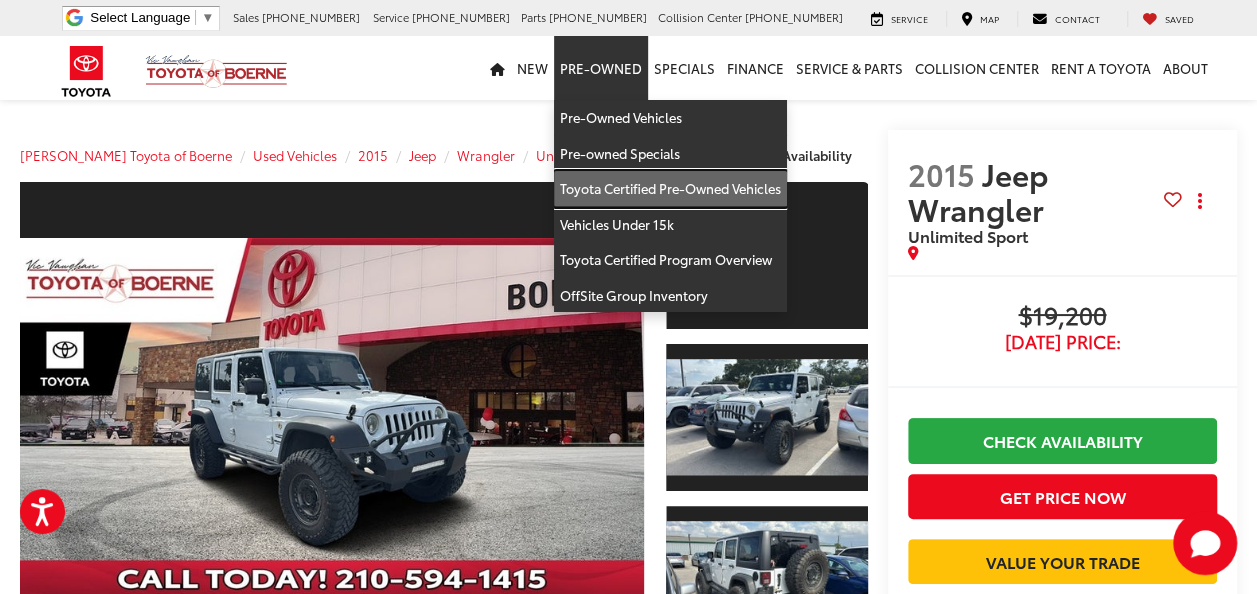click on "Toyota Certified Pre-Owned Vehicles" at bounding box center (670, 189) 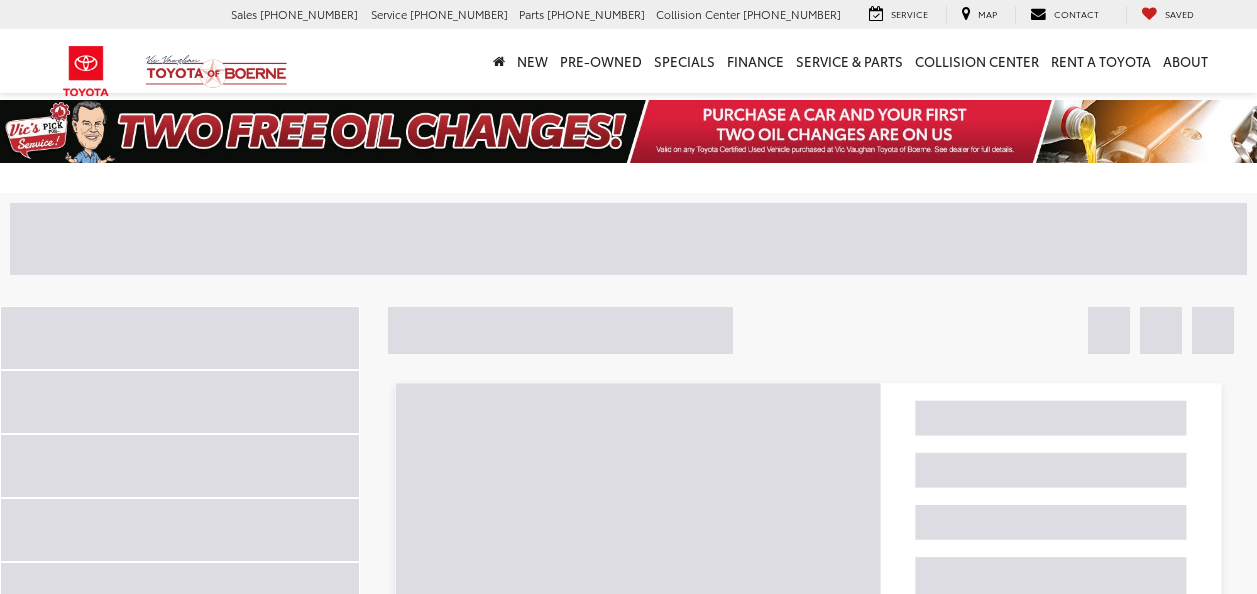 scroll, scrollTop: 0, scrollLeft: 0, axis: both 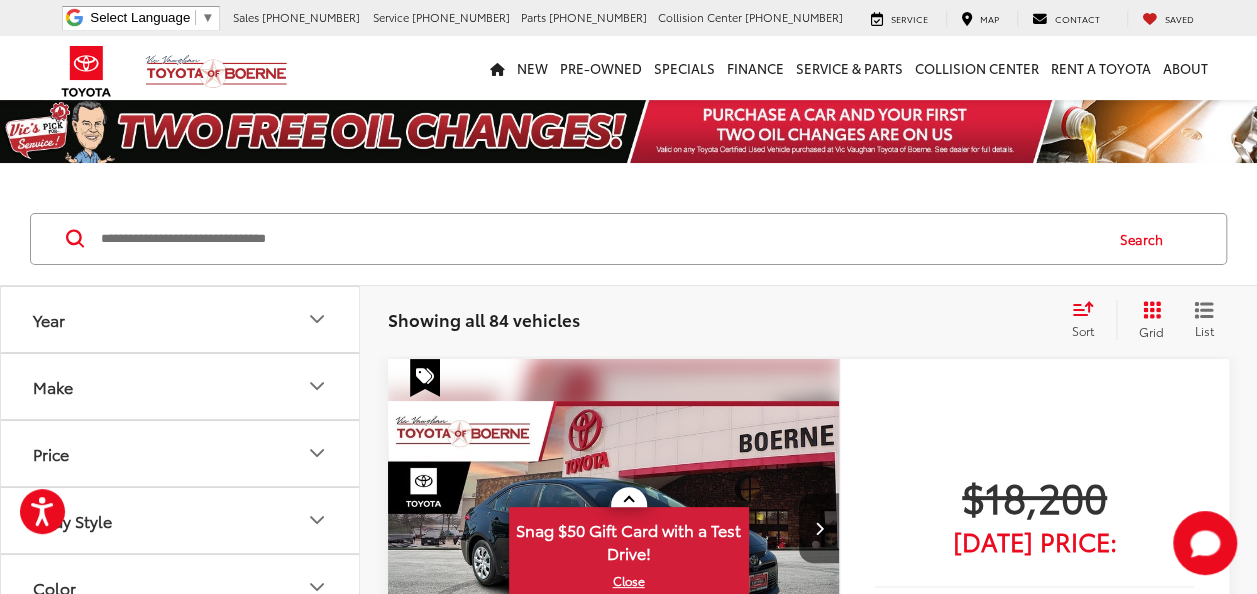 click 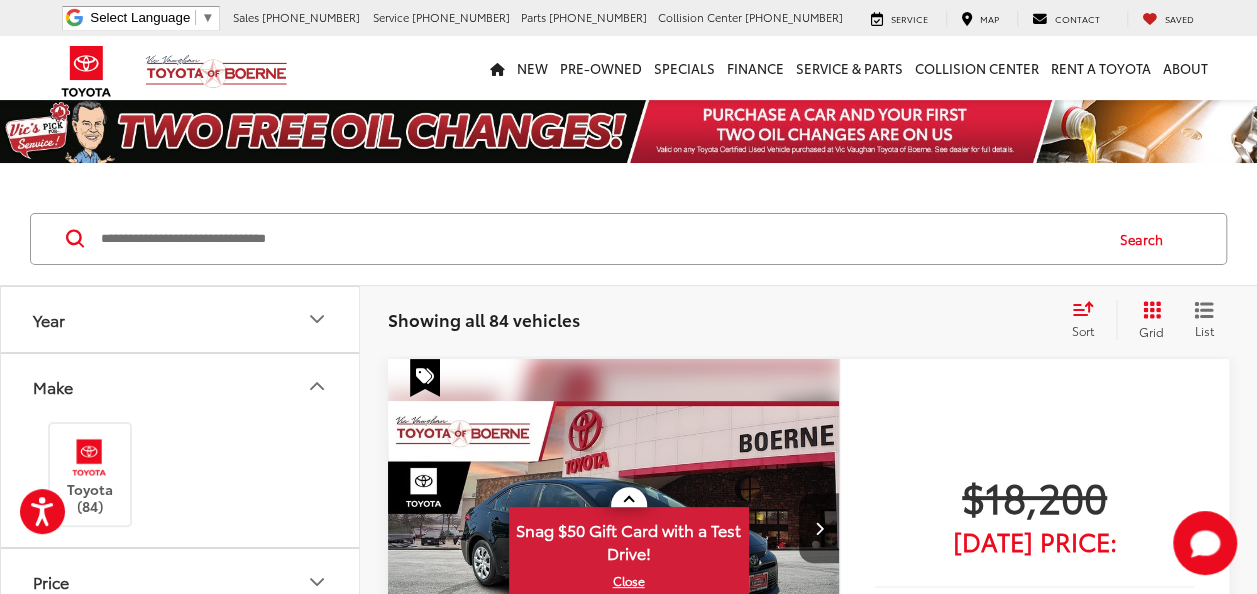 scroll, scrollTop: 8, scrollLeft: 0, axis: vertical 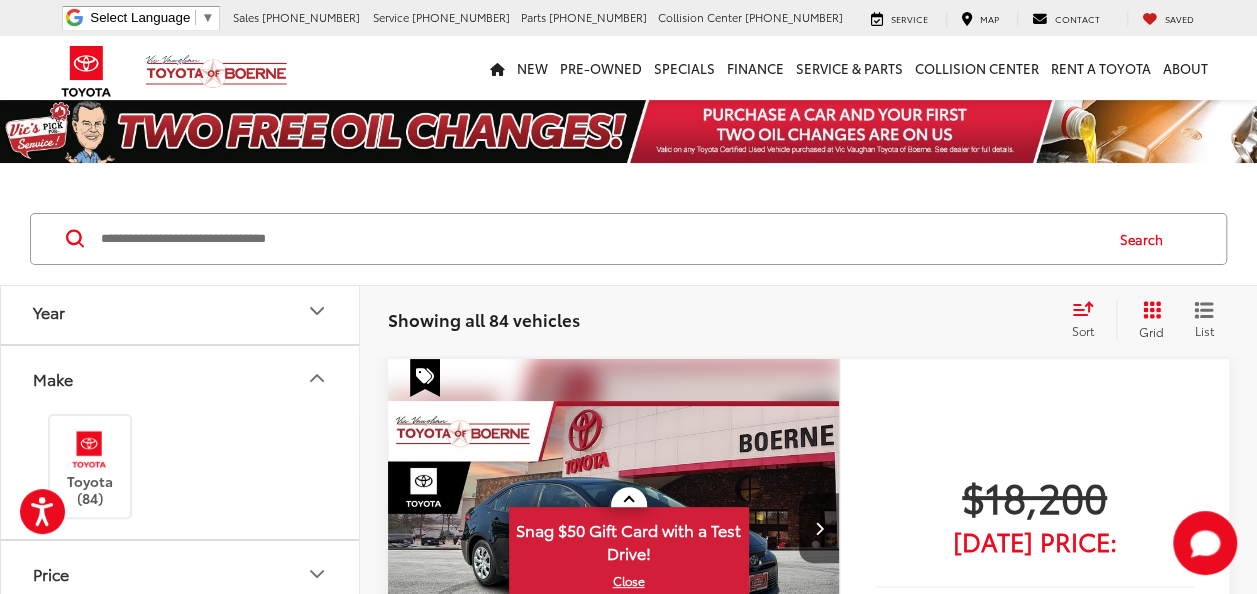 click 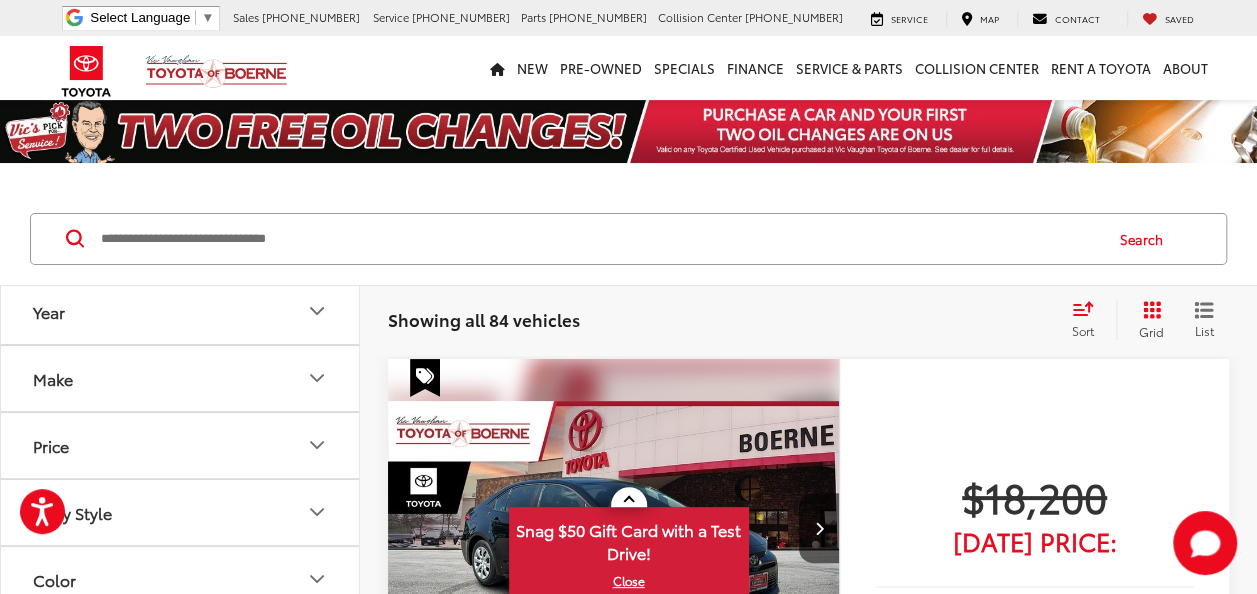click 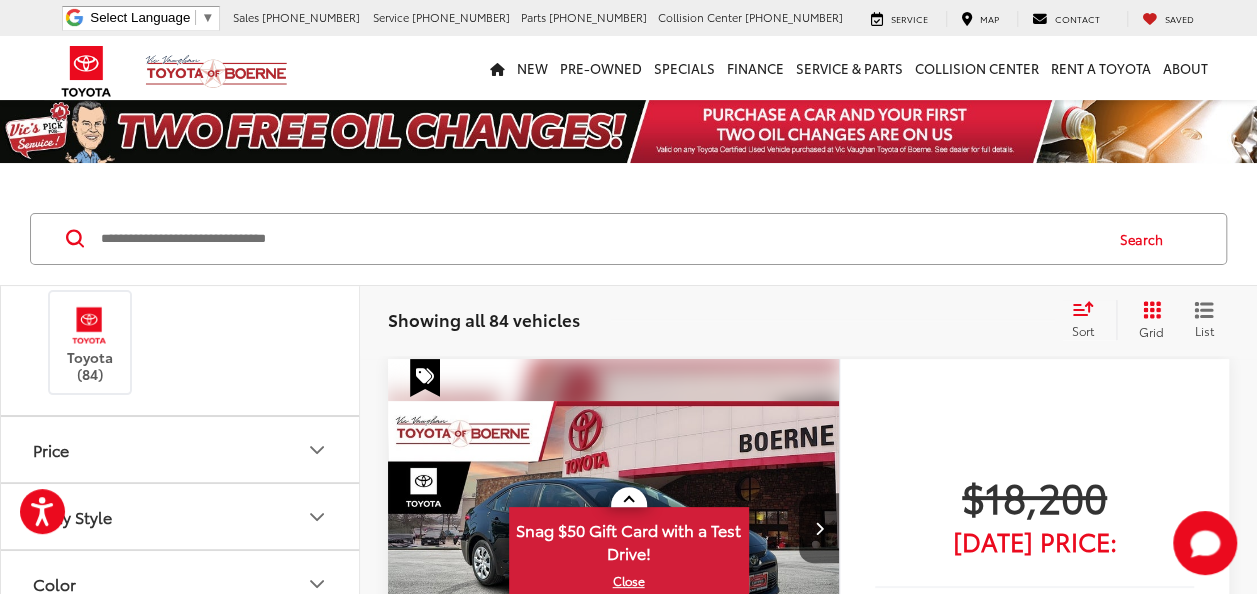 scroll, scrollTop: 122, scrollLeft: 0, axis: vertical 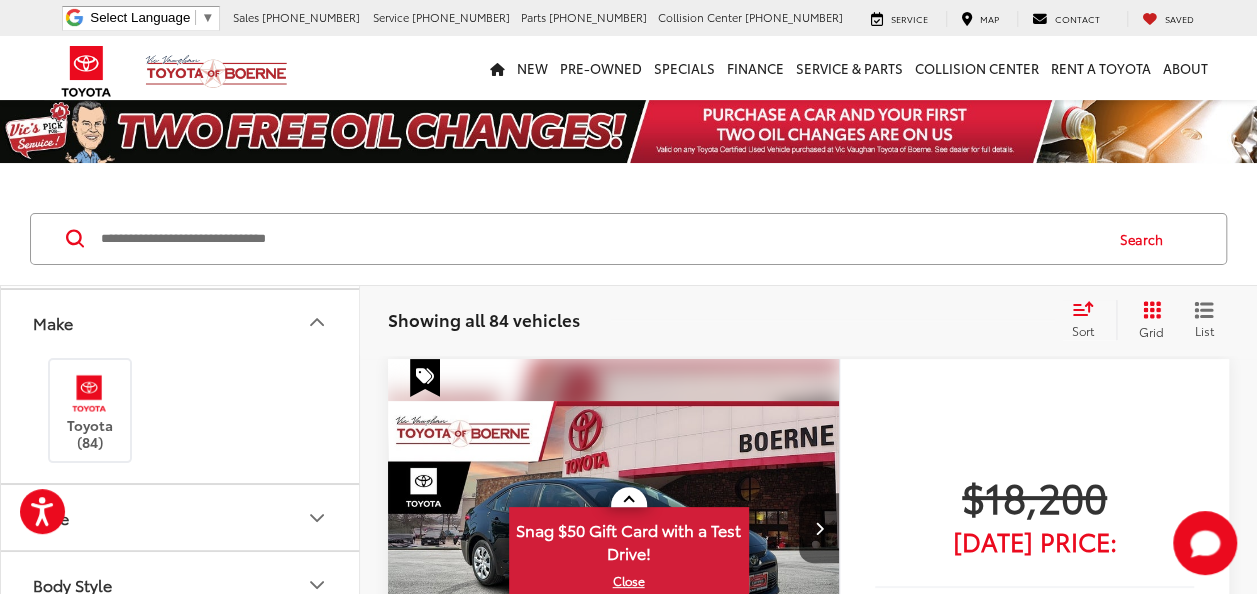 click 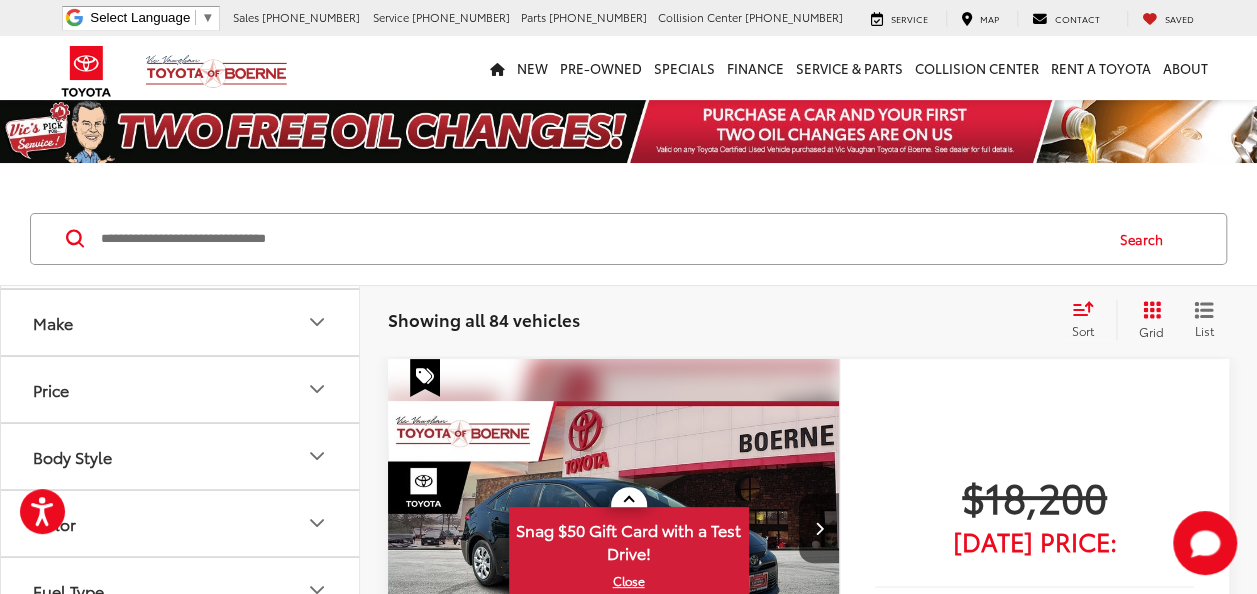 click 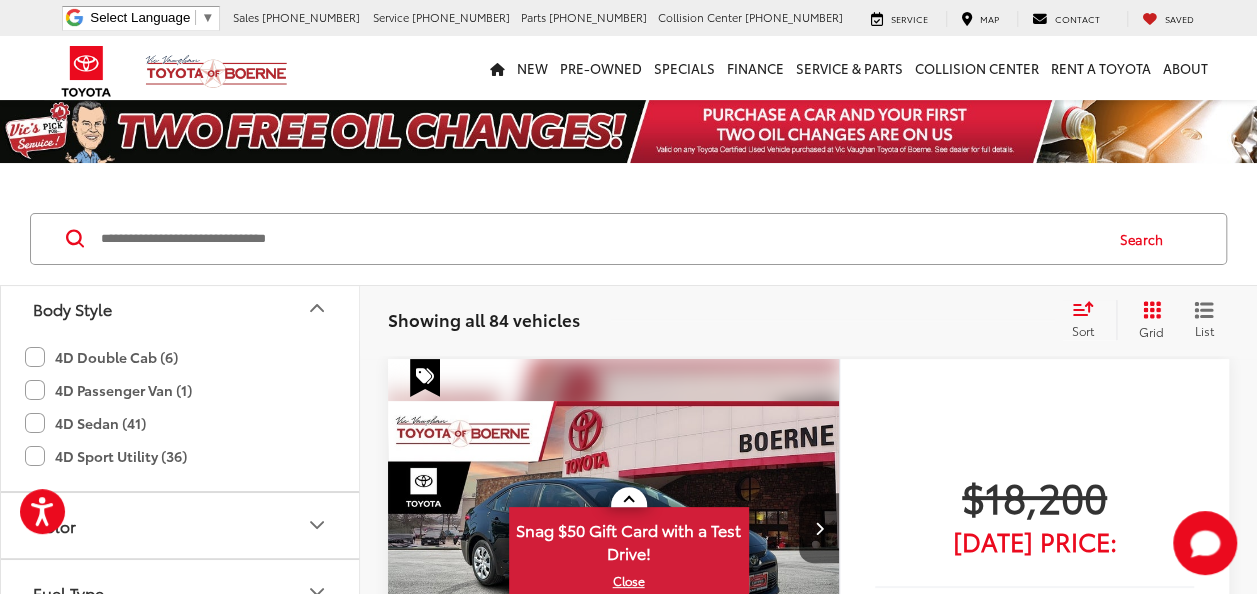 scroll, scrollTop: 220, scrollLeft: 0, axis: vertical 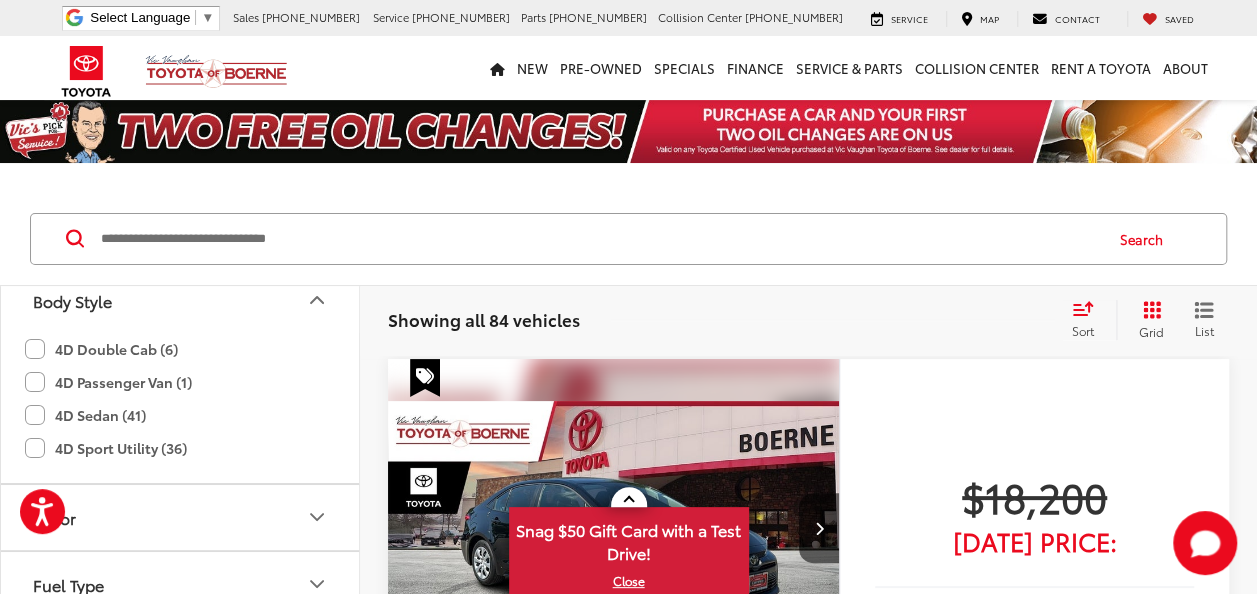 click on "4D Sport Utility (36)" 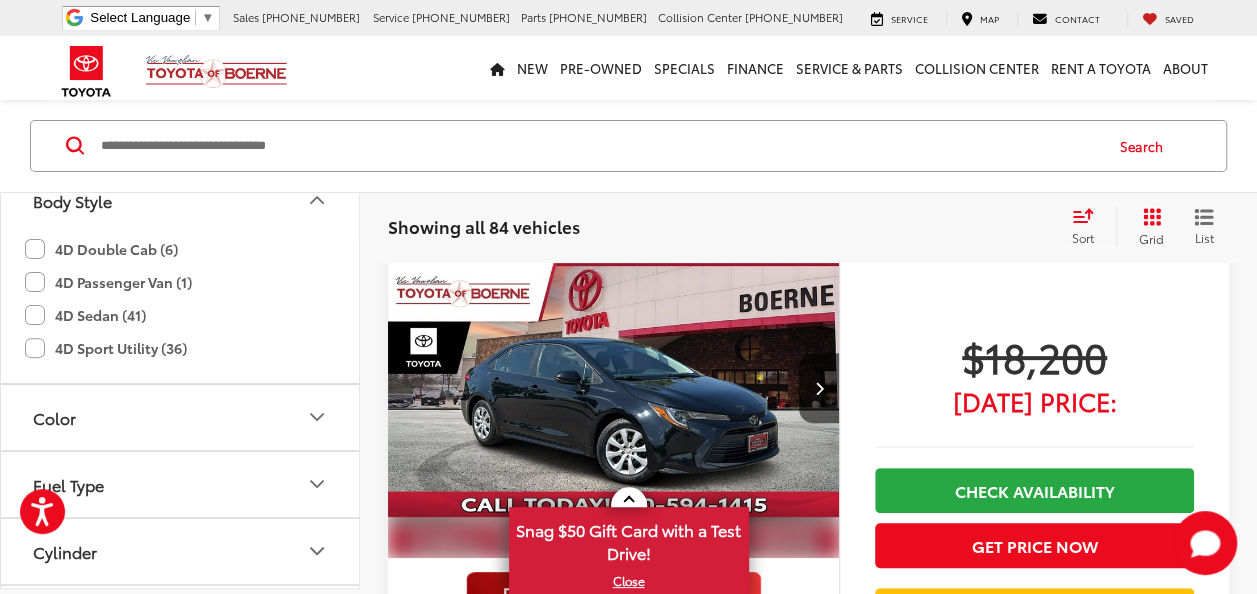 scroll, scrollTop: 94, scrollLeft: 0, axis: vertical 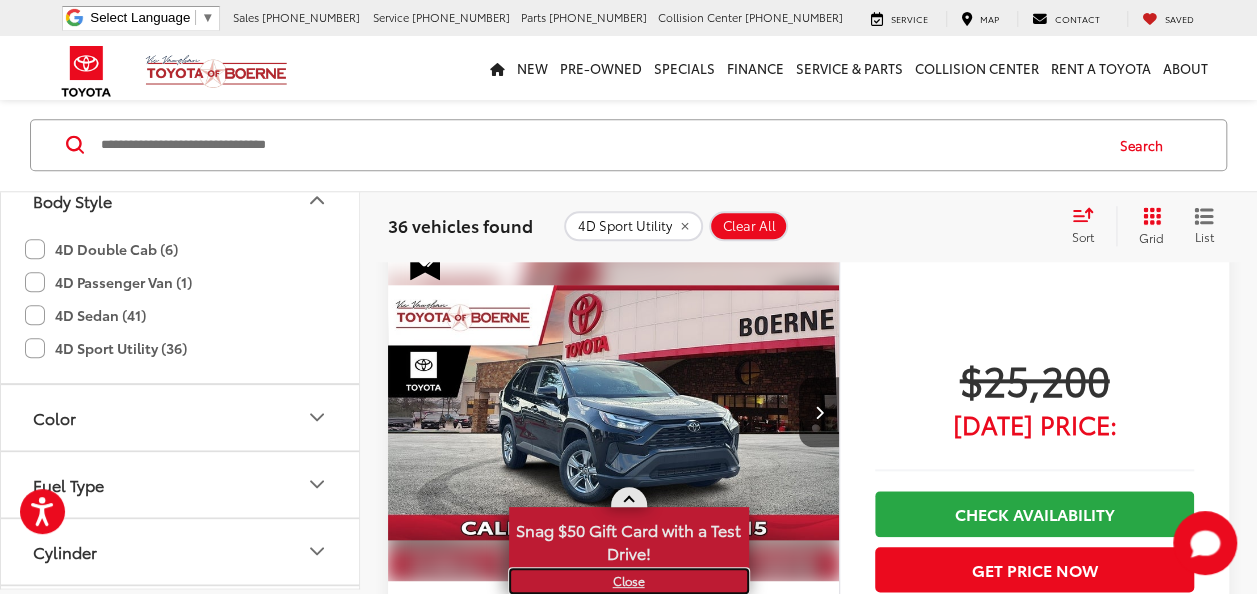 click on "X" at bounding box center [629, 581] 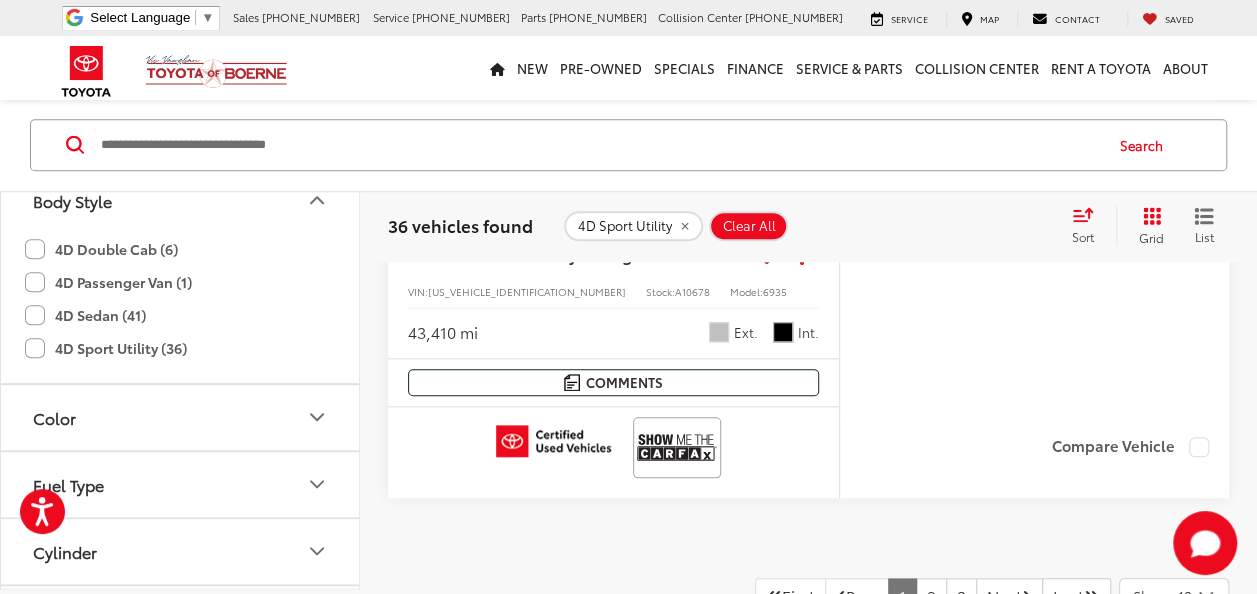 scroll, scrollTop: 8430, scrollLeft: 0, axis: vertical 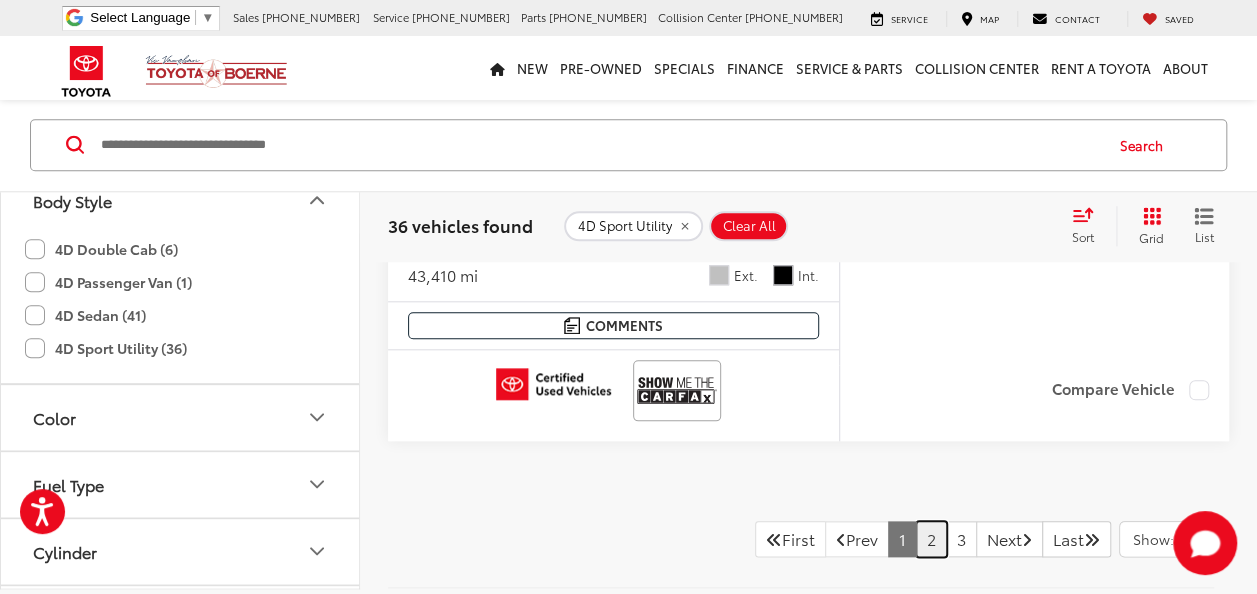 click on "2" at bounding box center (931, 539) 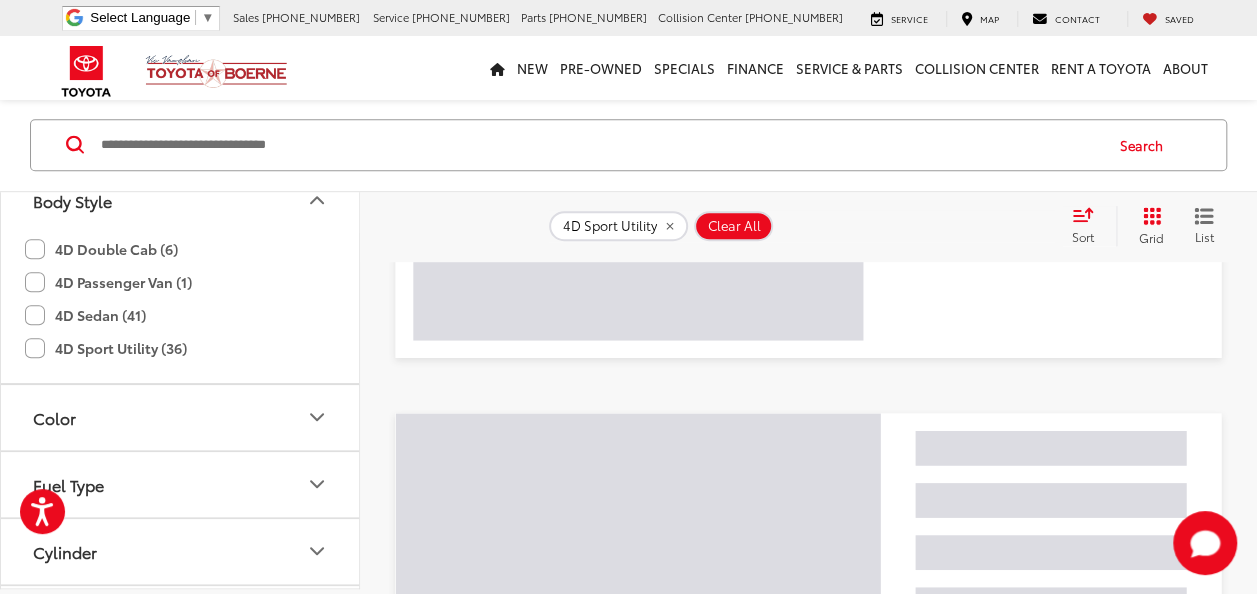 scroll, scrollTop: 94, scrollLeft: 0, axis: vertical 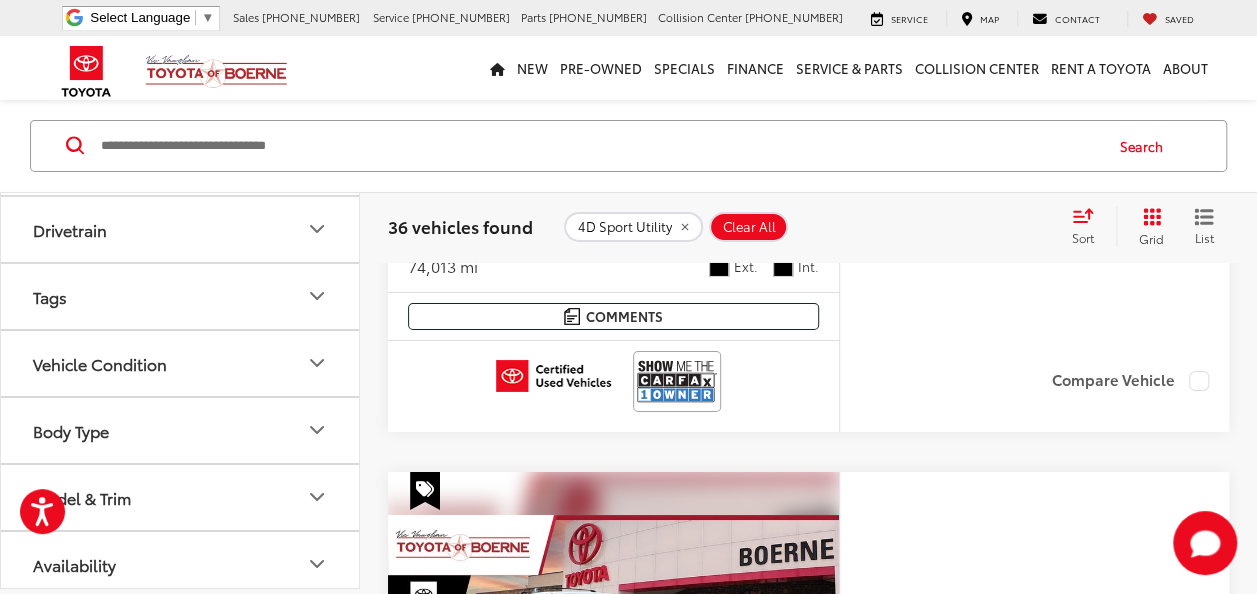 click 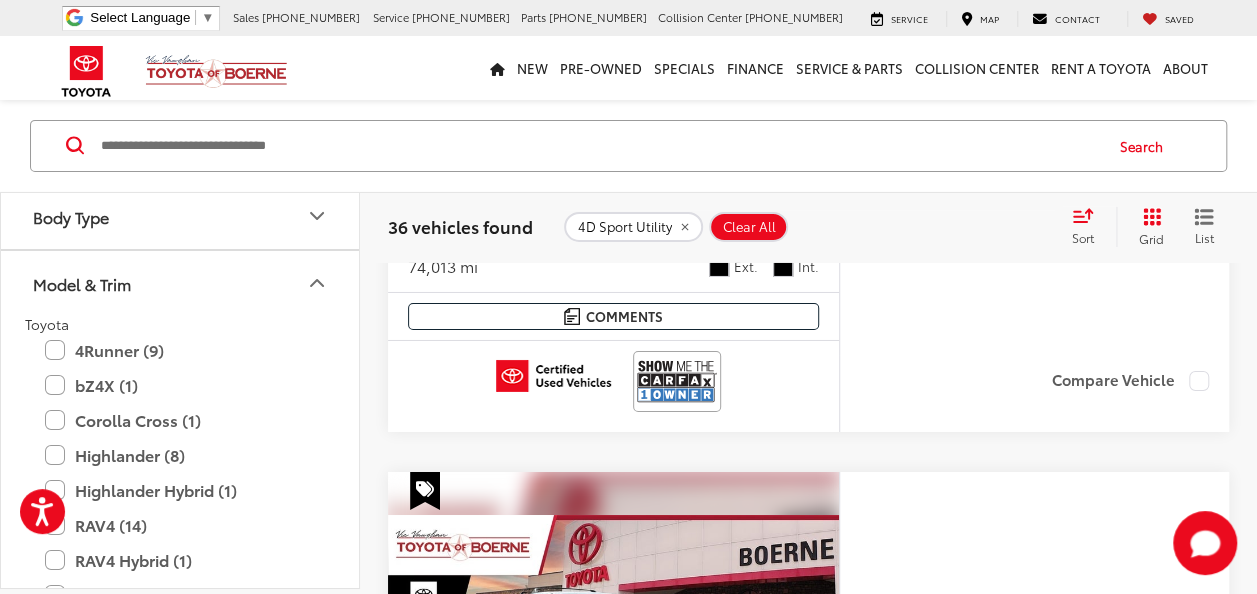 scroll, scrollTop: 893, scrollLeft: 0, axis: vertical 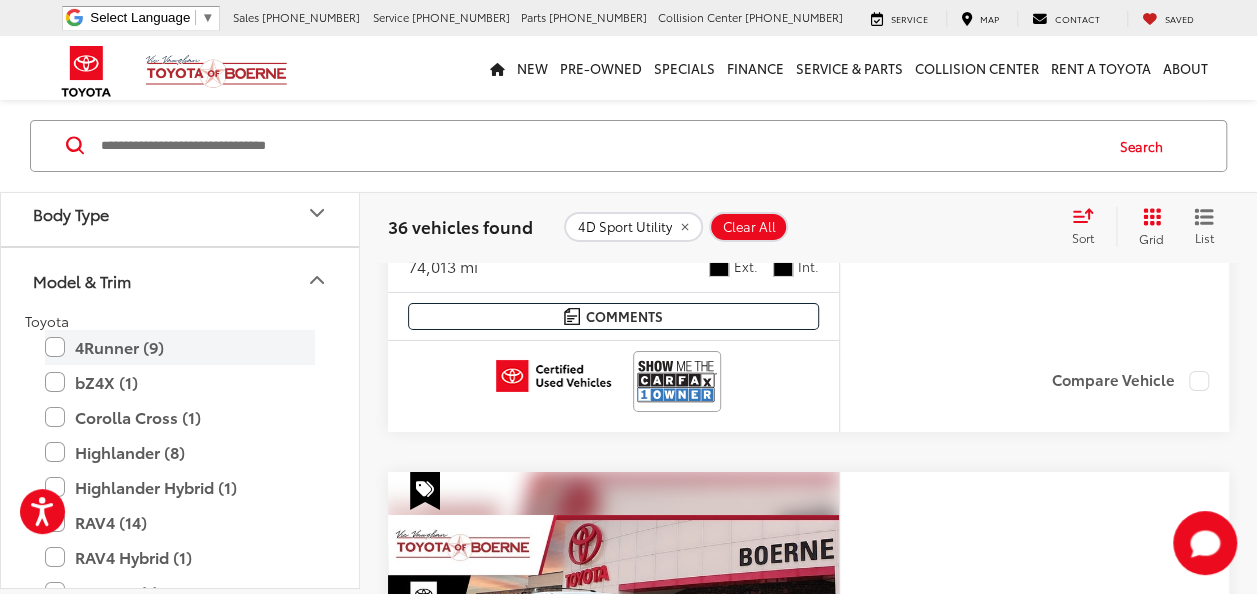 click on "4Runner (9)" at bounding box center [180, 347] 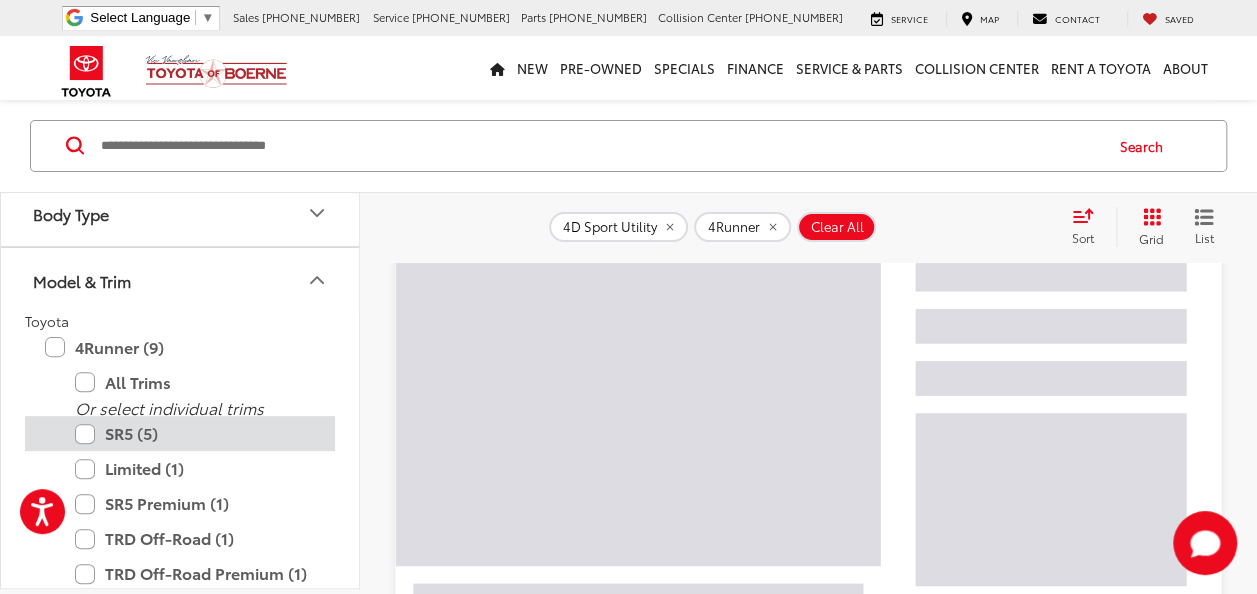 scroll, scrollTop: 94, scrollLeft: 0, axis: vertical 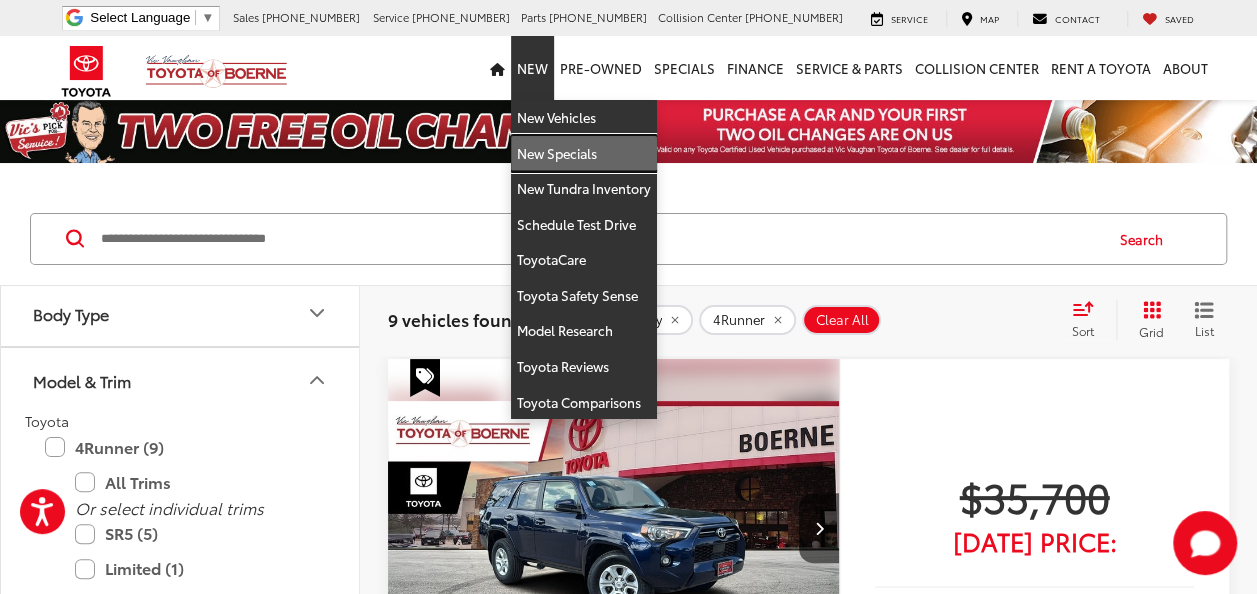 click on "New Specials" at bounding box center [584, 154] 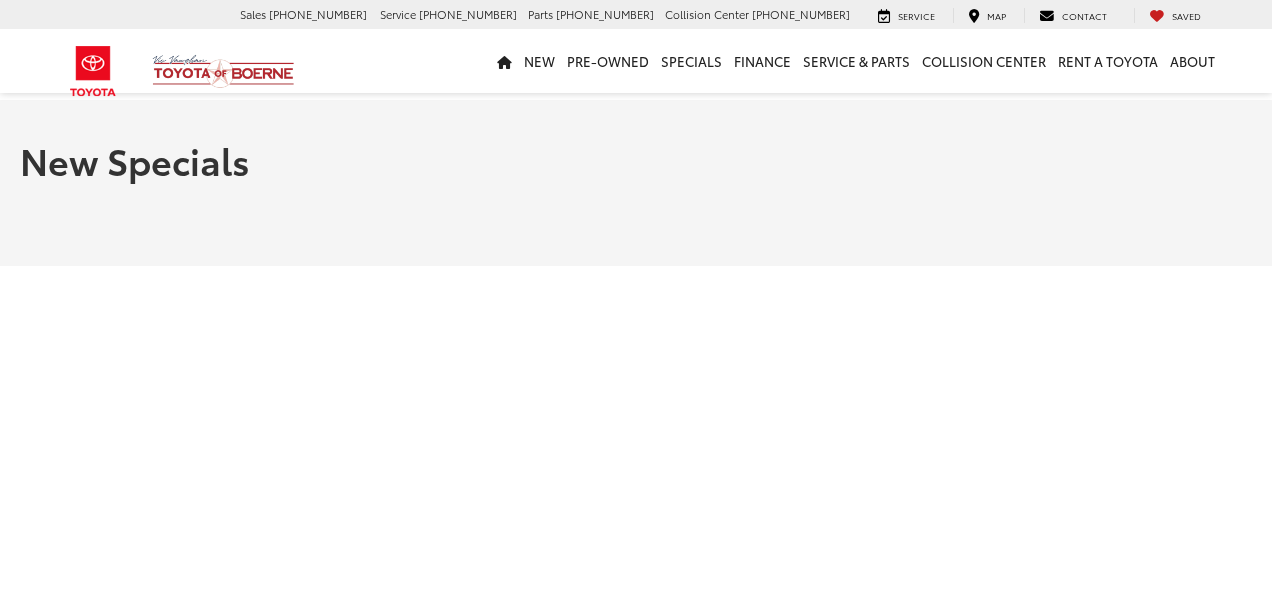 scroll, scrollTop: 0, scrollLeft: 0, axis: both 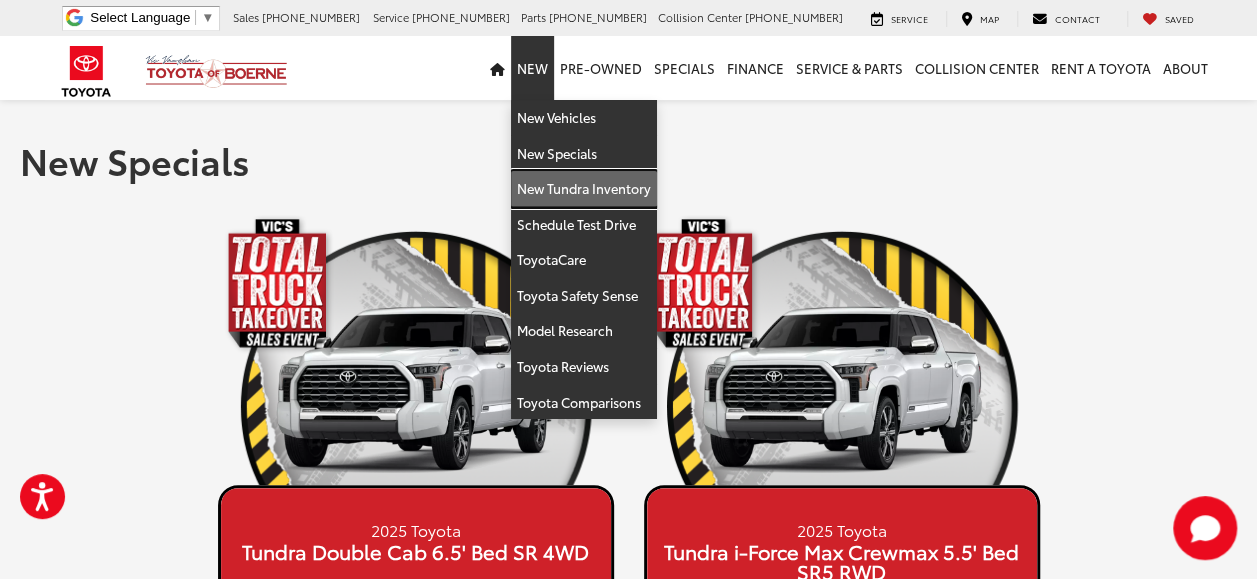 click on "New Tundra Inventory" at bounding box center (584, 189) 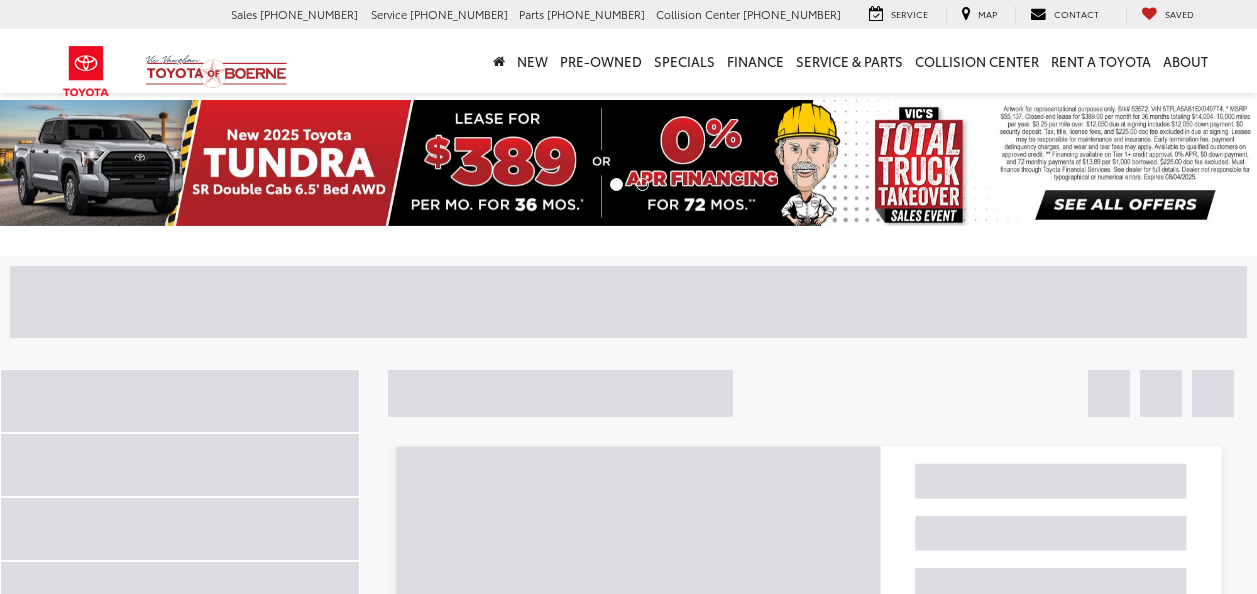 scroll, scrollTop: 0, scrollLeft: 0, axis: both 